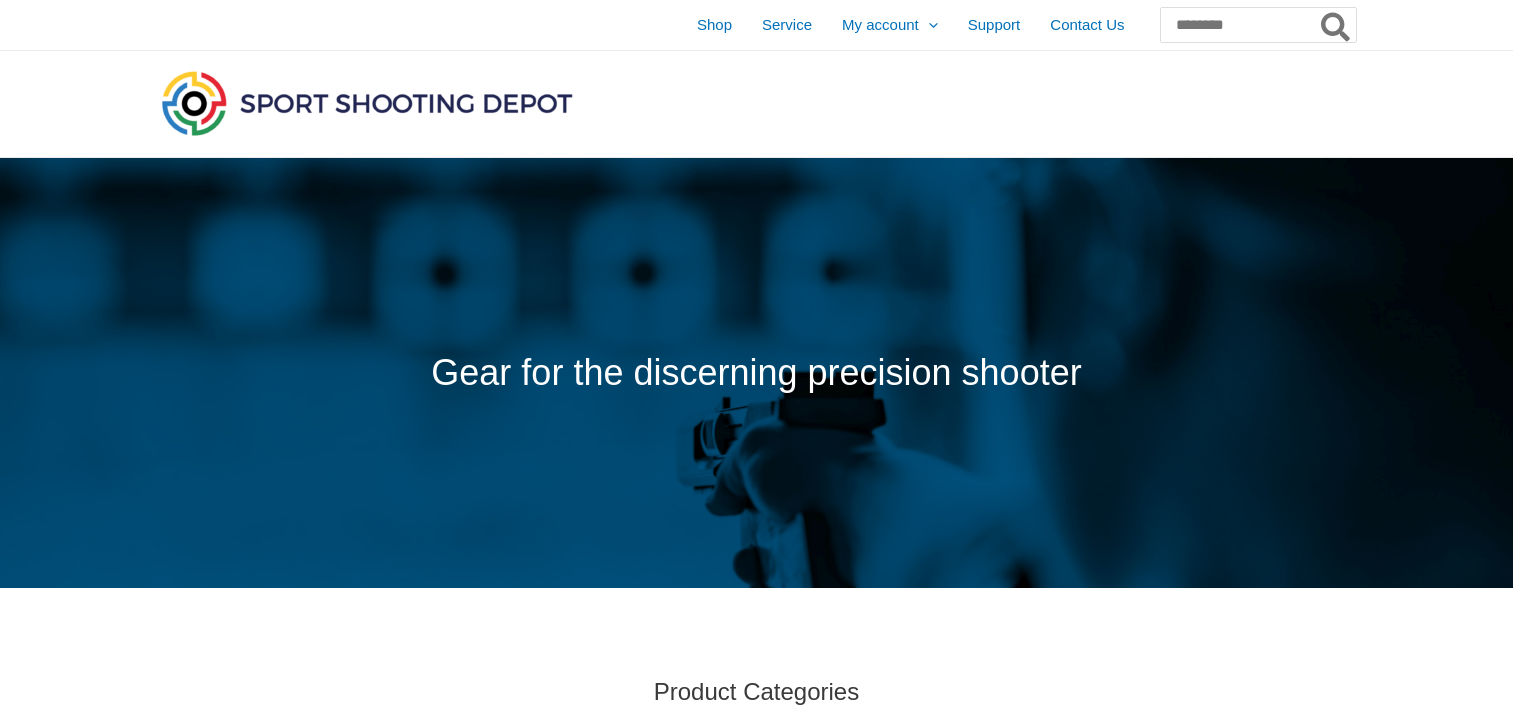 scroll, scrollTop: 0, scrollLeft: 0, axis: both 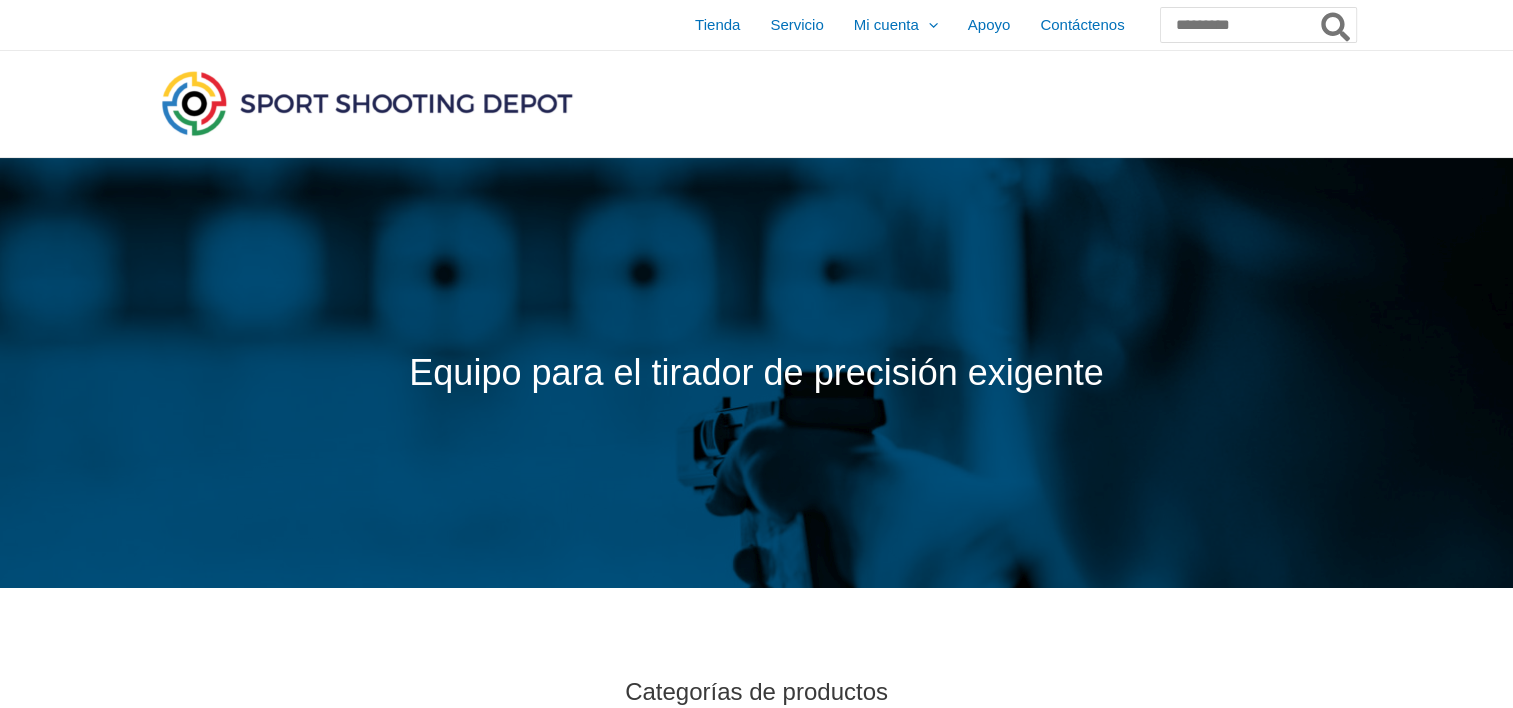 drag, startPoint x: 0, startPoint y: 0, endPoint x: 492, endPoint y: 644, distance: 810.432 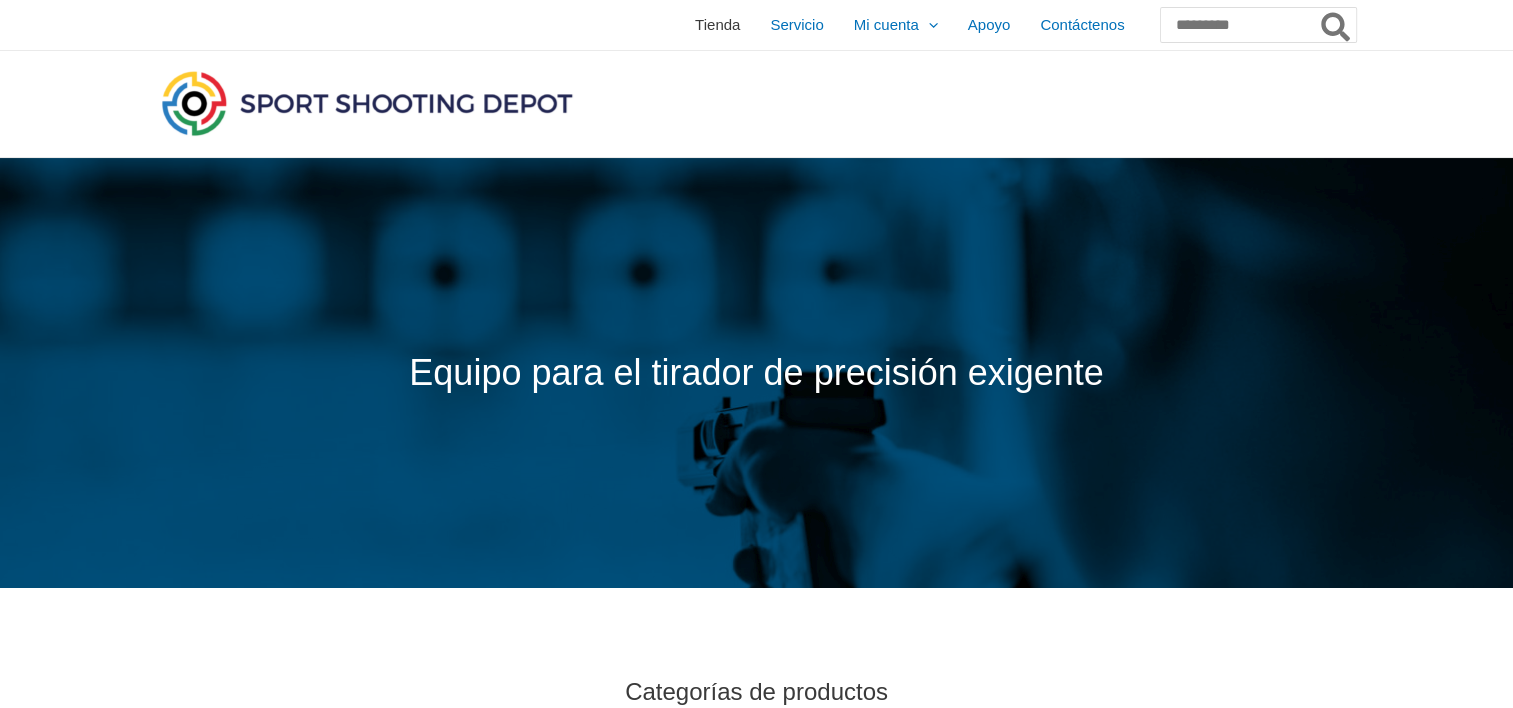 click on "Tienda" at bounding box center (717, 25) 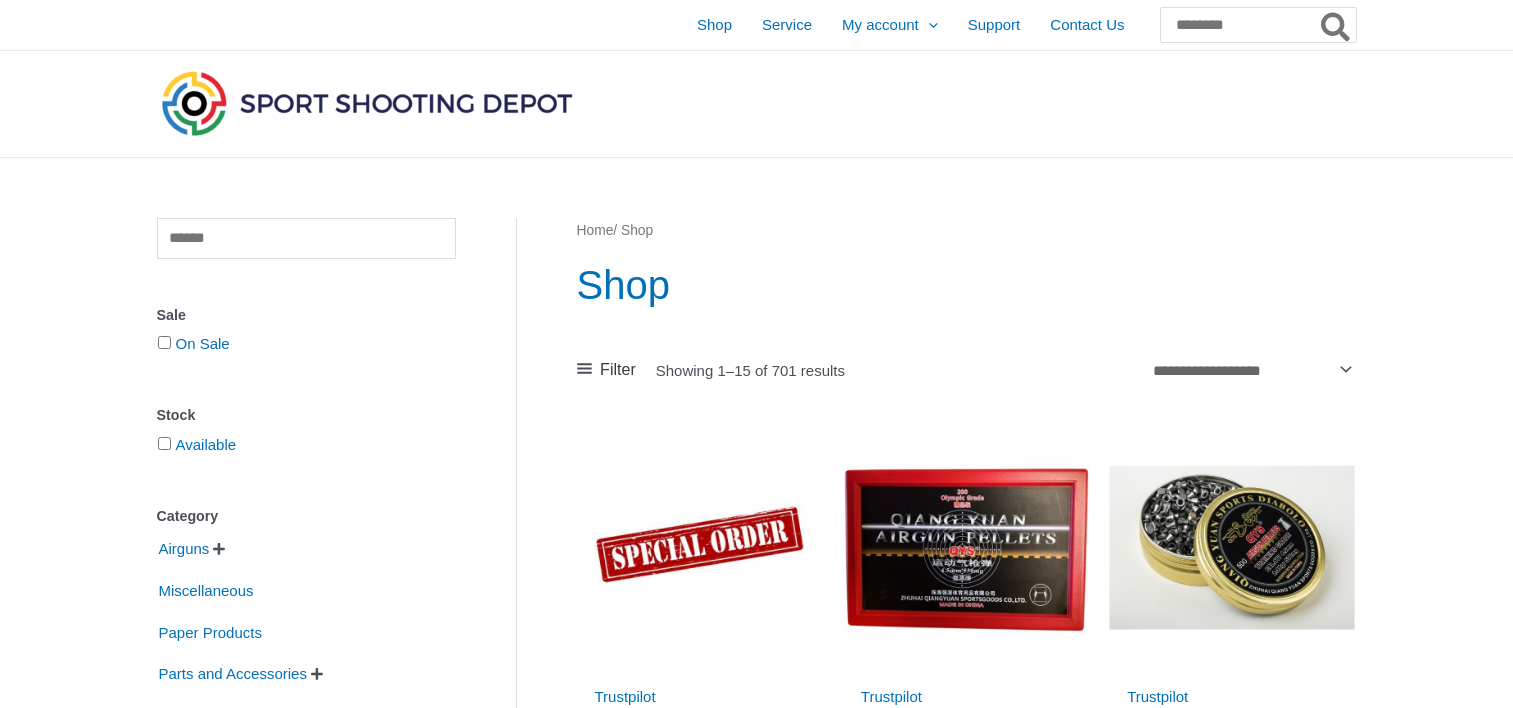 scroll, scrollTop: 0, scrollLeft: 0, axis: both 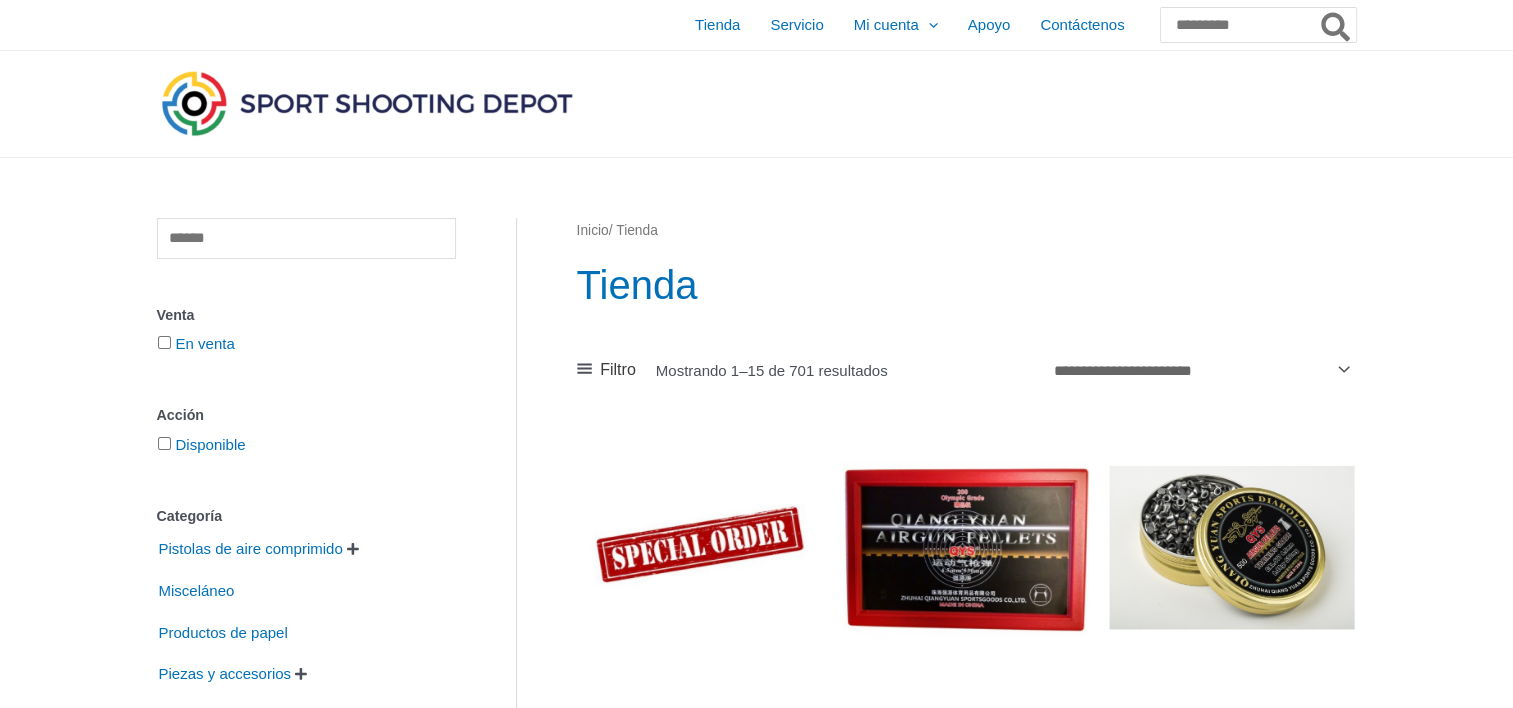 drag, startPoint x: 1051, startPoint y: 124, endPoint x: 962, endPoint y: 108, distance: 90.426765 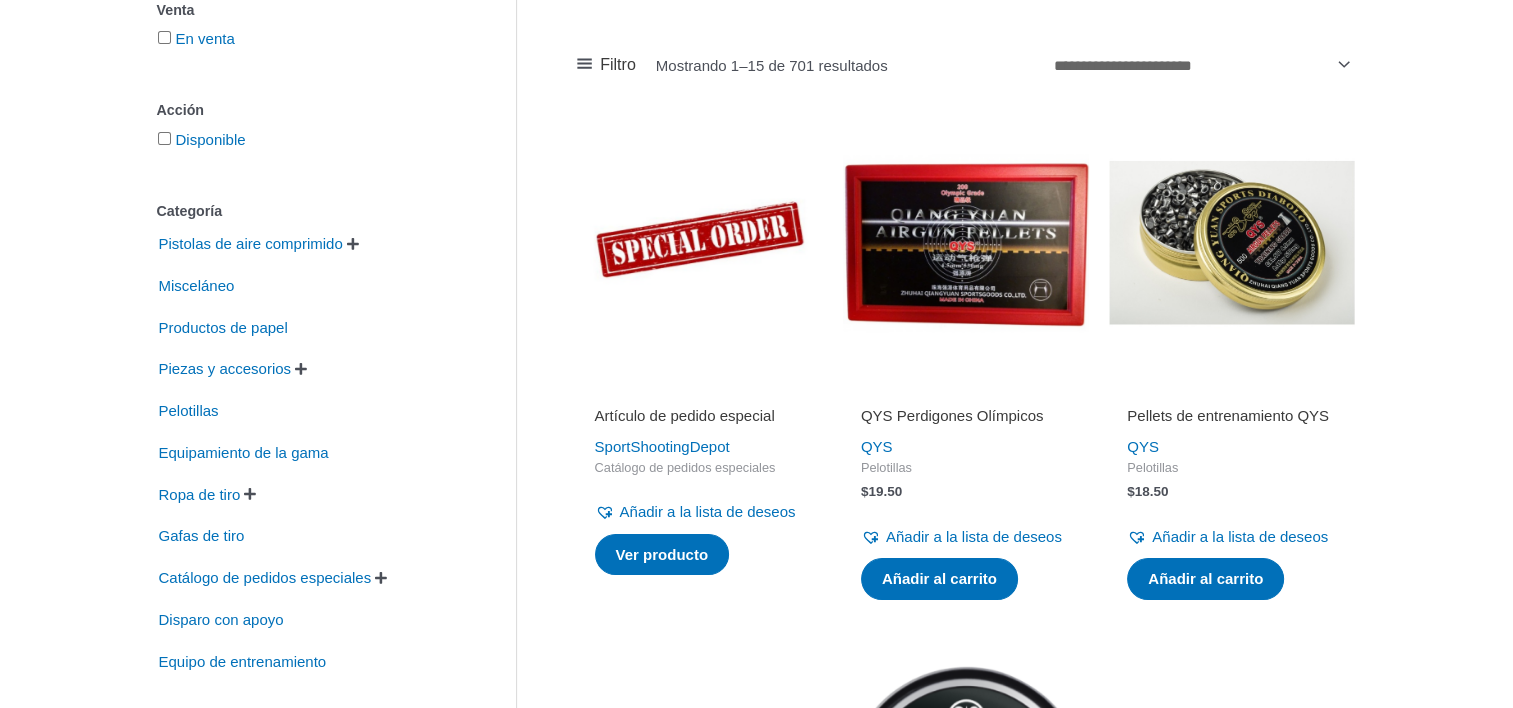 scroll, scrollTop: 310, scrollLeft: 0, axis: vertical 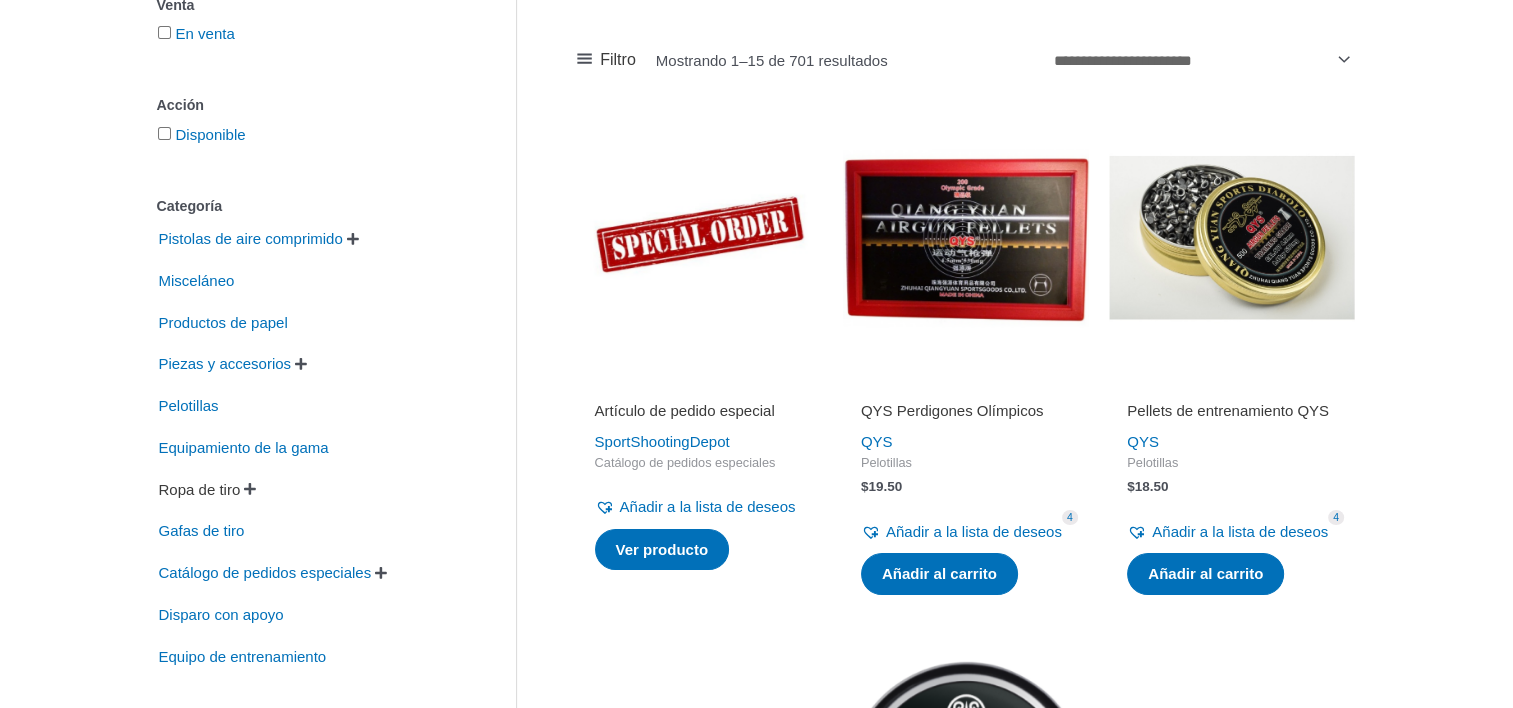 click on "Ropa de tiro" at bounding box center (200, 490) 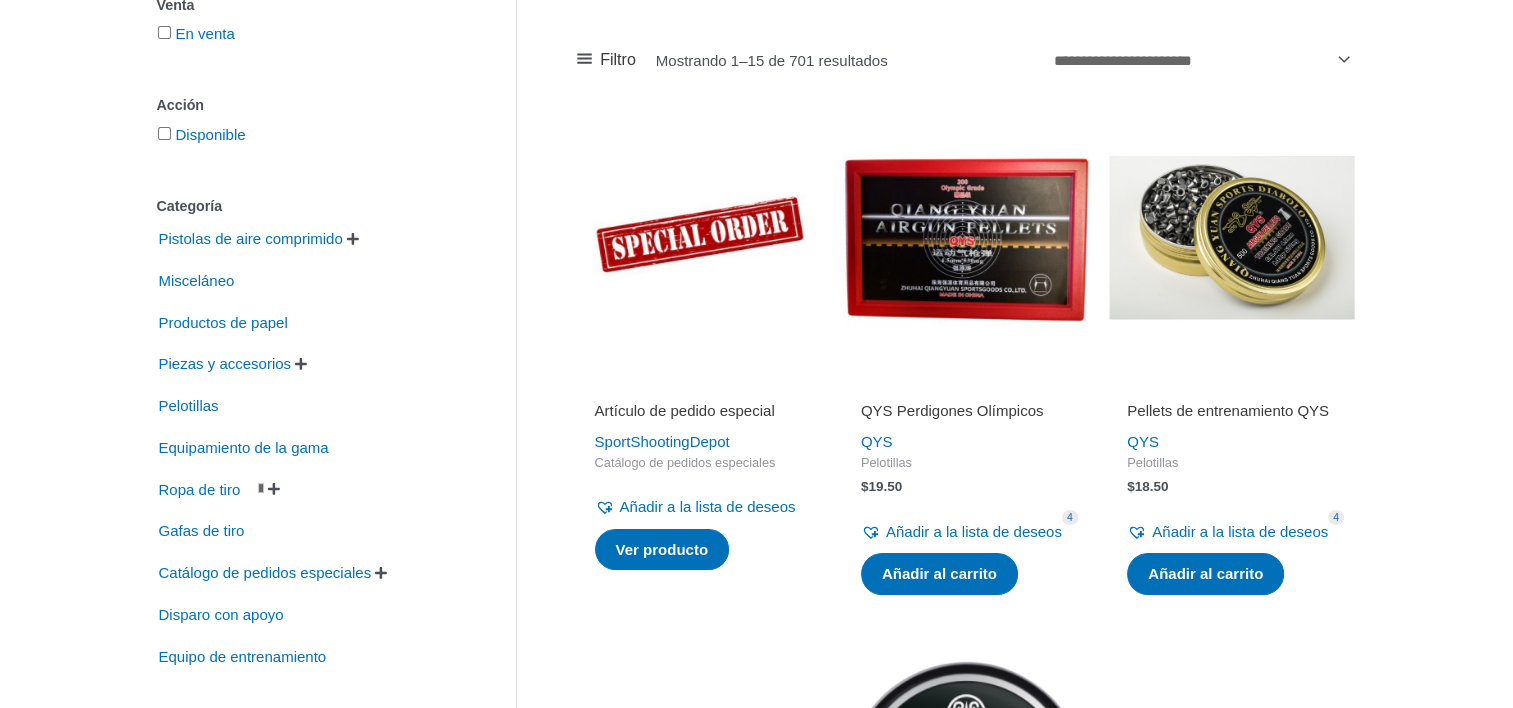 click on "Clear Venta En venta Acción Disponible Categoría Pistolas de aire comprimido   Air Pistols
Air Rifles
Misceláneo
Productos de papel
Piezas y accesorios   Air Cylinders and Accessories
Butt-Plates
Grips
Magazines
Other Parts/Accessories
SCATT Accessories
Sights
Stands and Bi-pods
Stocks
Training Equipment Accessories
Trigger Accessories
Weights
Pelotillas
Equipamiento de la gama
Ropa de tiro   Base Layer
Footwear
Gloves
Headwear
Jackets
Pants
Shooting Belts and Slings
Vests
Gafas de tiro
Catálogo de pedidos especiales   Special Order: Air Cylinders and Accessories
Special Order: Grips
Special Order: Magazines
Special Order: Other Accessories
Special Order: Sights
Special Order: Sights and Sight Accessories
Special Order: Trigger Accessories
Special Order: Weights
Stock Accessories
Disparo con apoyo
Equipo de entrenamiento
Filters Clear
Inicio" at bounding box center (756, 1401) 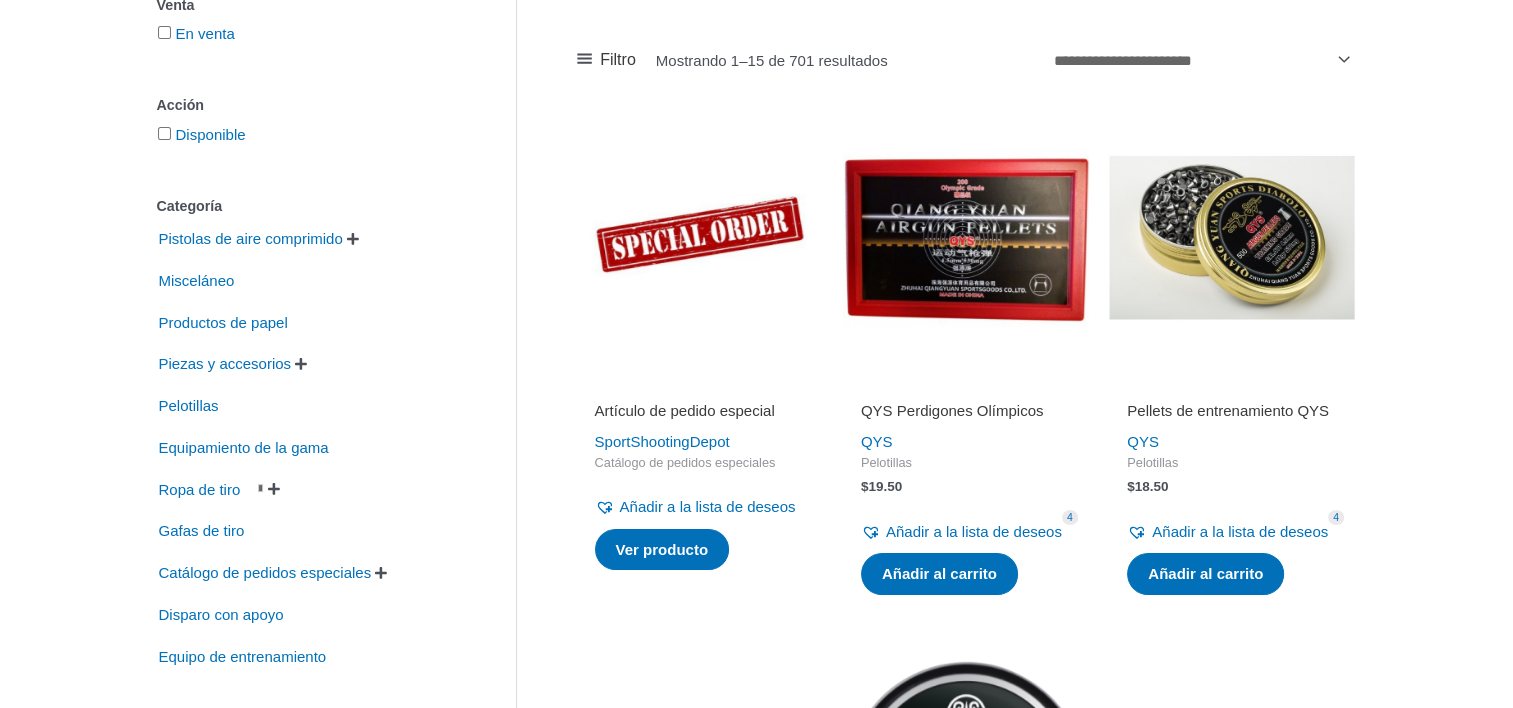 click on "Clear Venta En venta Acción Disponible Categoría Pistolas de aire comprimido   Air Pistols
Air Rifles
Misceláneo
Productos de papel
Piezas y accesorios   Air Cylinders and Accessories
Butt-Plates
Grips
Magazines
Other Parts/Accessories
SCATT Accessories
Sights
Stands and Bi-pods
Stocks
Training Equipment Accessories
Trigger Accessories
Weights
Pelotillas
Equipamiento de la gama
Ropa de tiro   Base Layer
Footwear
Gloves
Headwear
Jackets
Pants
Shooting Belts and Slings
Vests
Gafas de tiro
Catálogo de pedidos especiales   Special Order: Air Cylinders and Accessories
Special Order: Grips
Special Order: Magazines
Special Order: Other Accessories
Special Order: Sights
Special Order: Sights and Sight Accessories
Special Order: Trigger Accessories
Special Order: Weights
Stock Accessories
Disparo con apoyo
Equipo de entrenamiento
Filters Clear
Inicio" at bounding box center [756, 1401] 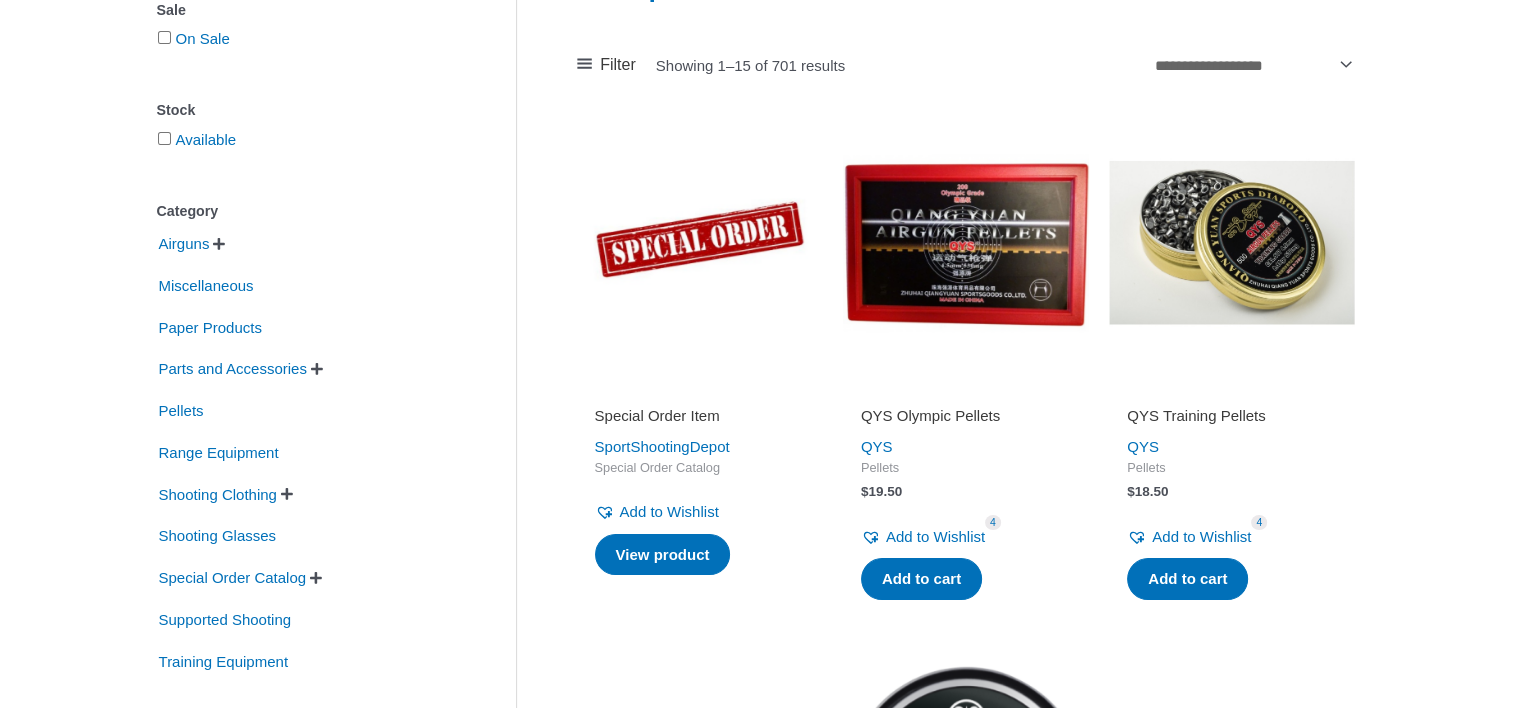scroll, scrollTop: 305, scrollLeft: 0, axis: vertical 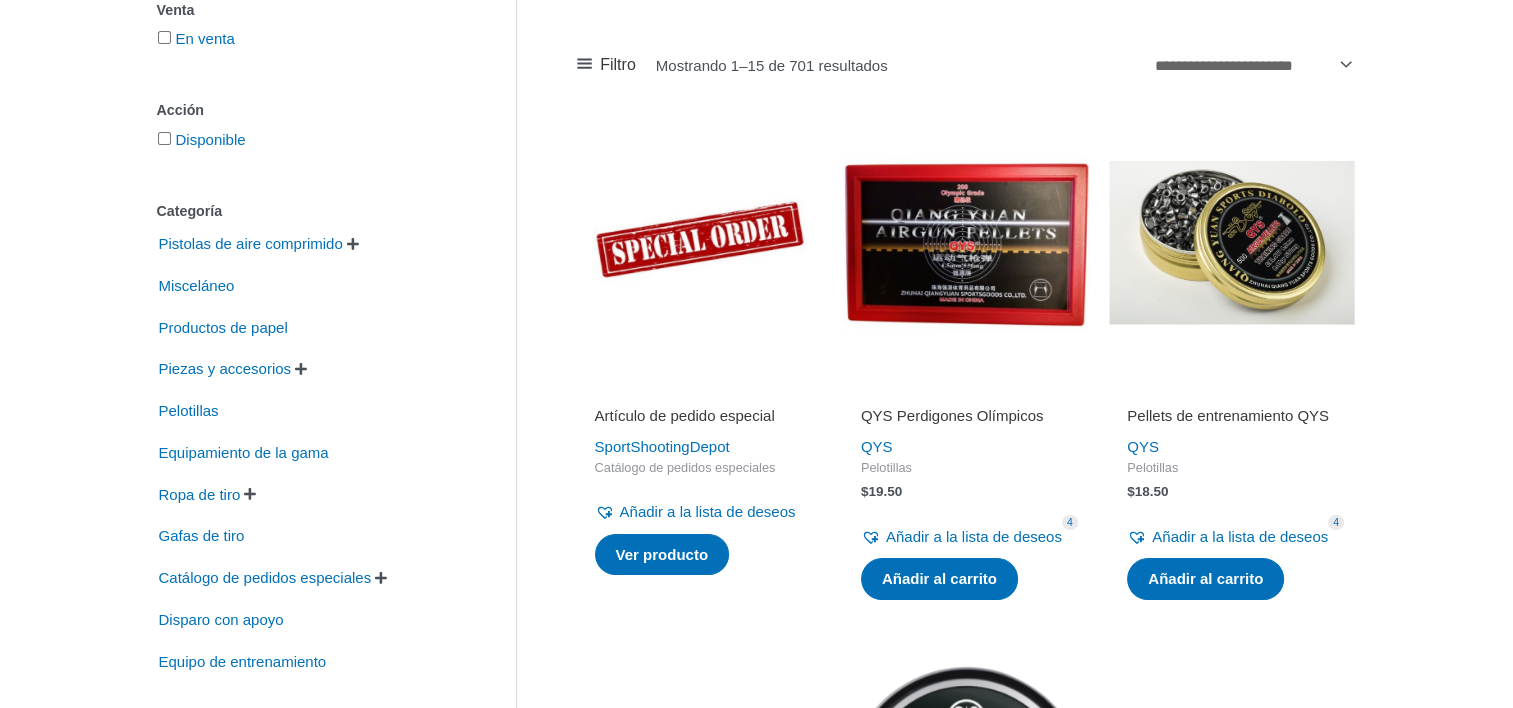 click on "" at bounding box center (250, 494) 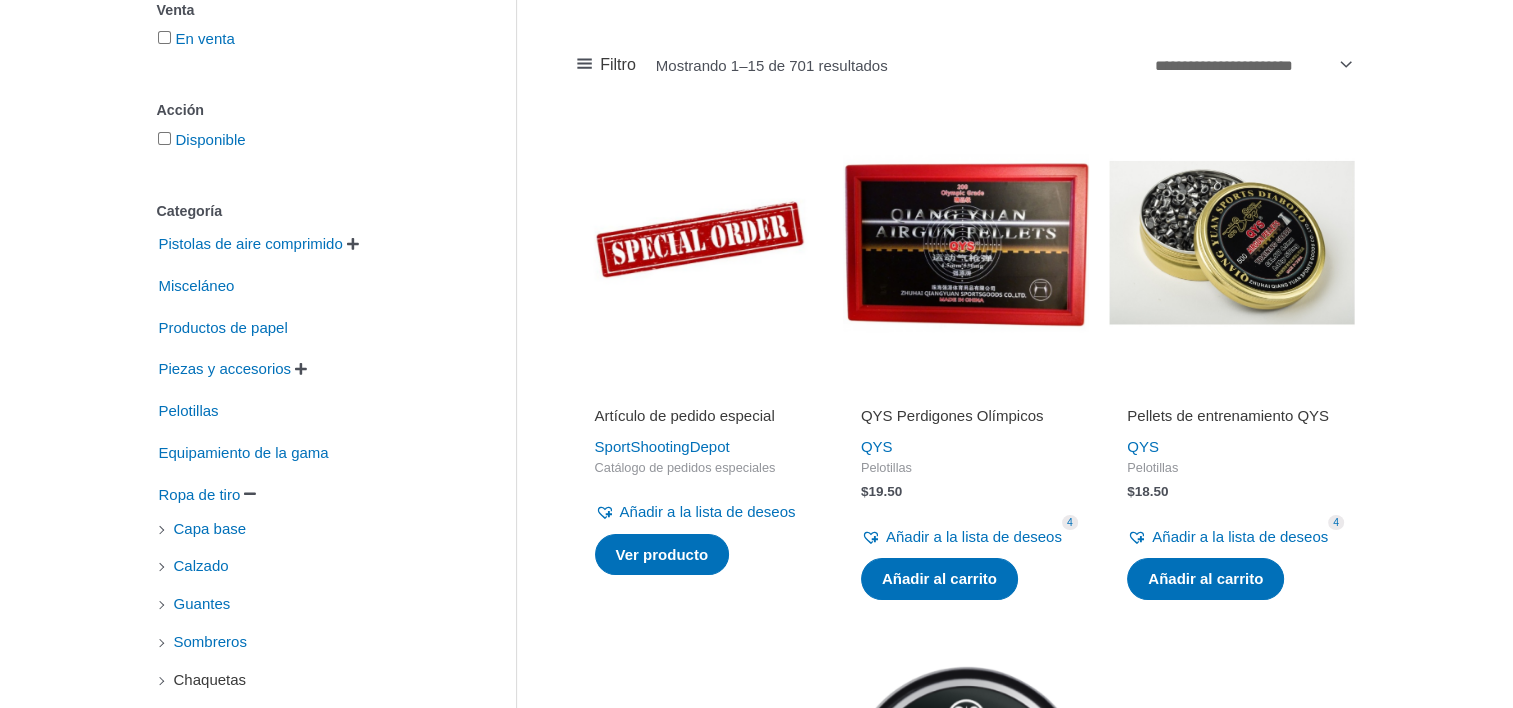 click on "Chaquetas" at bounding box center (210, 680) 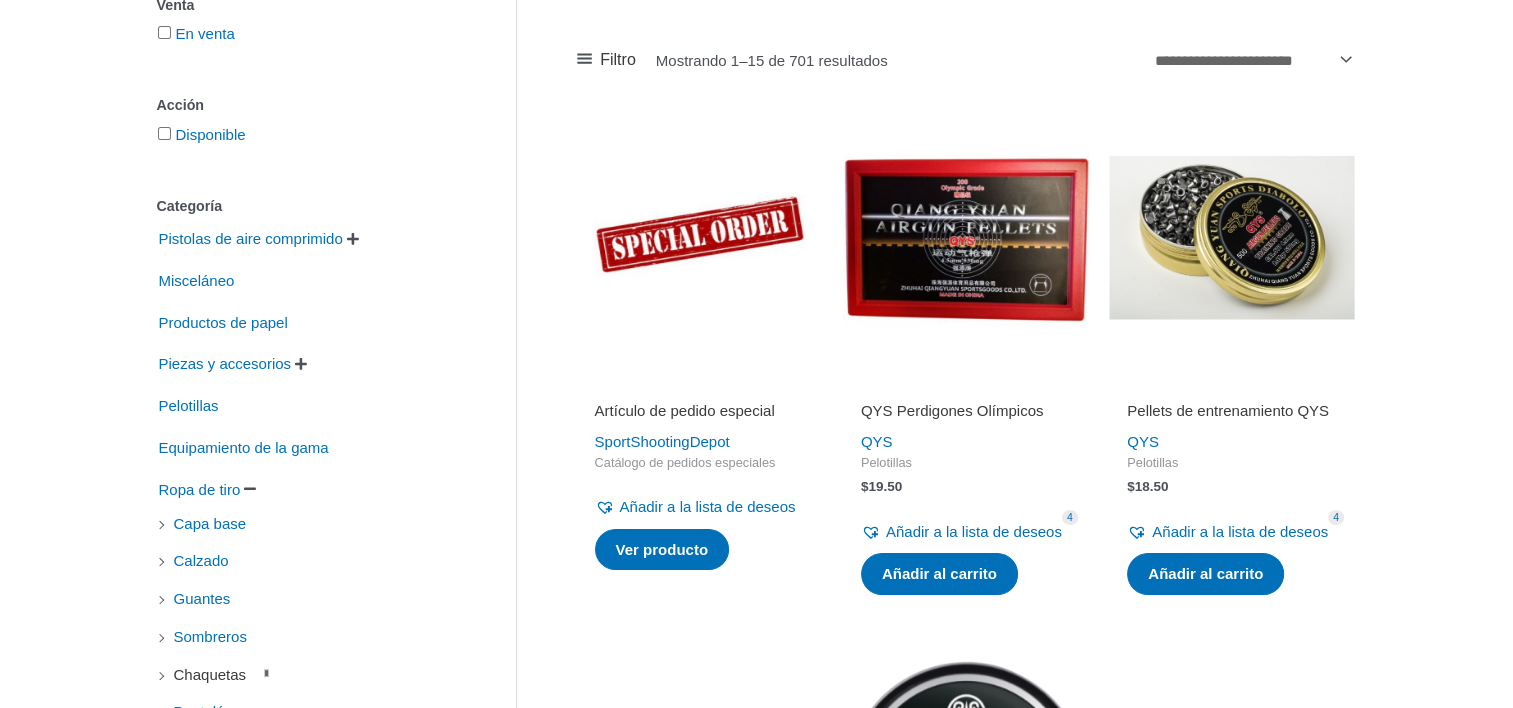 click on "Chaquetas" at bounding box center (210, 675) 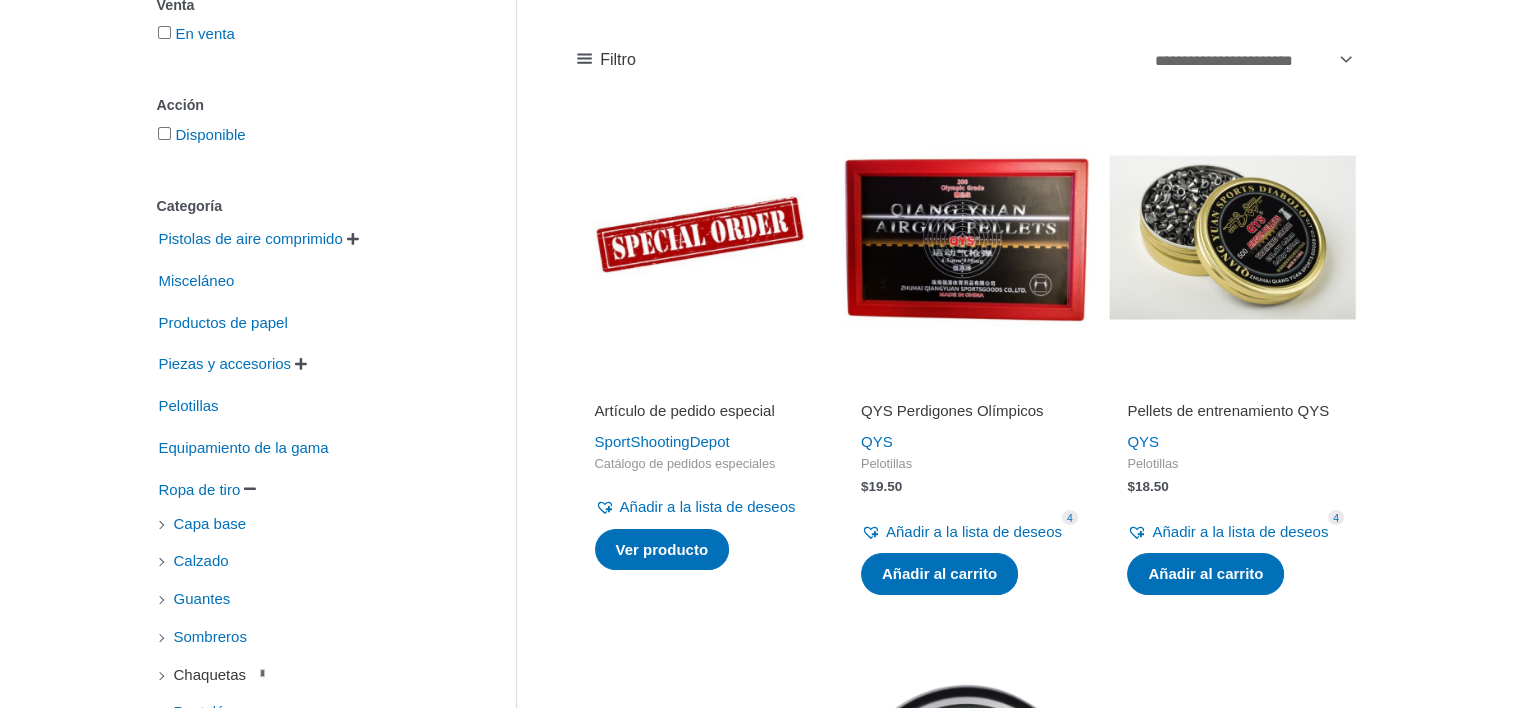 click on "Chaquetas" at bounding box center [210, 675] 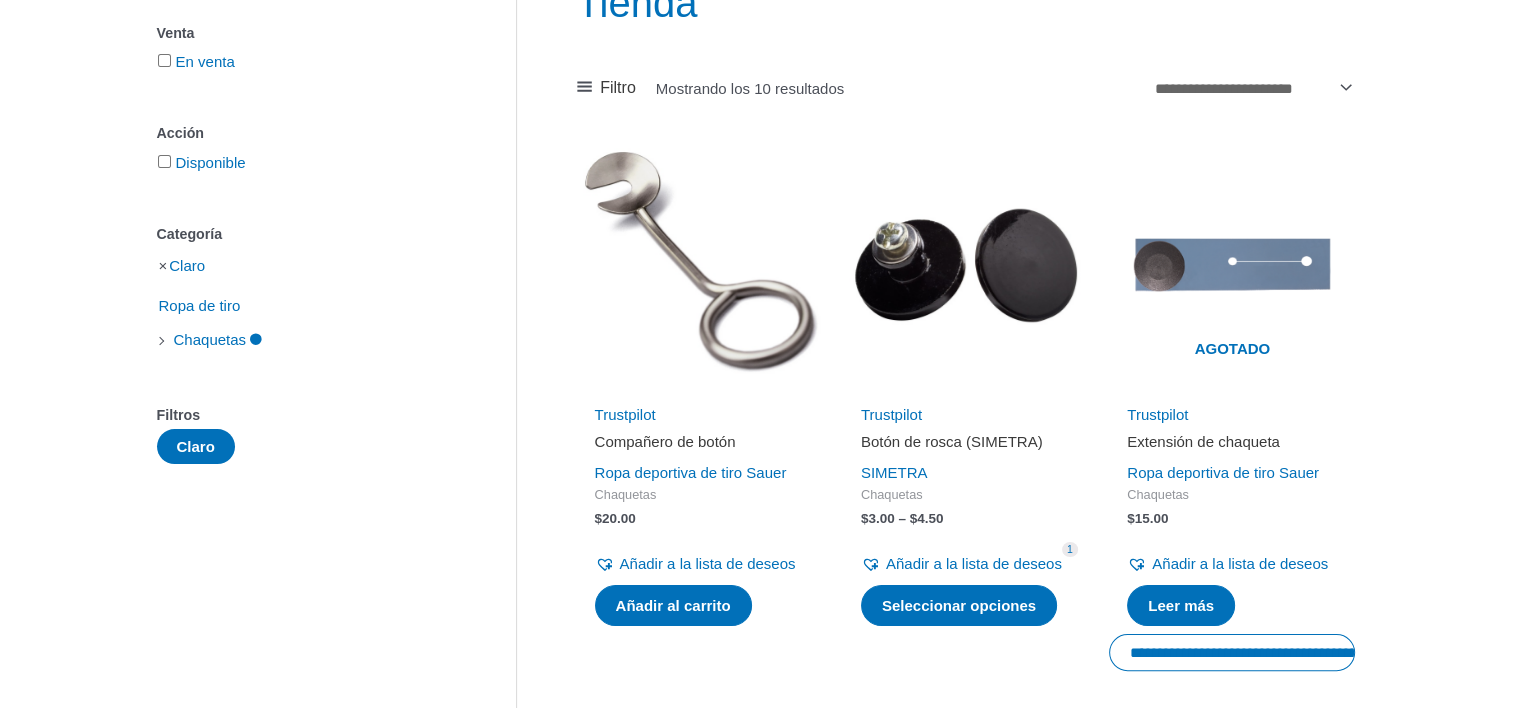 scroll, scrollTop: 0, scrollLeft: 0, axis: both 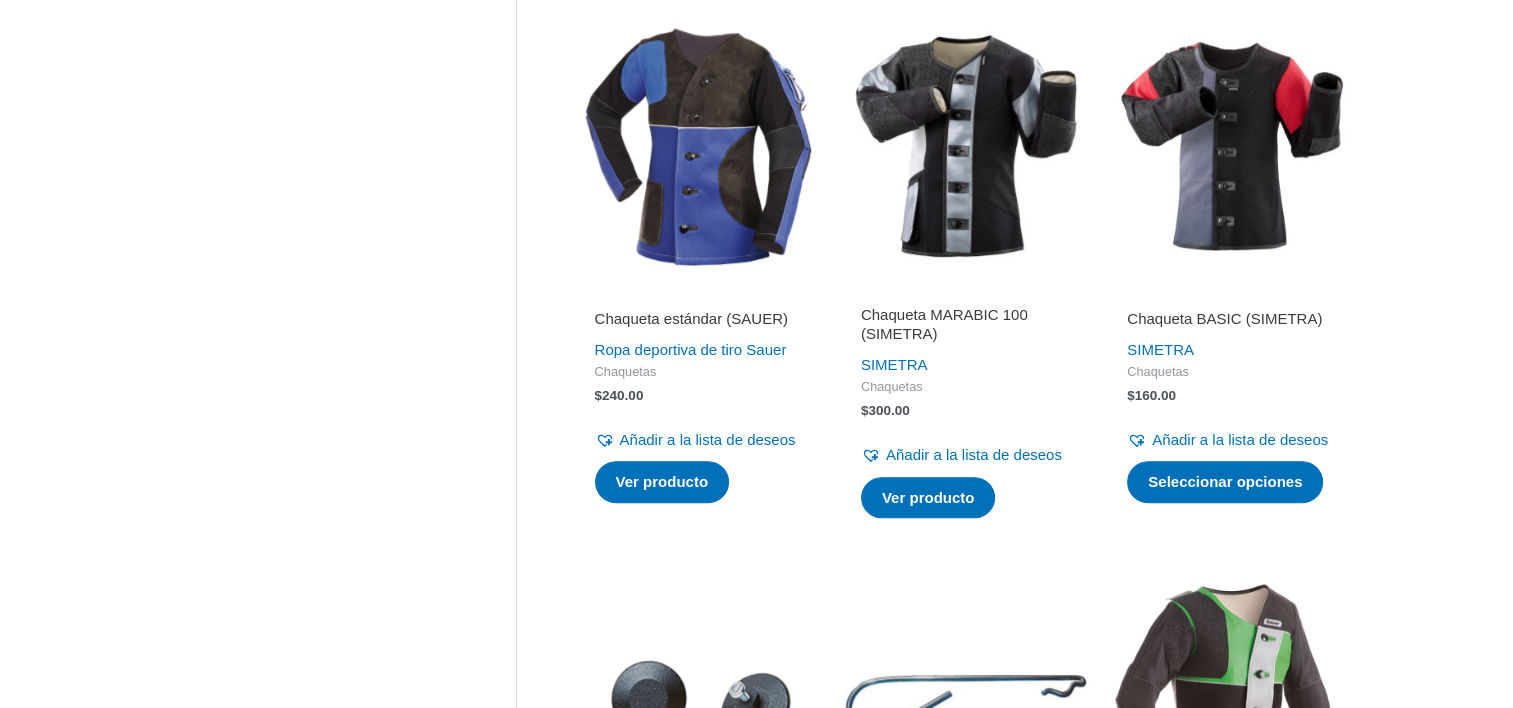 click at bounding box center [966, 146] 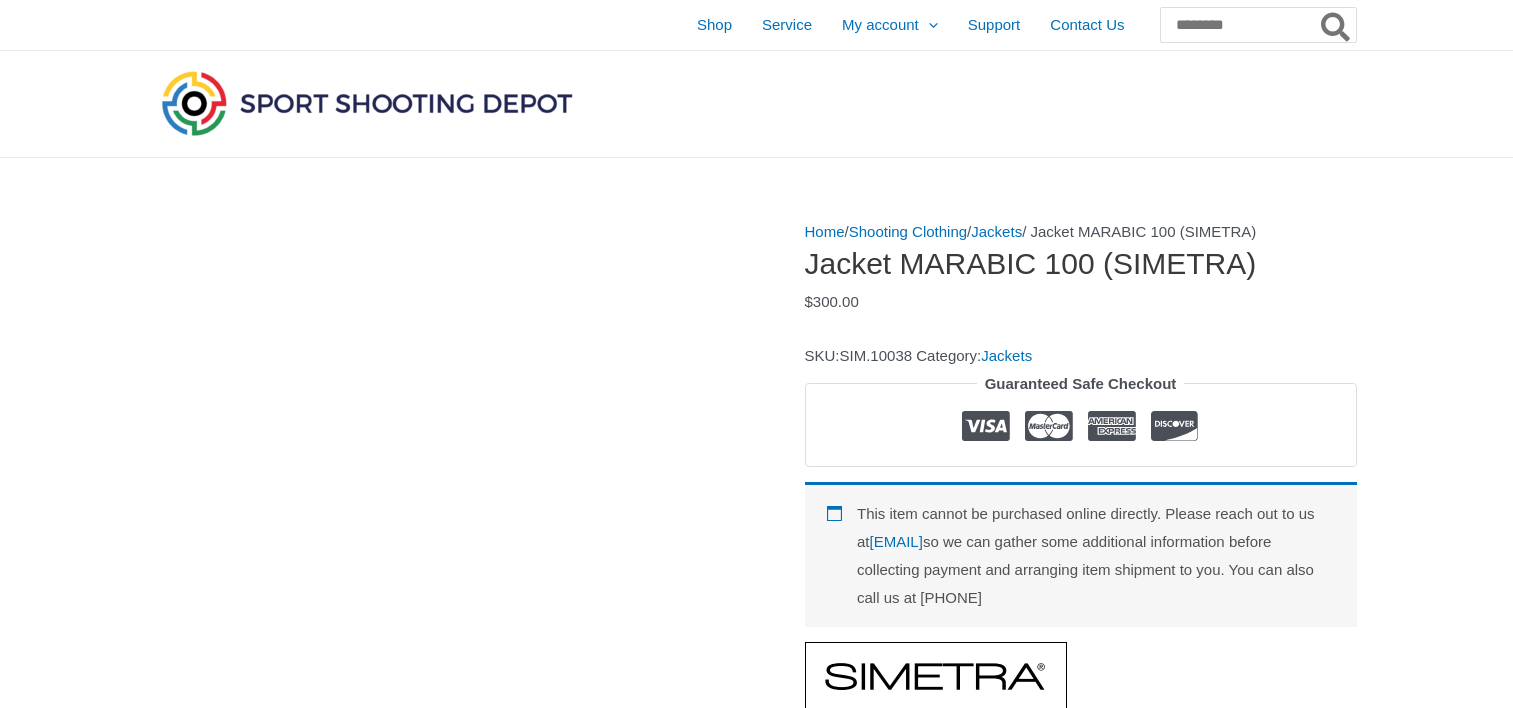 scroll, scrollTop: 0, scrollLeft: 0, axis: both 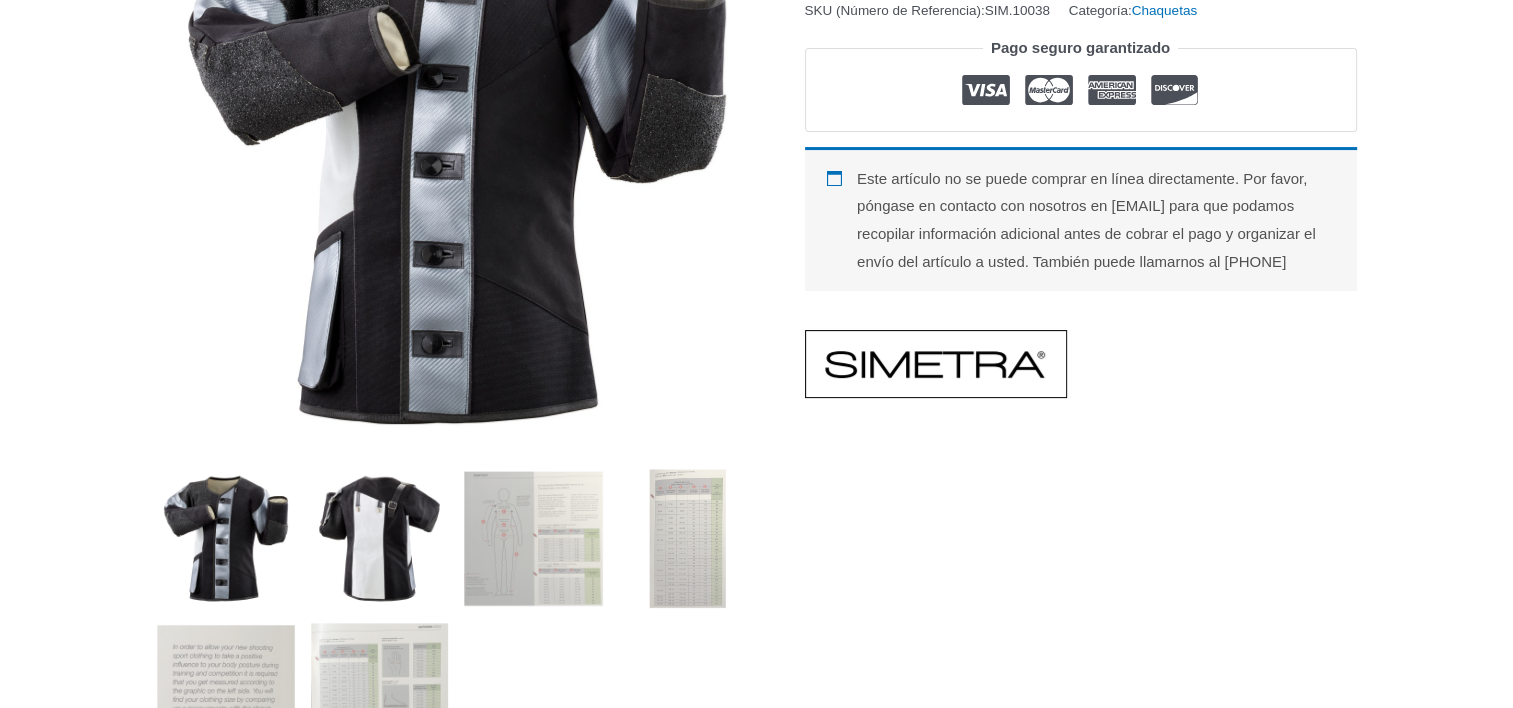 click at bounding box center [379, 538] 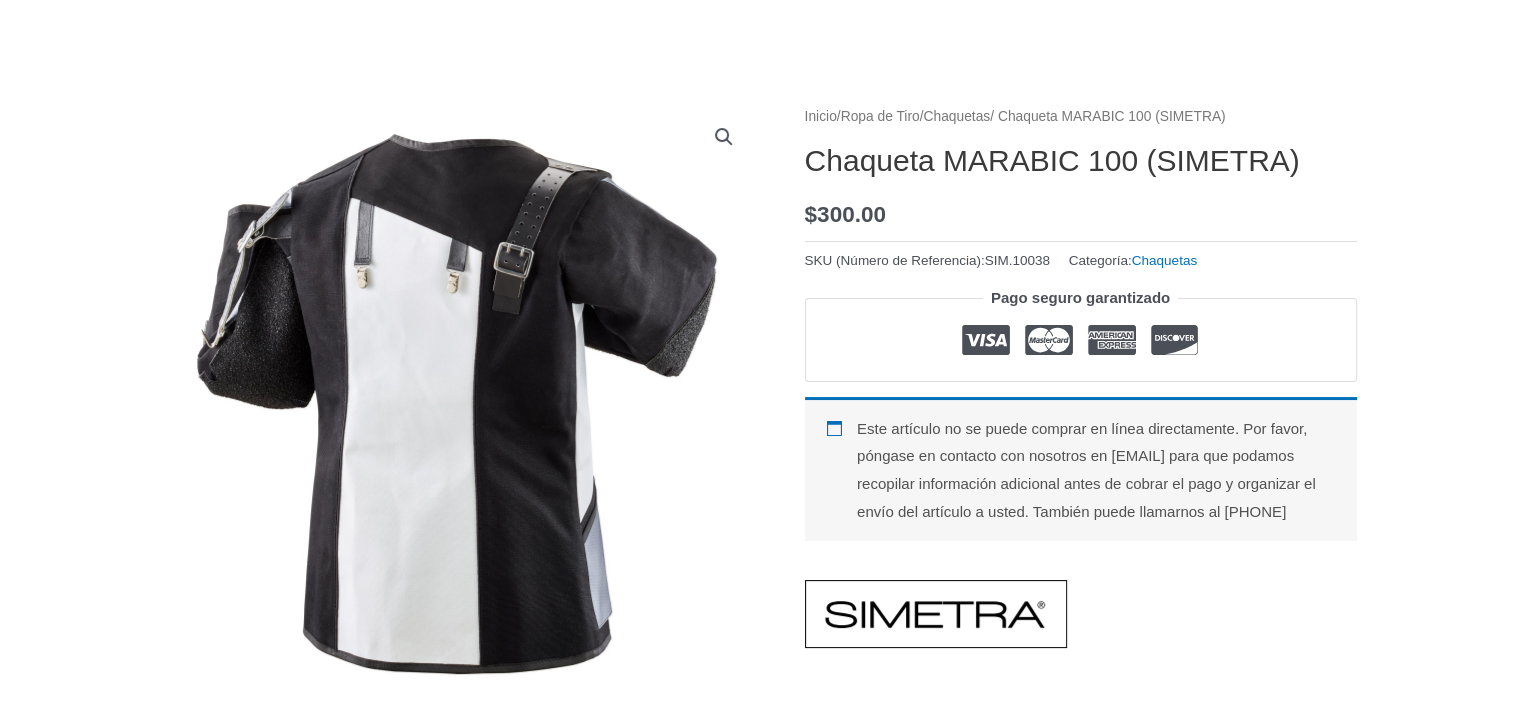scroll, scrollTop: 173, scrollLeft: 0, axis: vertical 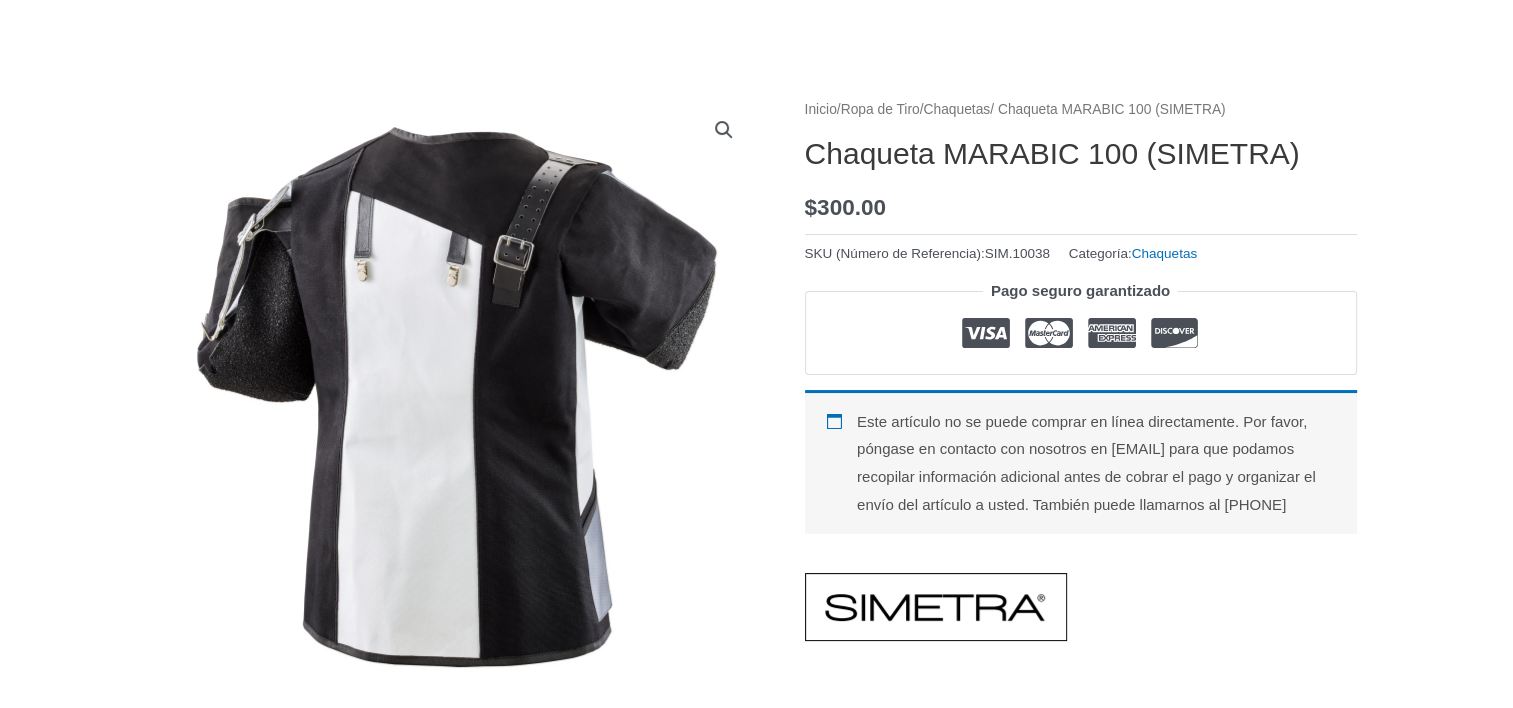 drag, startPoint x: 1493, startPoint y: 85, endPoint x: 1495, endPoint y: 188, distance: 103.01942 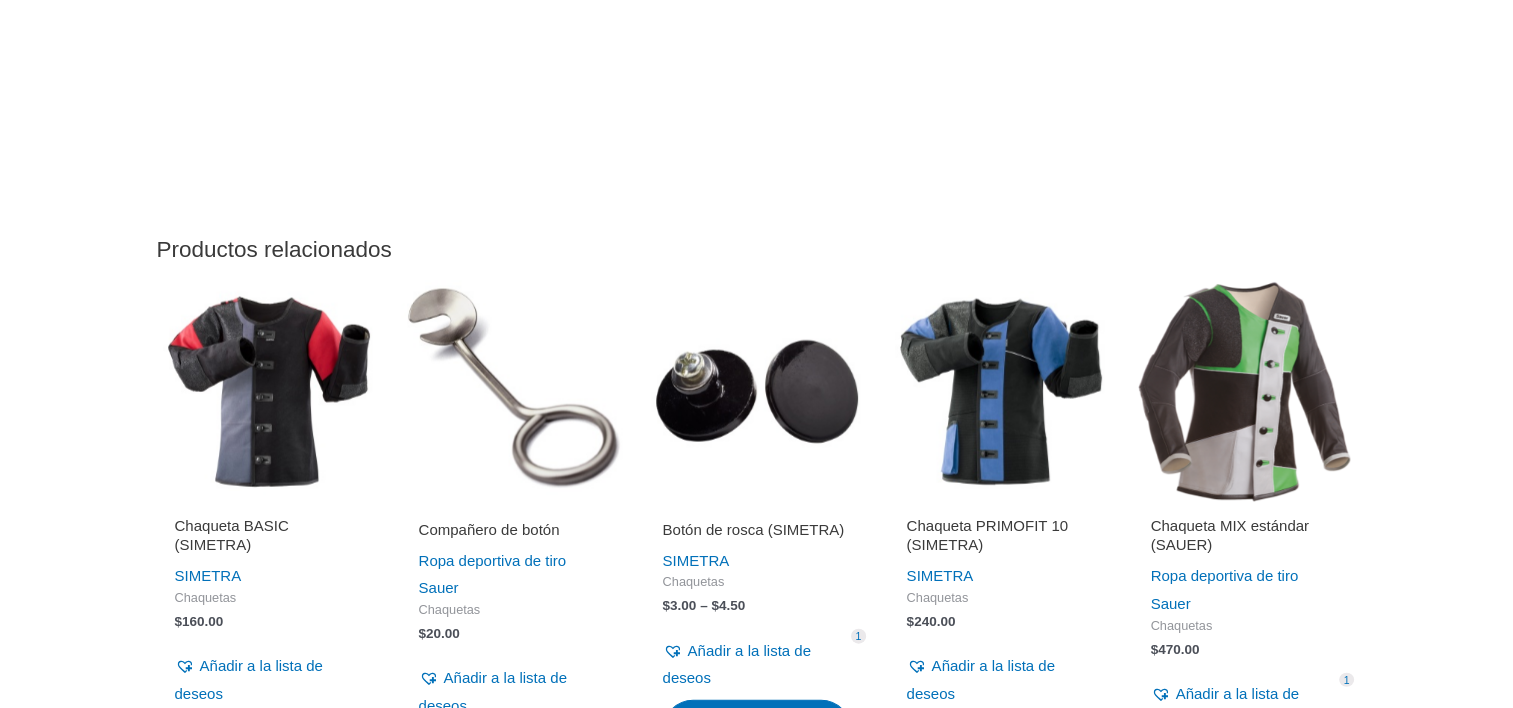 scroll, scrollTop: 4445, scrollLeft: 0, axis: vertical 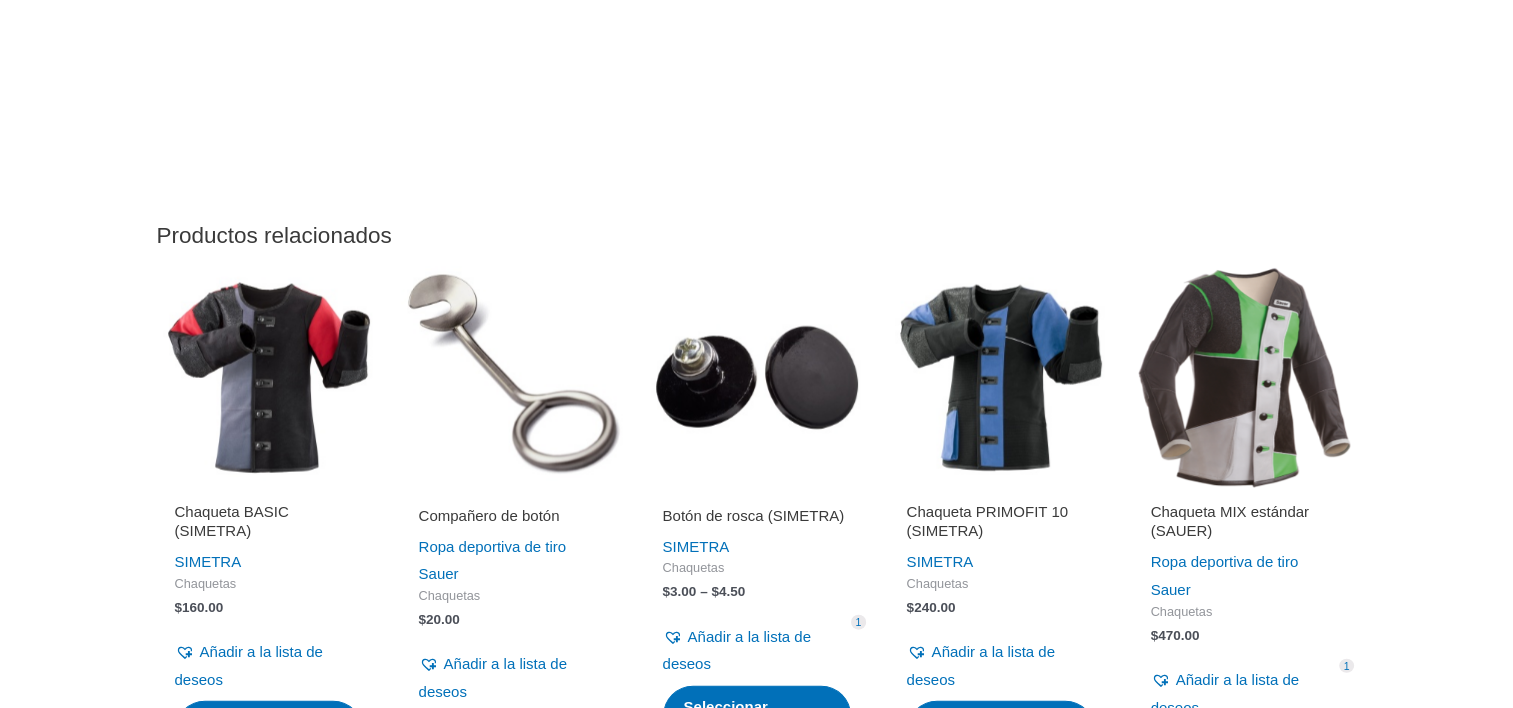 click at bounding box center (1001, 378) 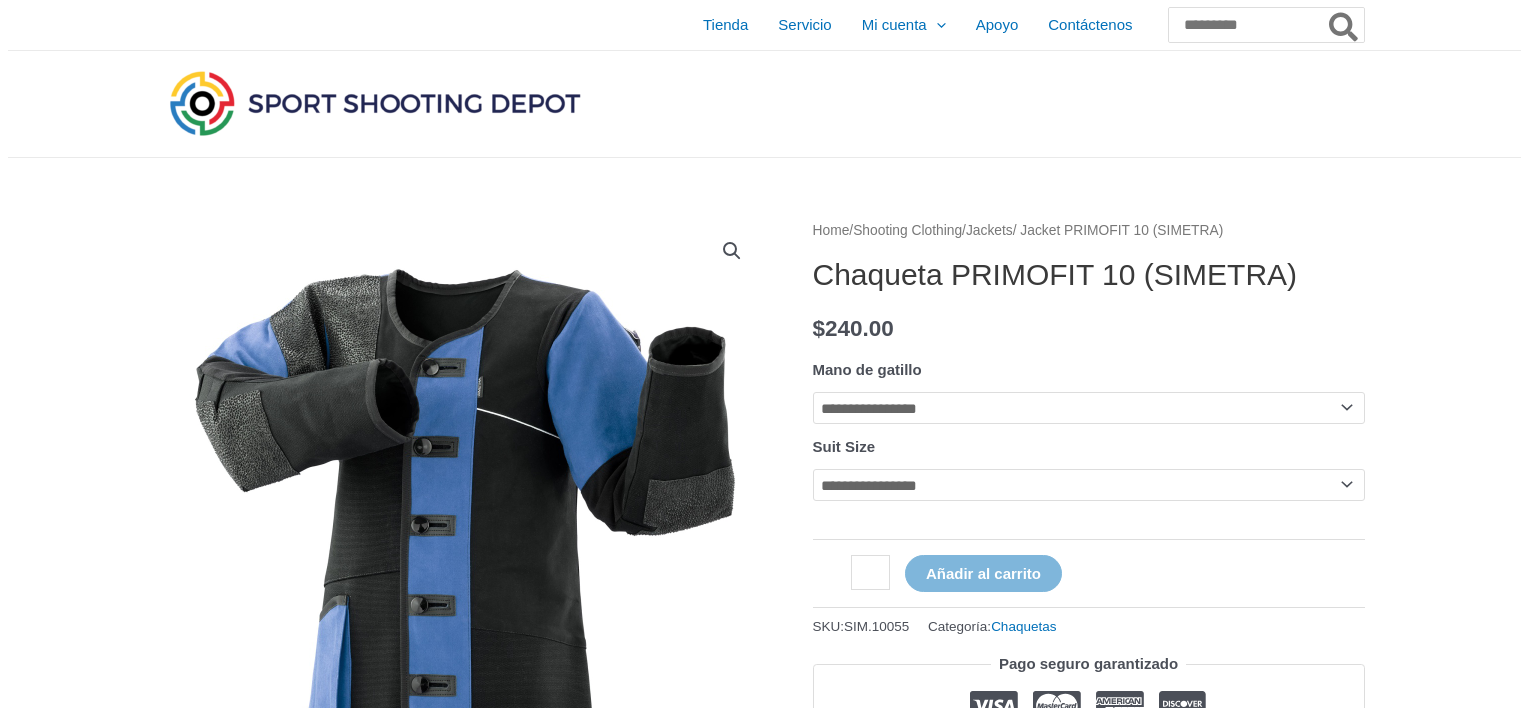 scroll, scrollTop: 0, scrollLeft: 0, axis: both 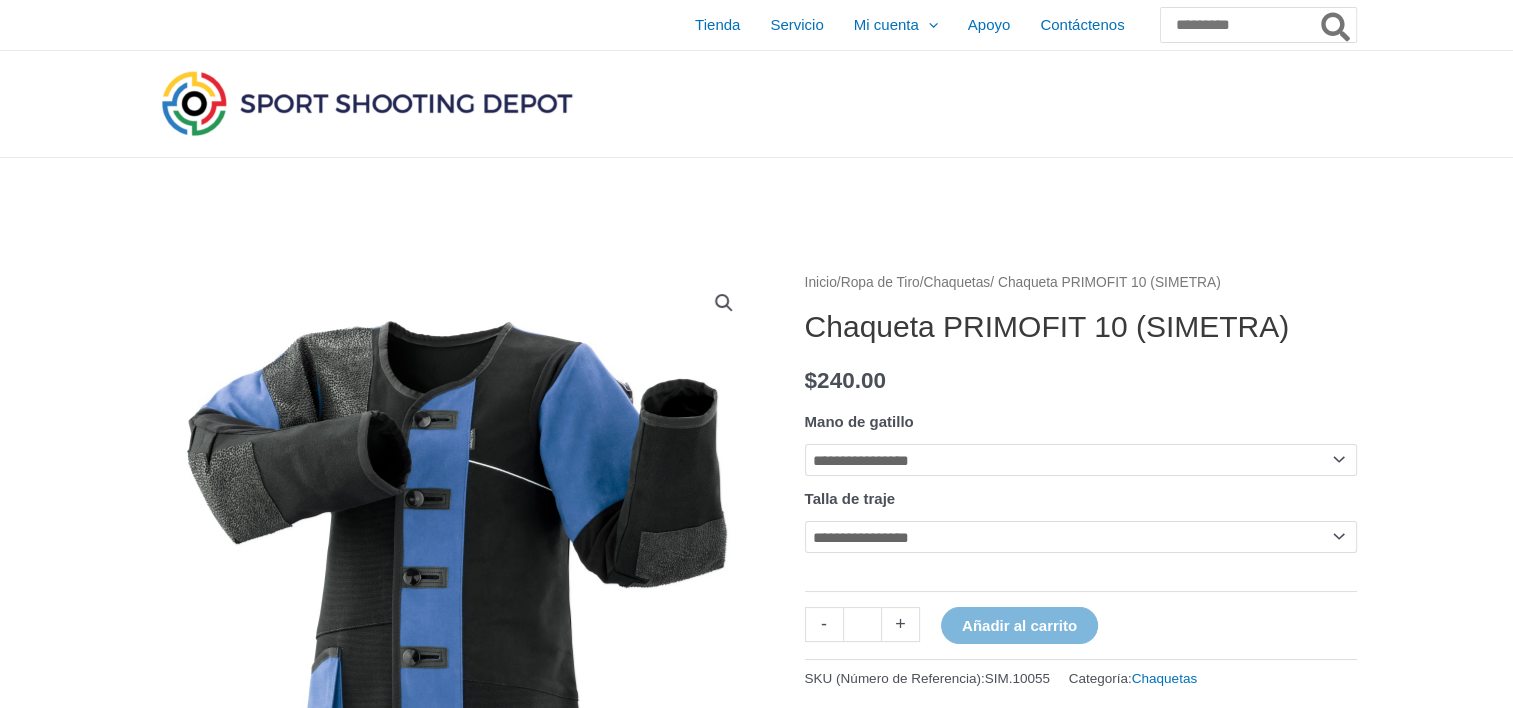 click on "**********" 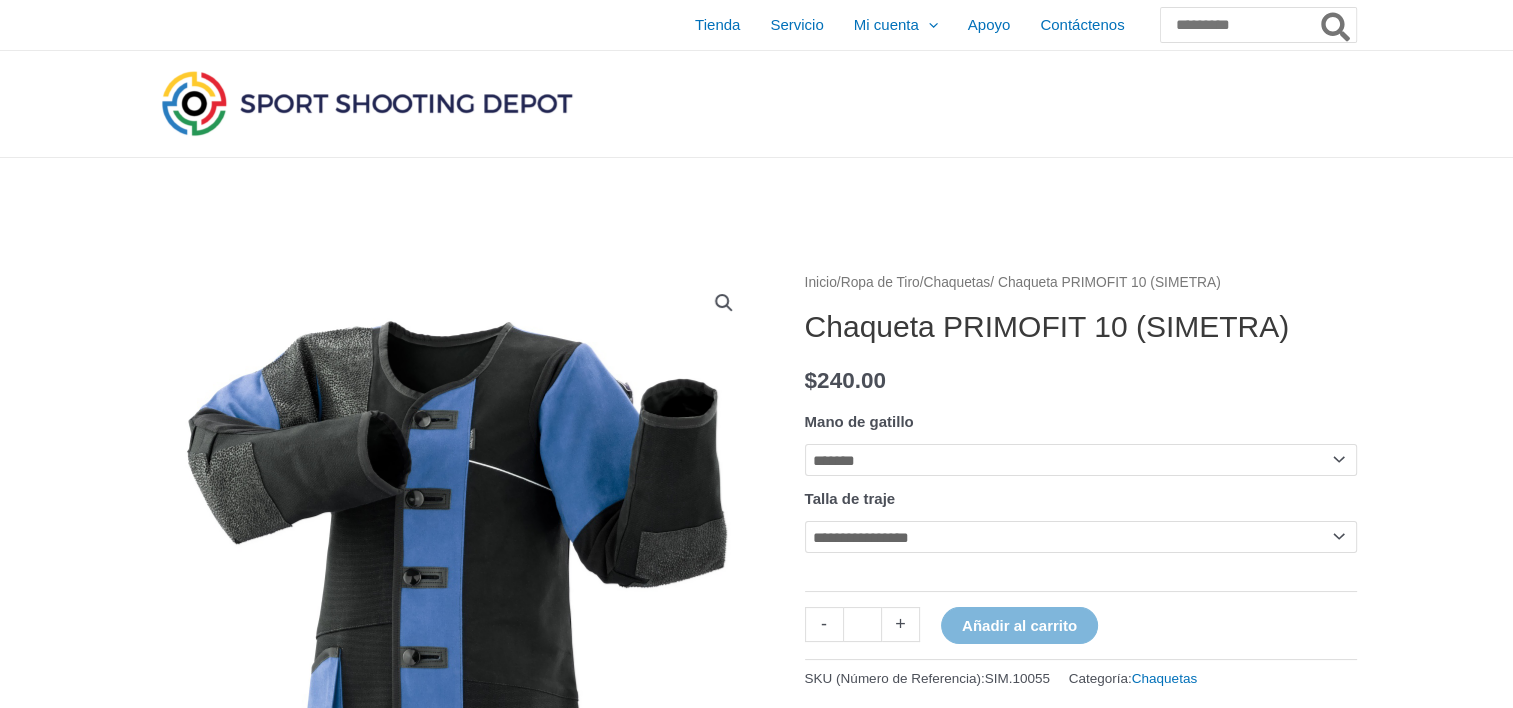 click on "**********" 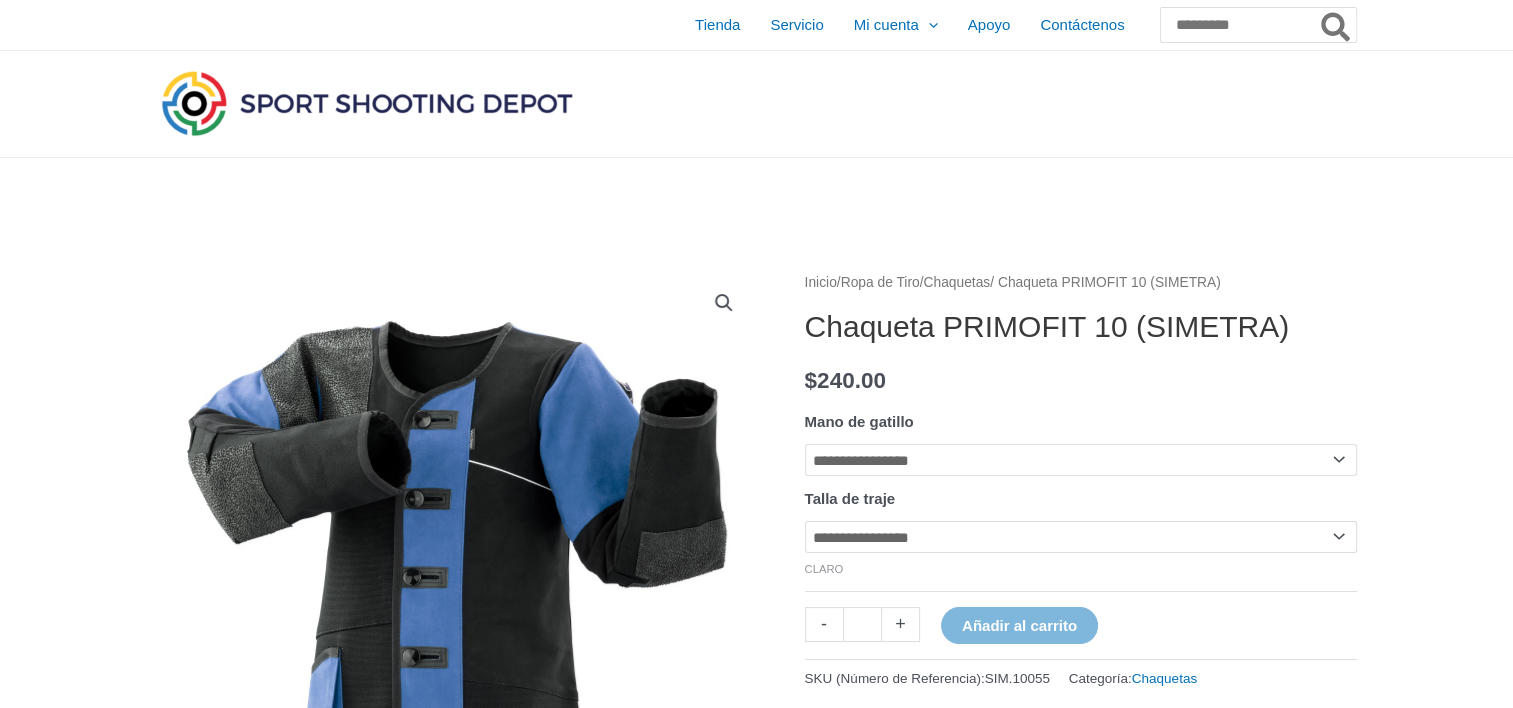 click on "**********" 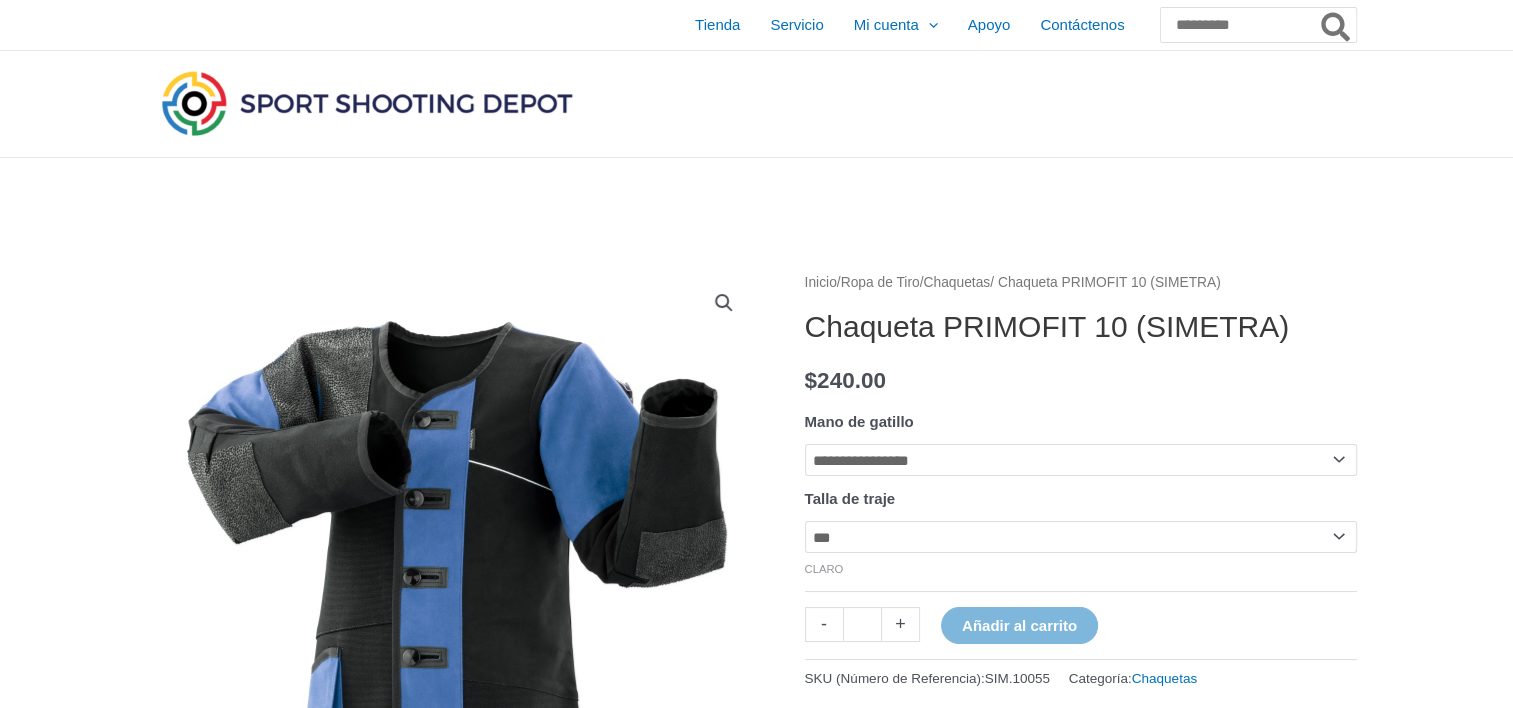 click on "**********" 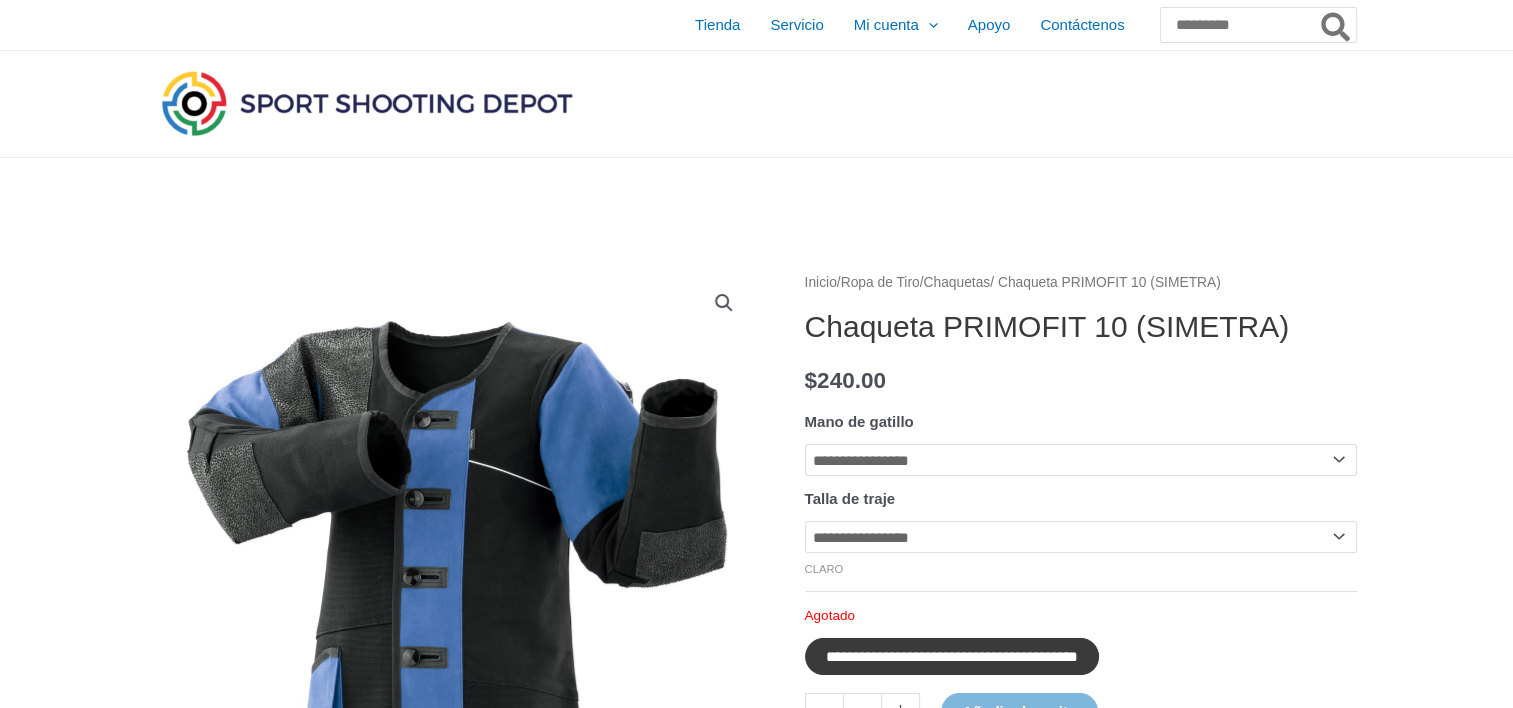click on "**********" 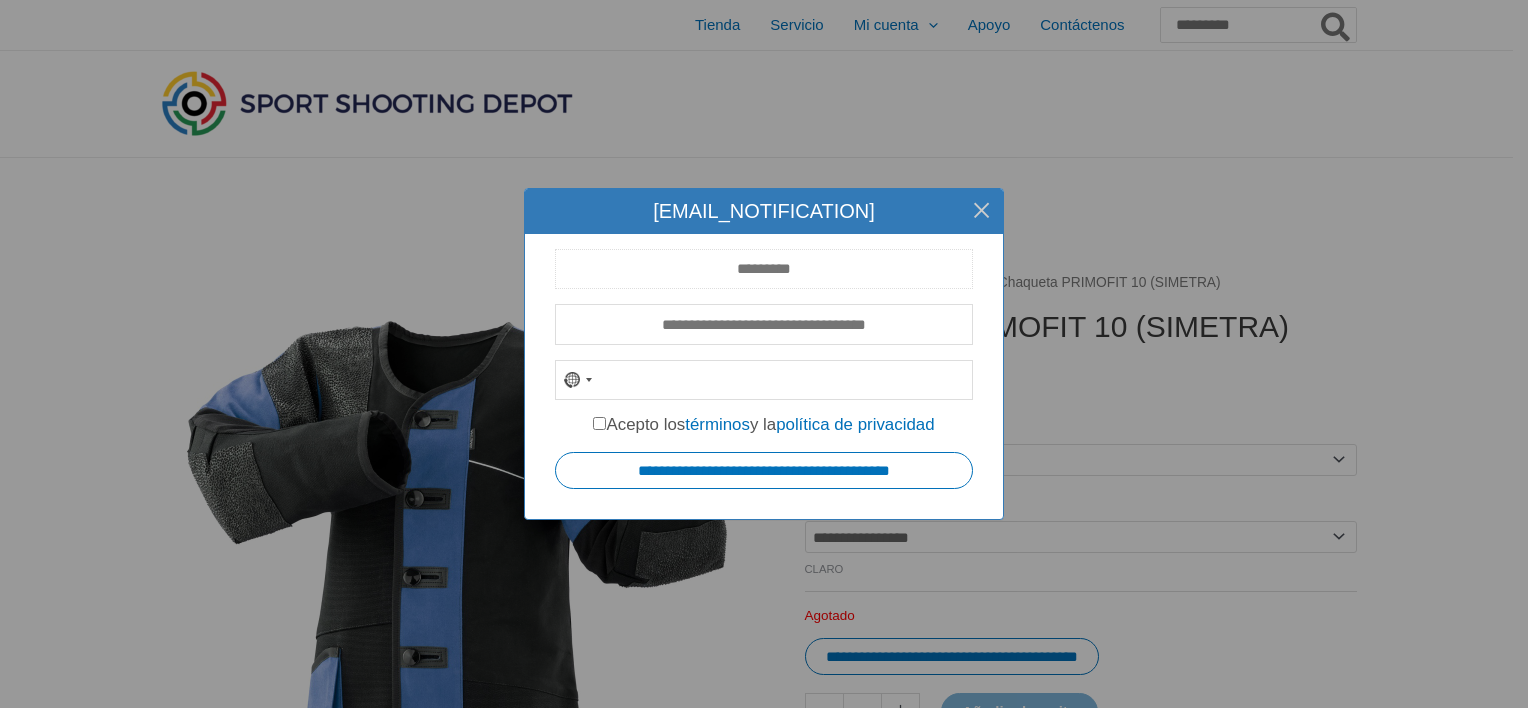 click at bounding box center (764, 269) 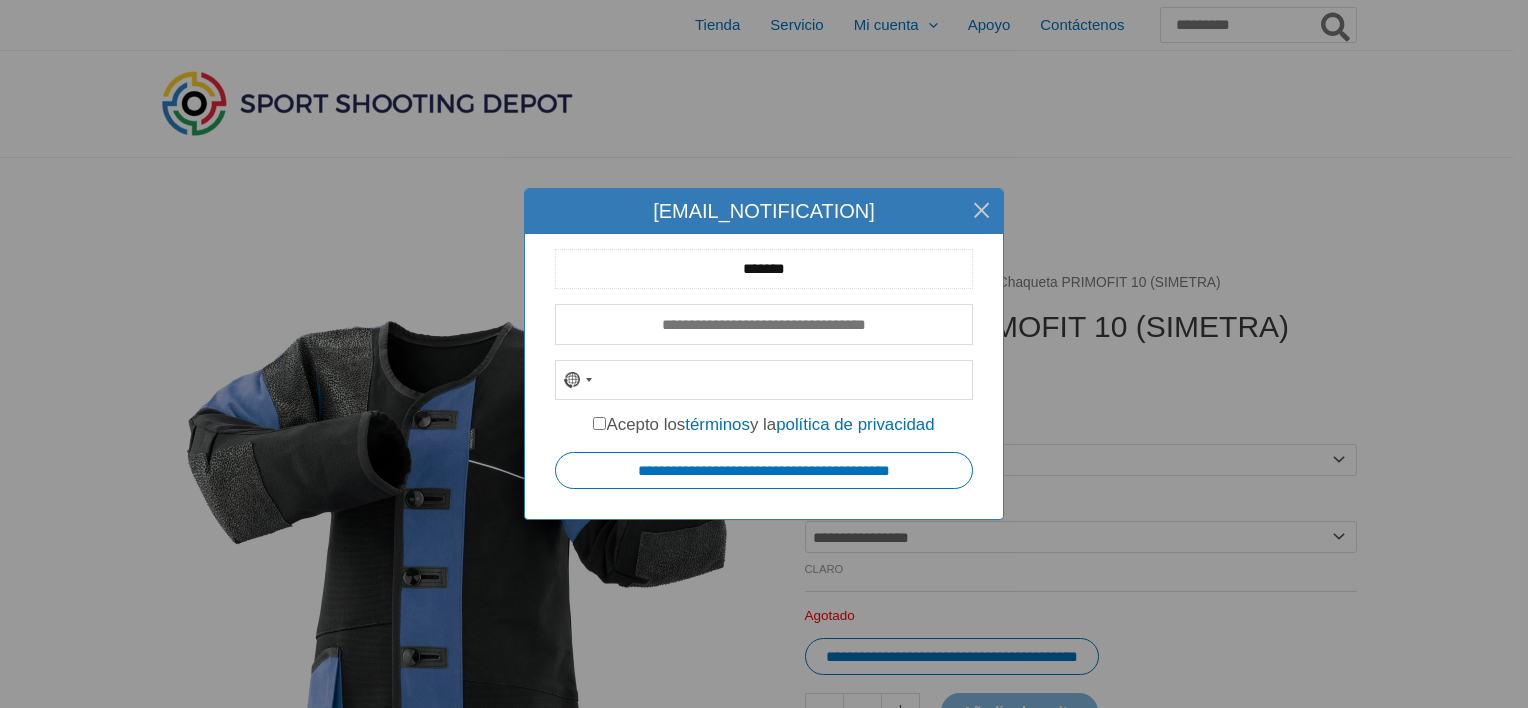 type on "*******" 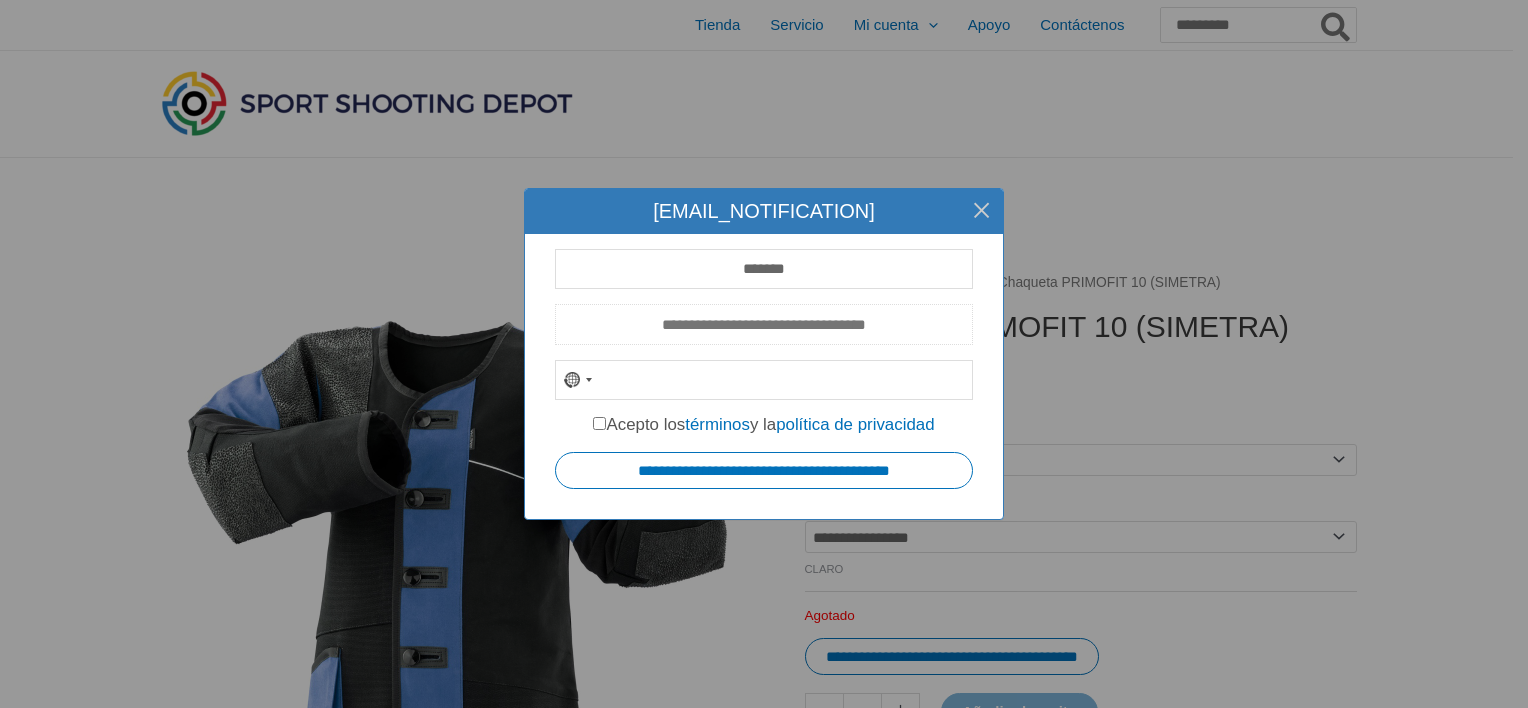 click at bounding box center [764, 324] 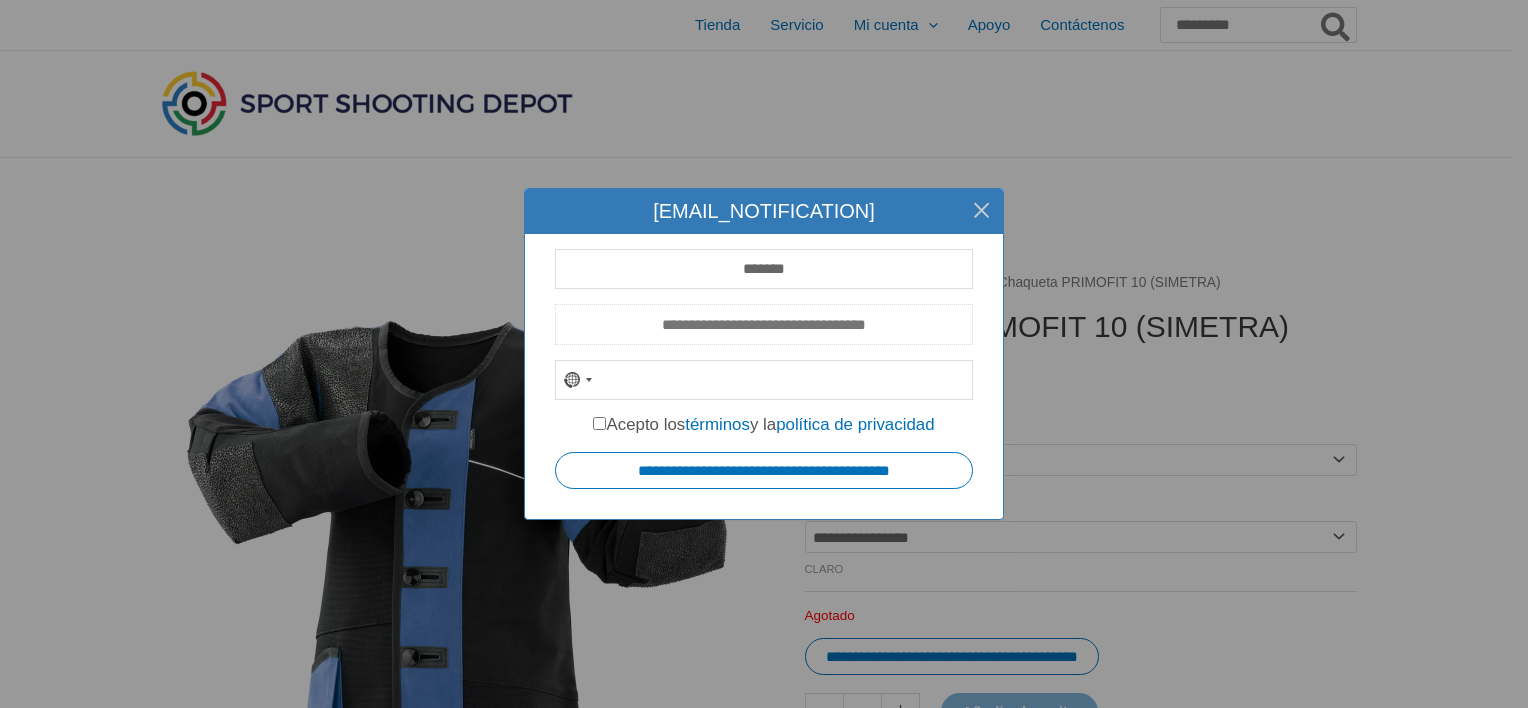 type on "**********" 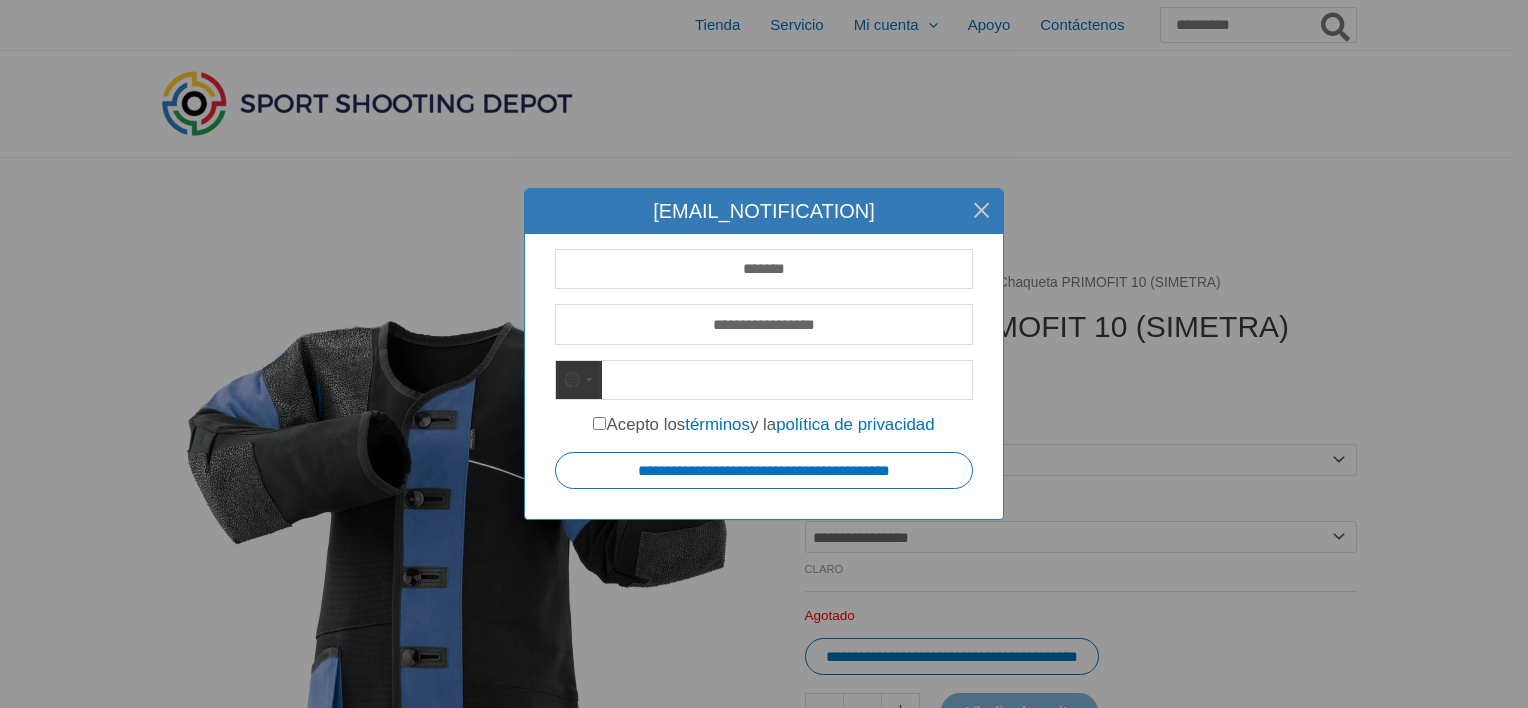 click on "Ningún país seleccionado" at bounding box center (577, 380) 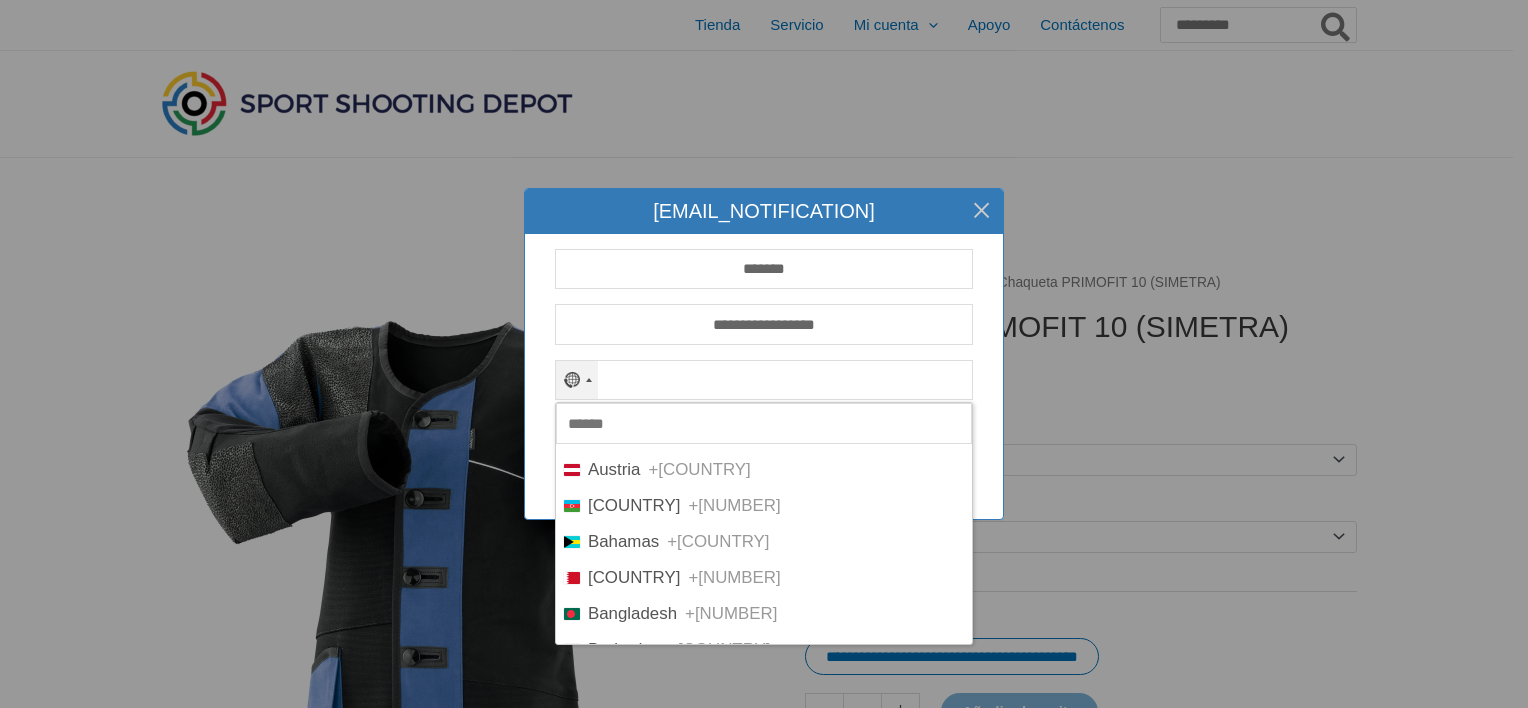 scroll, scrollTop: 796, scrollLeft: 0, axis: vertical 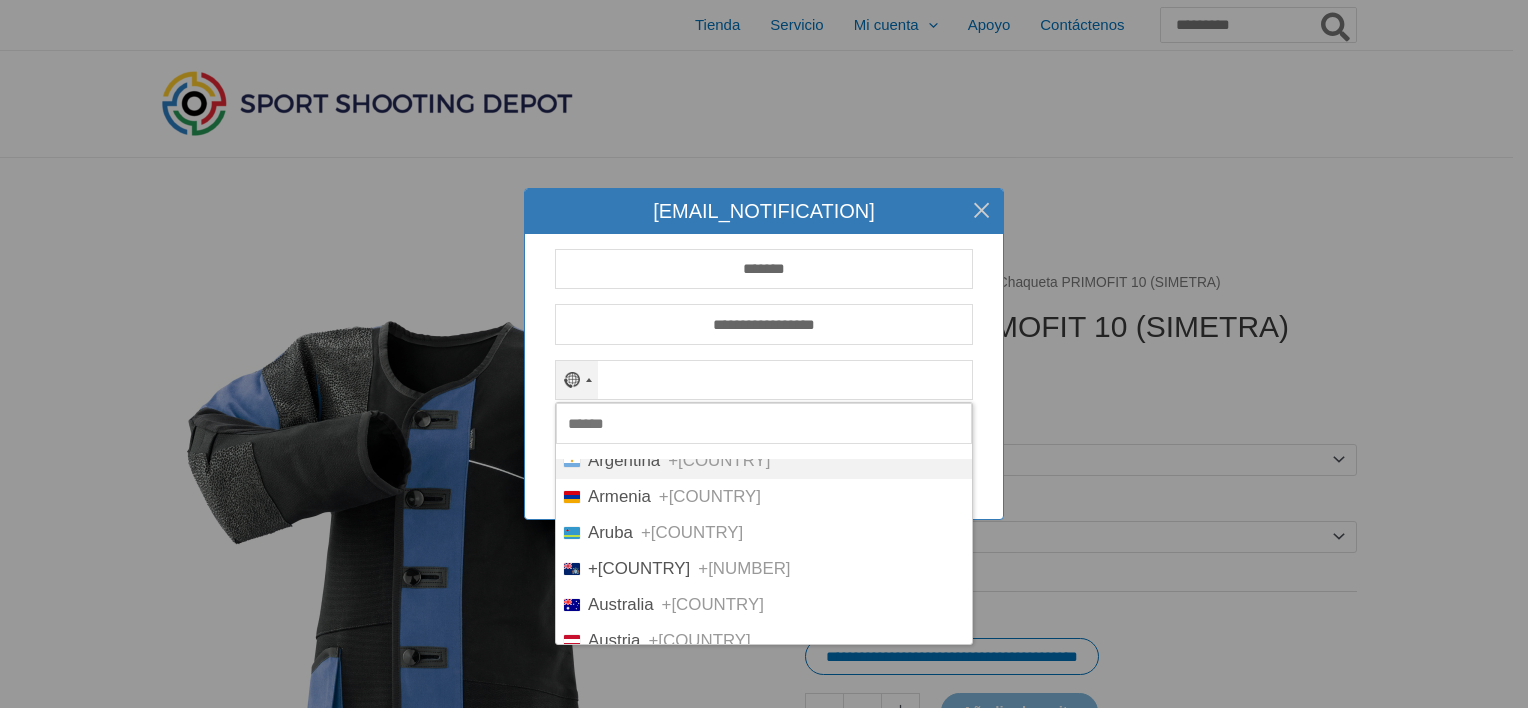 click on "244 resultados encontrados Afganistán +93 Islas Åland +358 Albania +355 Argelia +213 Samoa Americana +1 Andorra +376 Angola +244 Anguila +1 Antigua y Barbuda +1 Argentina +54 Armenia +374 Aruba +297 Isla de la Ascensión +247 Australia +61 Austria +43 Azerbaiyán +994 Bahamas +1 Bahrein +973 Bangladesh +880 Barbados +1 Bielorrusia +375 Bélgica +32 Belice +501 Benin +229 Bermudas +1 Bhután +975 Bolivia +591 Bosnia y Herzegovina +387 Botswana +267 Brasil +55 Territorio Británico del Océano Índico +246 Islas Vírgenes Británicas +1 Brunéi +673 Bulgaria +359 Burkina Faso +226 Burundi +257 Camboya +855 Camerún +237 Canadá +1 Cabo Verde +238 Caribe Neerlandés +599 Islas Caimán +1 República Centroafricana +236 Chad +235 Chile +56 China +86 Isla de Navidad +61 Islas Cocos (Keeling) +61 Colombia +57 Comoras +269 Congo - Brazzaville +242 Congo - Kinshasa +243 Islas Cook +682 Costa Rica +506 Costa de Marfil +225 Croacia +385 Cuba +53 Curaçao +599 Chipre +357 Chequia +420 Dinamarca +45 Yibuti +253 Dominica" at bounding box center (764, 523) 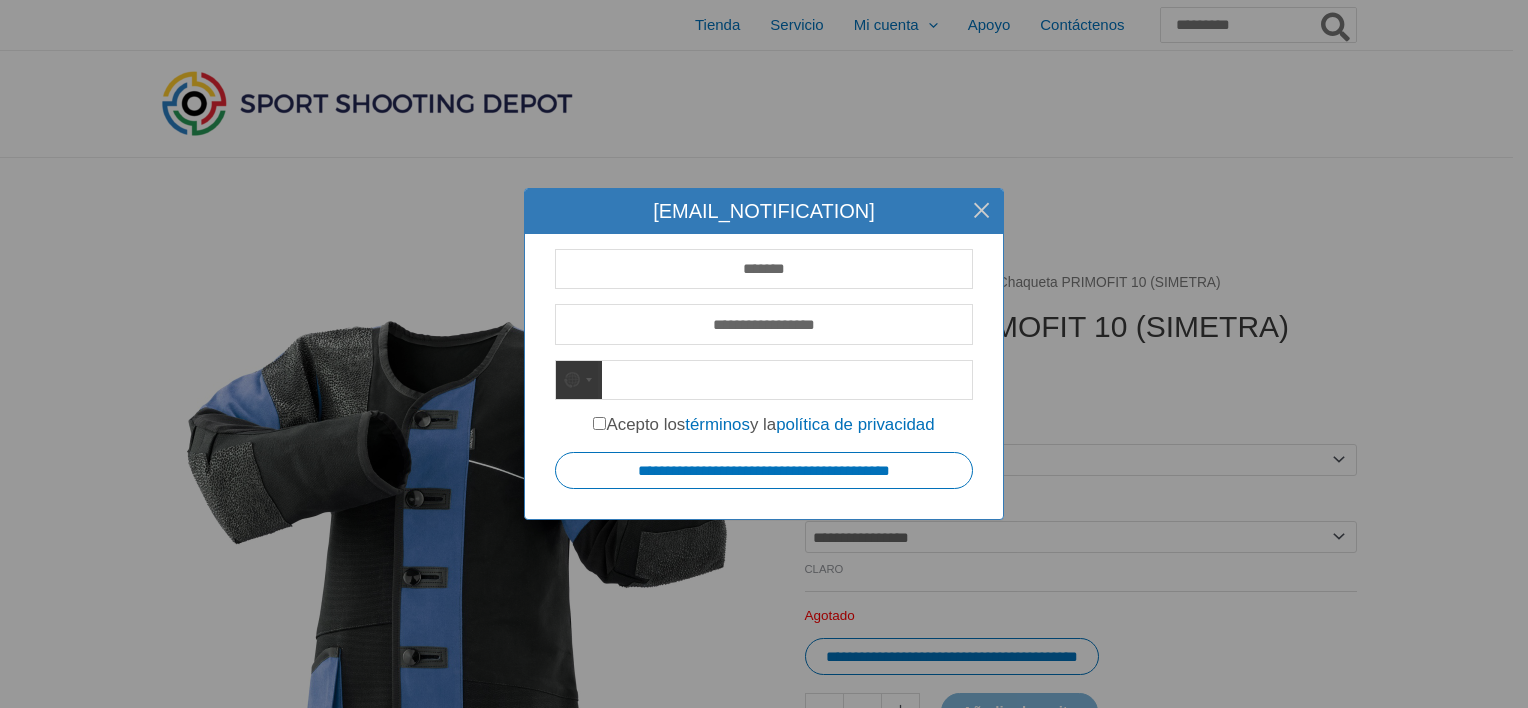 click on "Ningún país seleccionado" at bounding box center (577, 380) 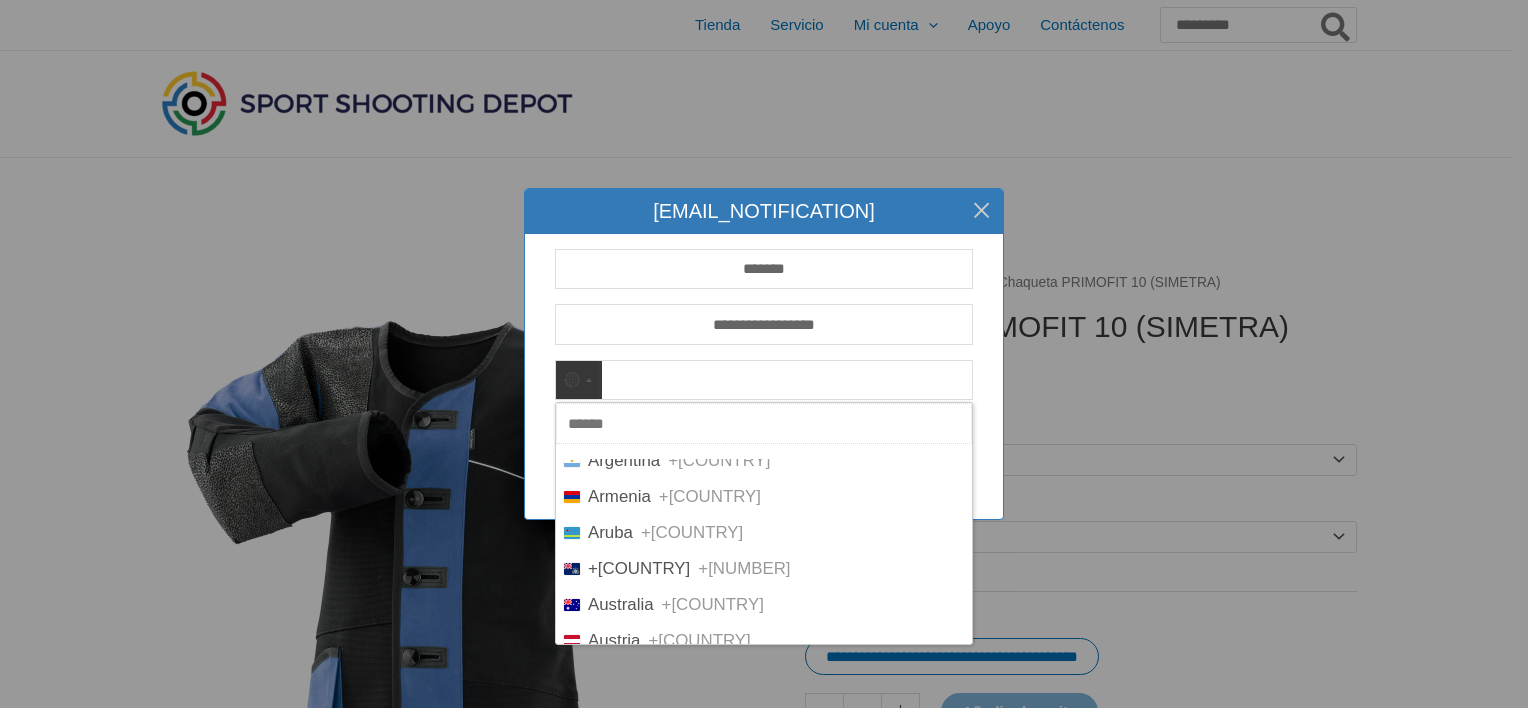 scroll, scrollTop: 0, scrollLeft: 0, axis: both 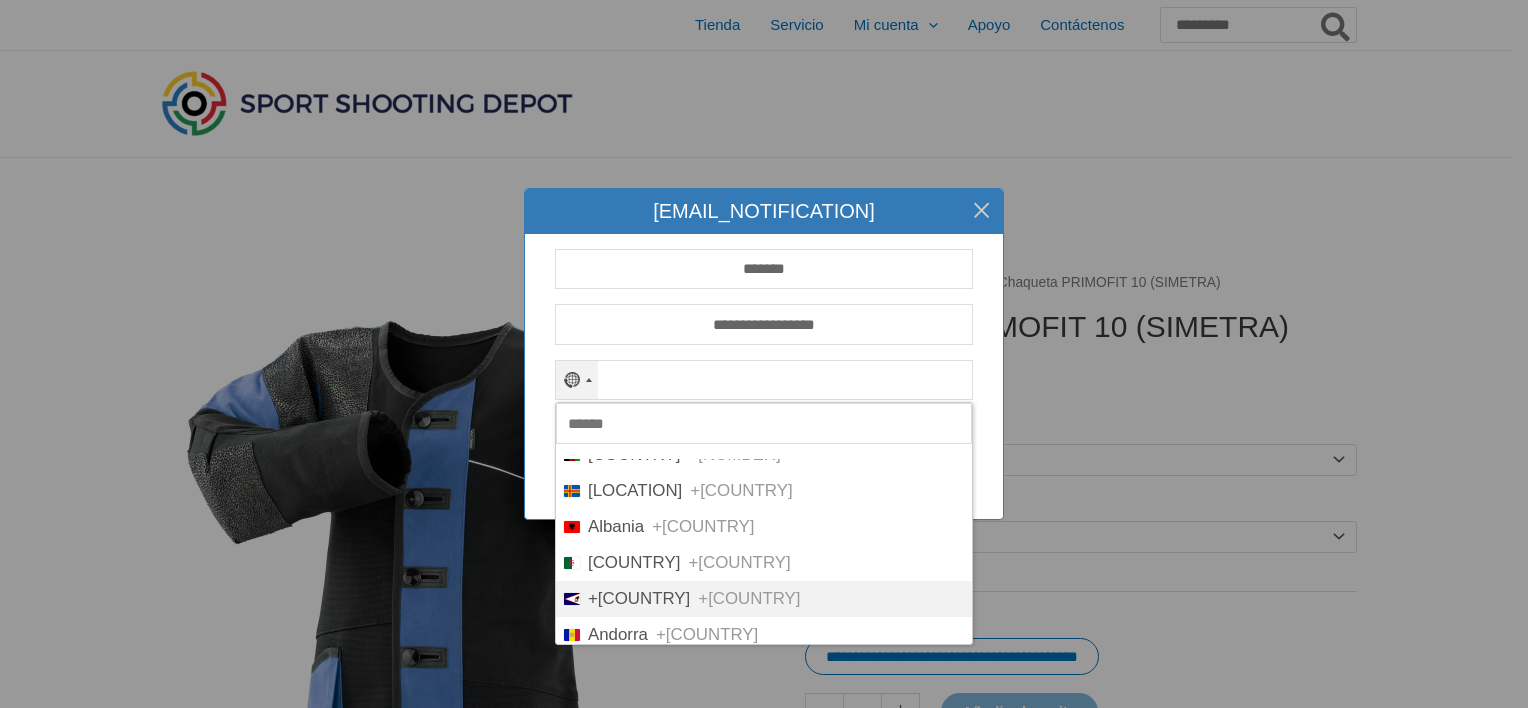 click on "Afganistán +93 Islas Åland +358 Albania +355 Argelia +213 Samoa Americana +1 Andorra +376 Angola +244 Anguila +1 Antigua y Barbuda +1 Argentina +54 Armenia +374 Aruba +297 Isla de la Ascensión +247 Australia +61 Austria +43 Azerbaiyán +994 Bahamas +1 Bahrein +973 Bangladesh +880 Barbados +1 Bielorrusia +375 Bélgica +32 Belice +501 Benin +229 Bermudas +1 Bhután +975 Bolivia +591 Bosnia y Herzegovina +387 Botswana +267 Brasil +55 Territorio Británico del Océano Índico +246 Islas Vírgenes Británicas +1 Brunéi +673 Bulgaria +359 Burkina Faso +226 Burundi +257 Camboya +855 Camerún +237 Canadá +1 Cabo Verde +238 Caribe Neerlandés +599 Islas Caimán +1 República Centroafricana +236 Chad +235 Chile +56 China +86 Isla de Navidad +61 Islas Cocos (Keeling) +61 Colombia +57 Comoras +269 Congo - Brazzaville +242 Congo - Kinshasa +243 Islas Cook +682 Costa Rica +506 Costa de Marfil +225 Croacia +385 Cuba +53 Curaçao +599 Chipre +357 Chequia +420 Dinamarca +45 Yibuti +253 Dominica +1 República Dominicana" at bounding box center (764, 551) 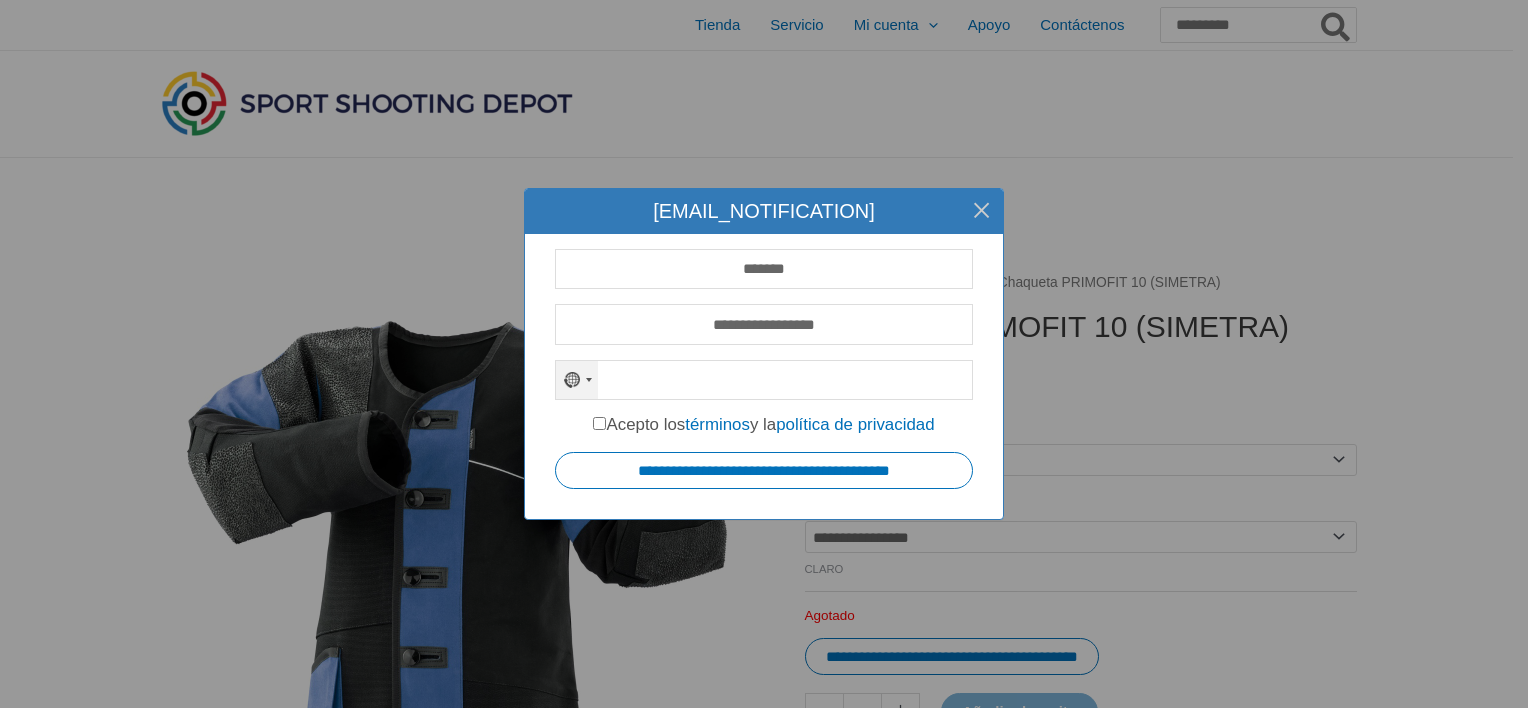 scroll, scrollTop: 0, scrollLeft: 0, axis: both 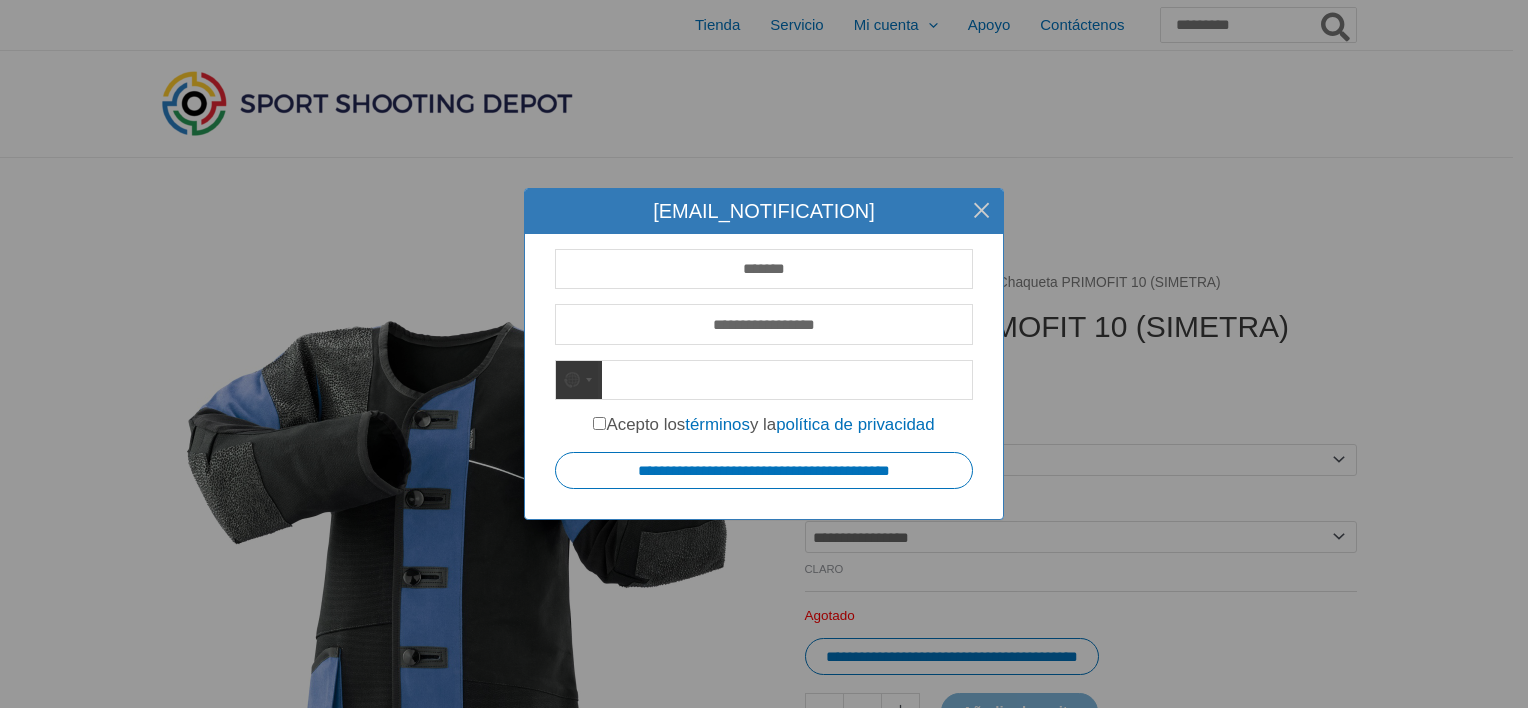 click on "Ningún país seleccionado" at bounding box center [577, 380] 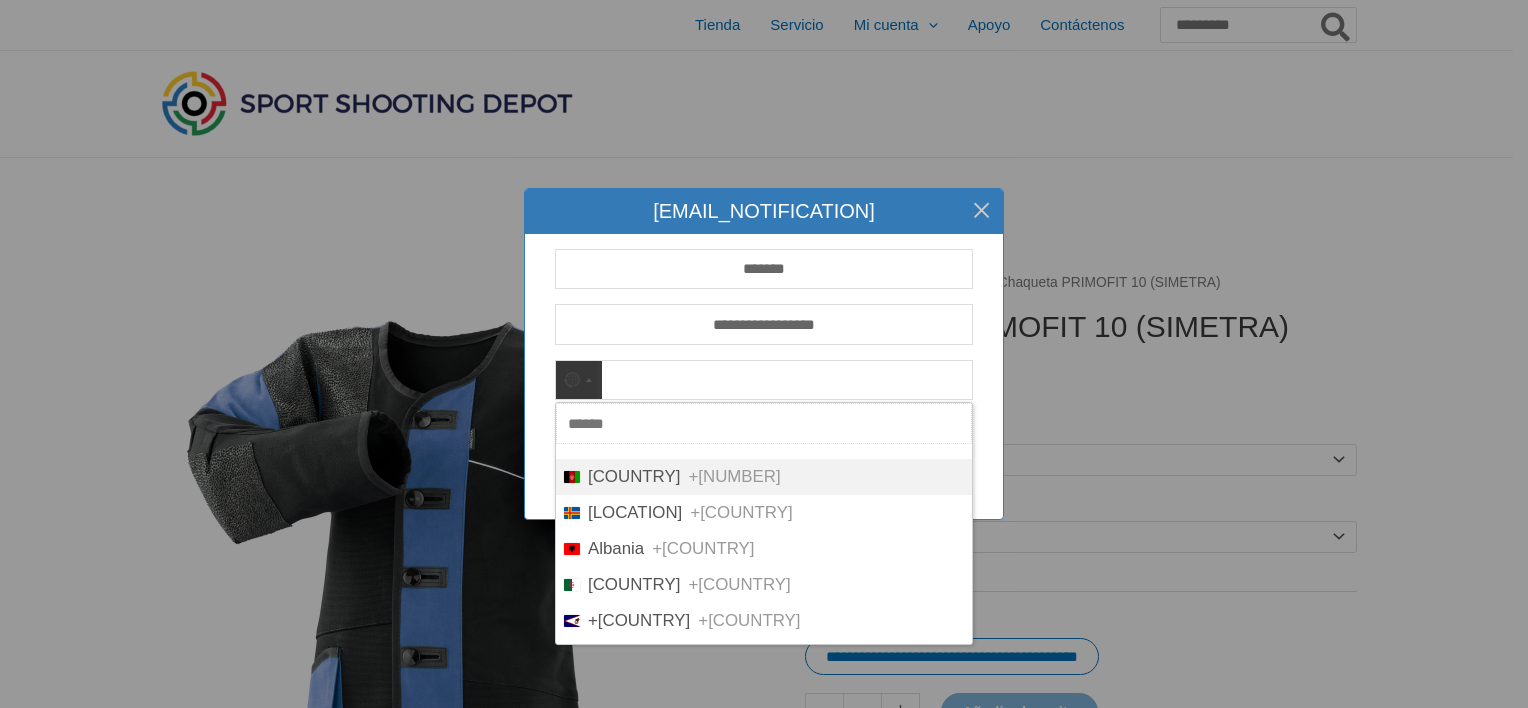 scroll, scrollTop: 0, scrollLeft: 0, axis: both 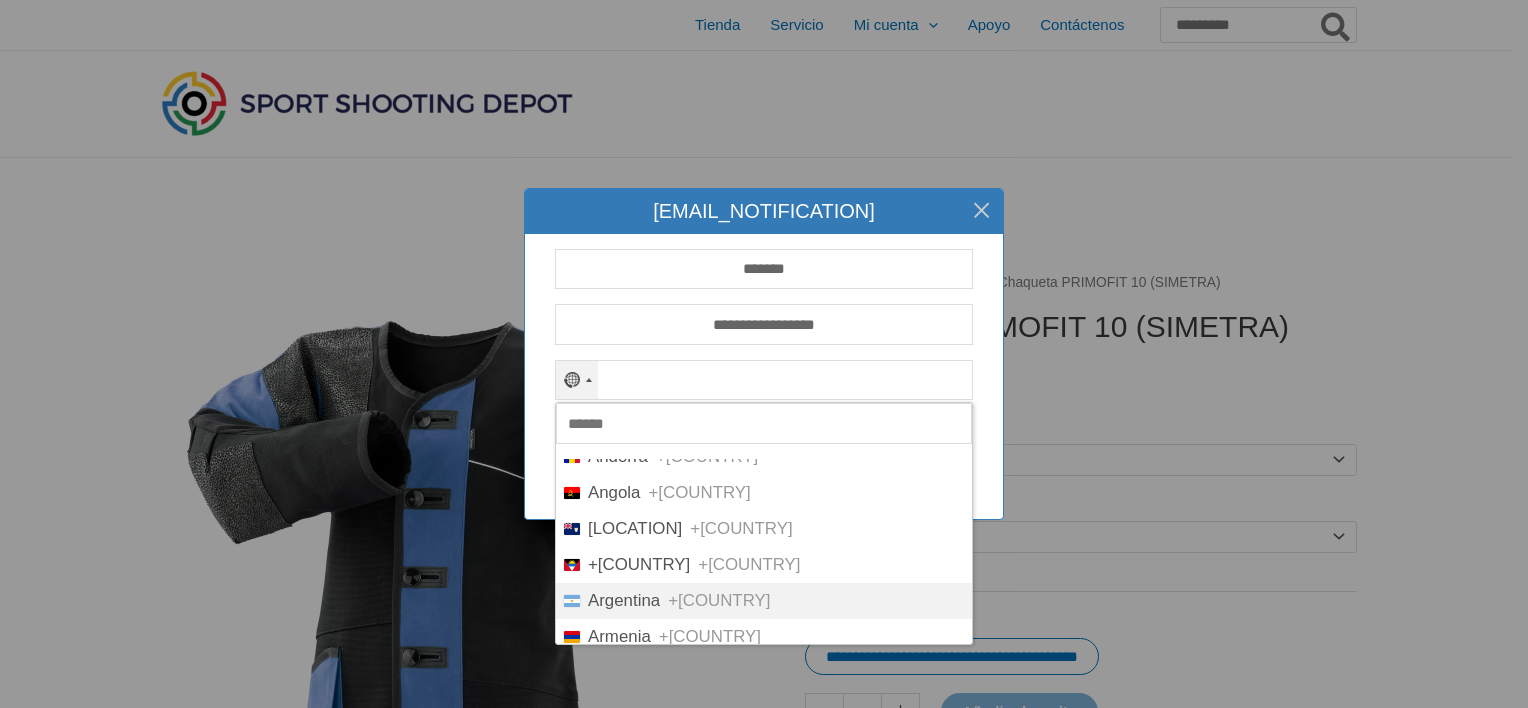 click on "Argentina" at bounding box center (624, 601) 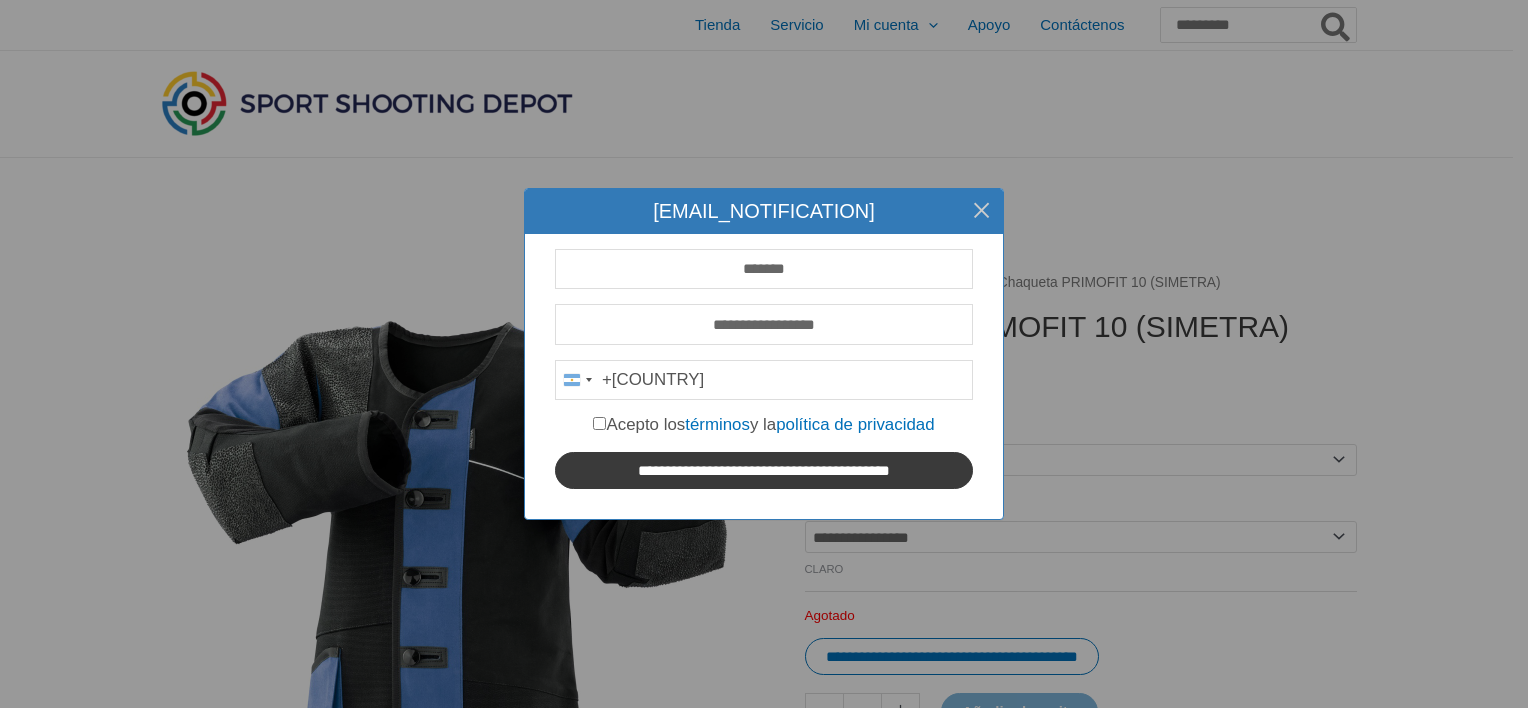 click on "**********" at bounding box center (764, 470) 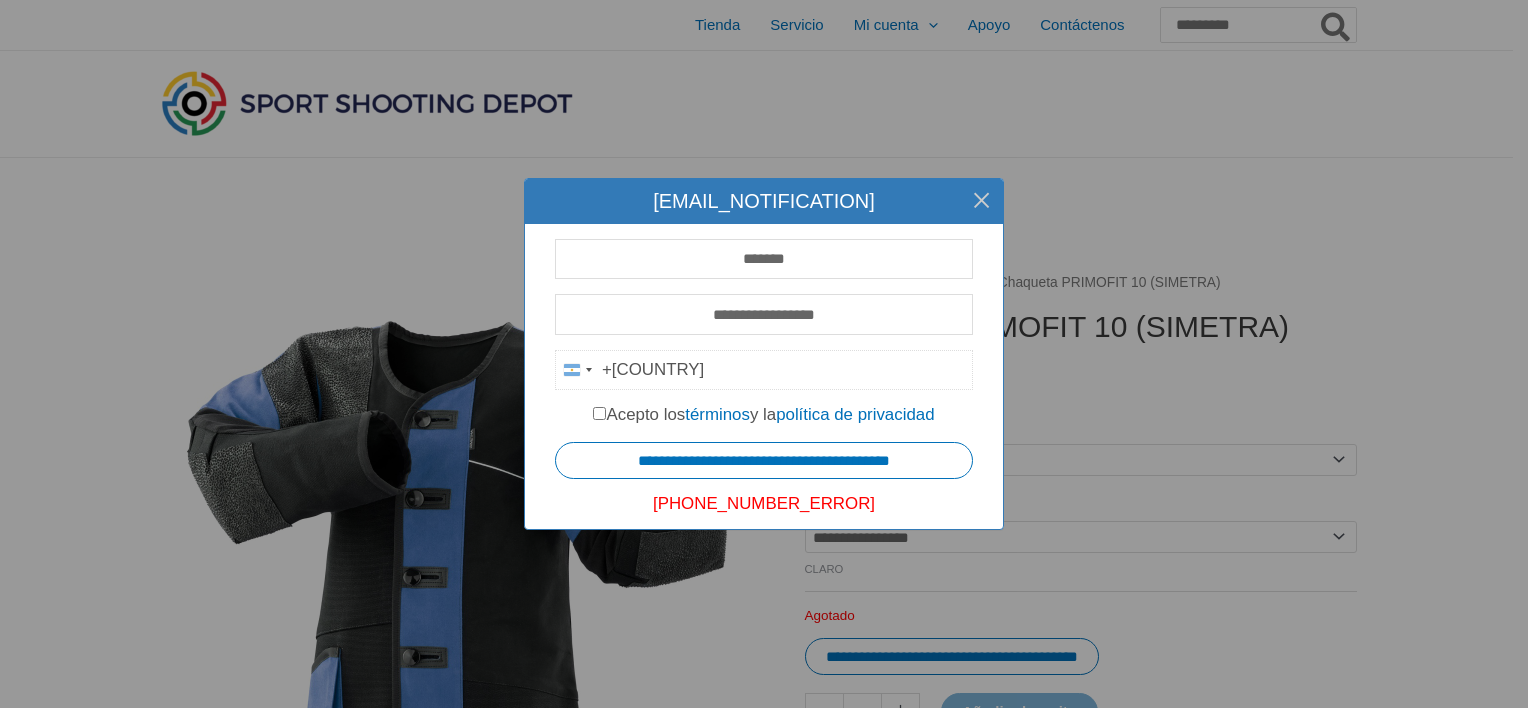 click at bounding box center [764, 370] 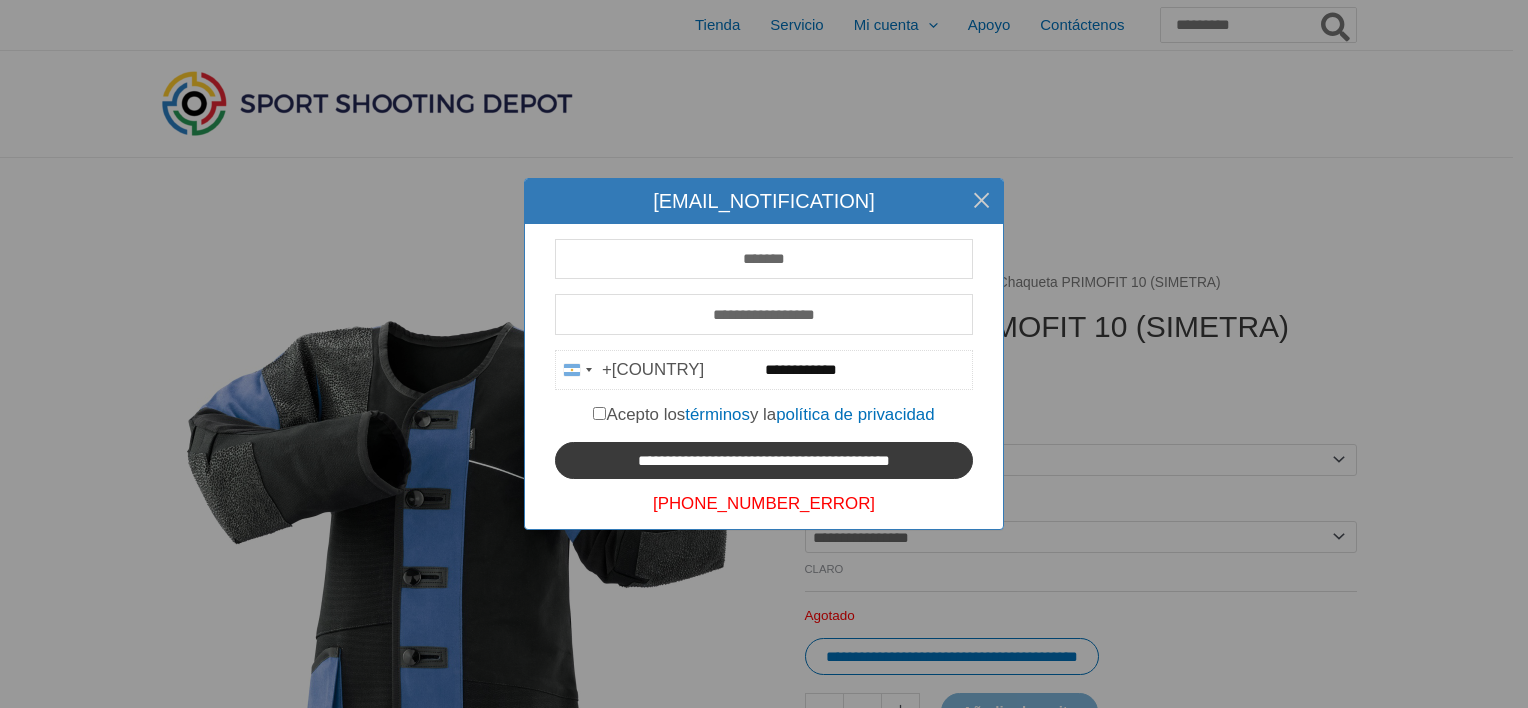 type on "**********" 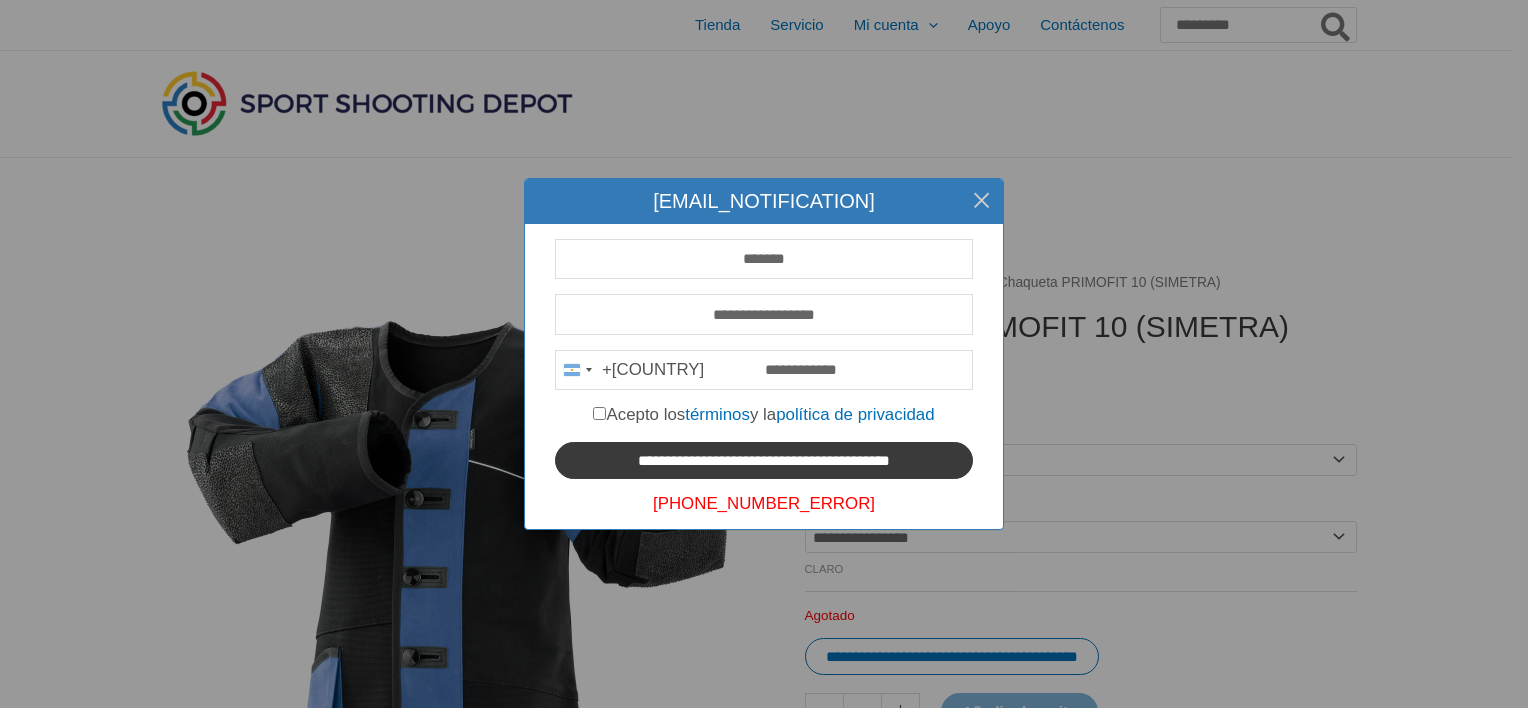 click on "**********" at bounding box center [764, 460] 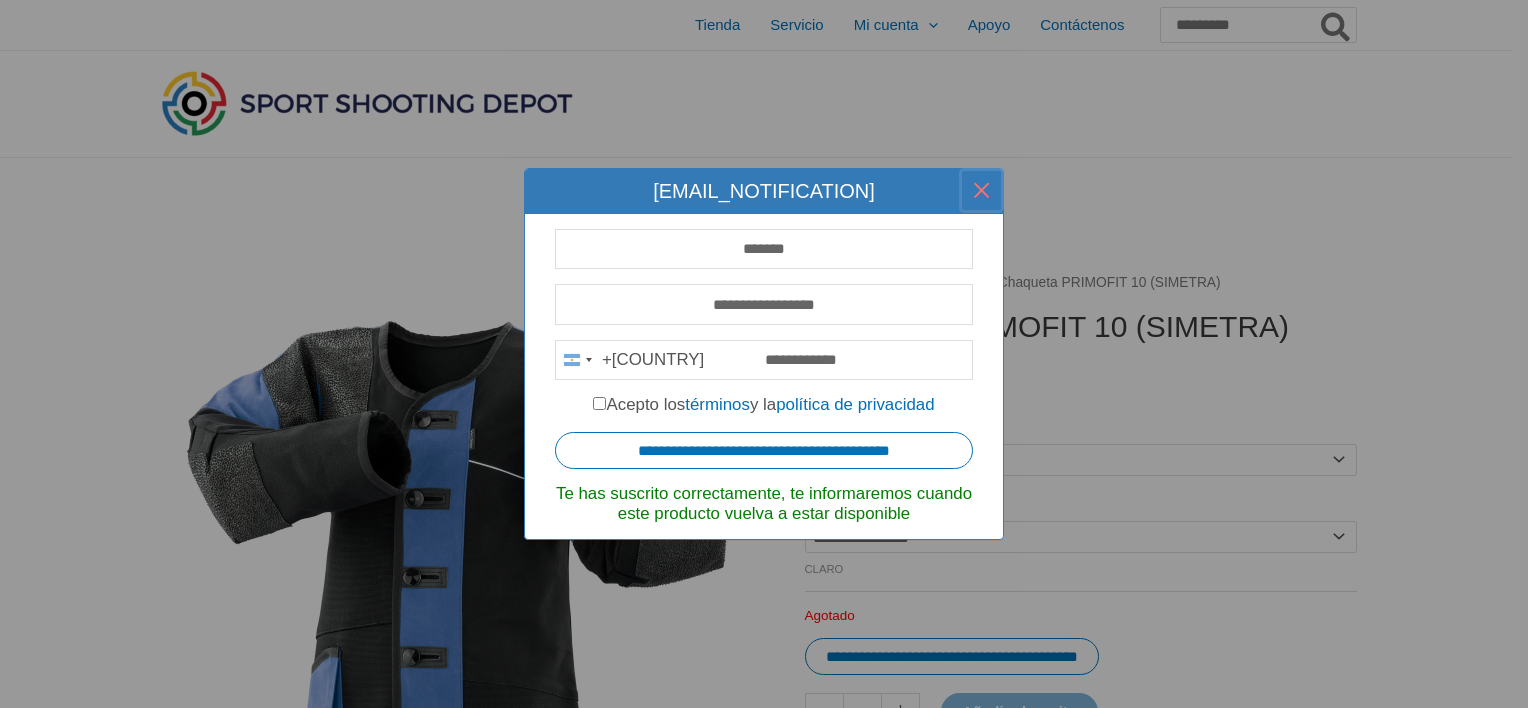 click on "×" at bounding box center (981, 190) 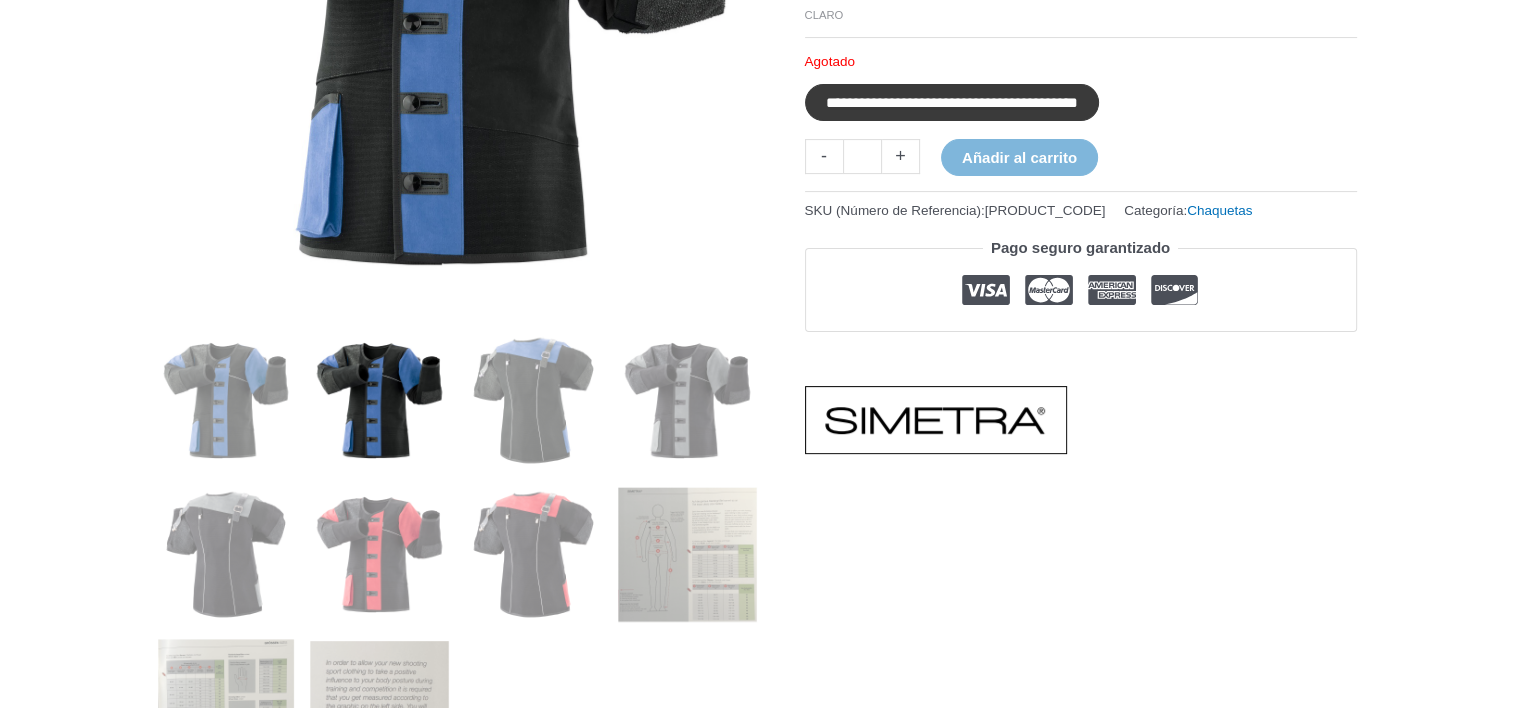 scroll, scrollTop: 606, scrollLeft: 0, axis: vertical 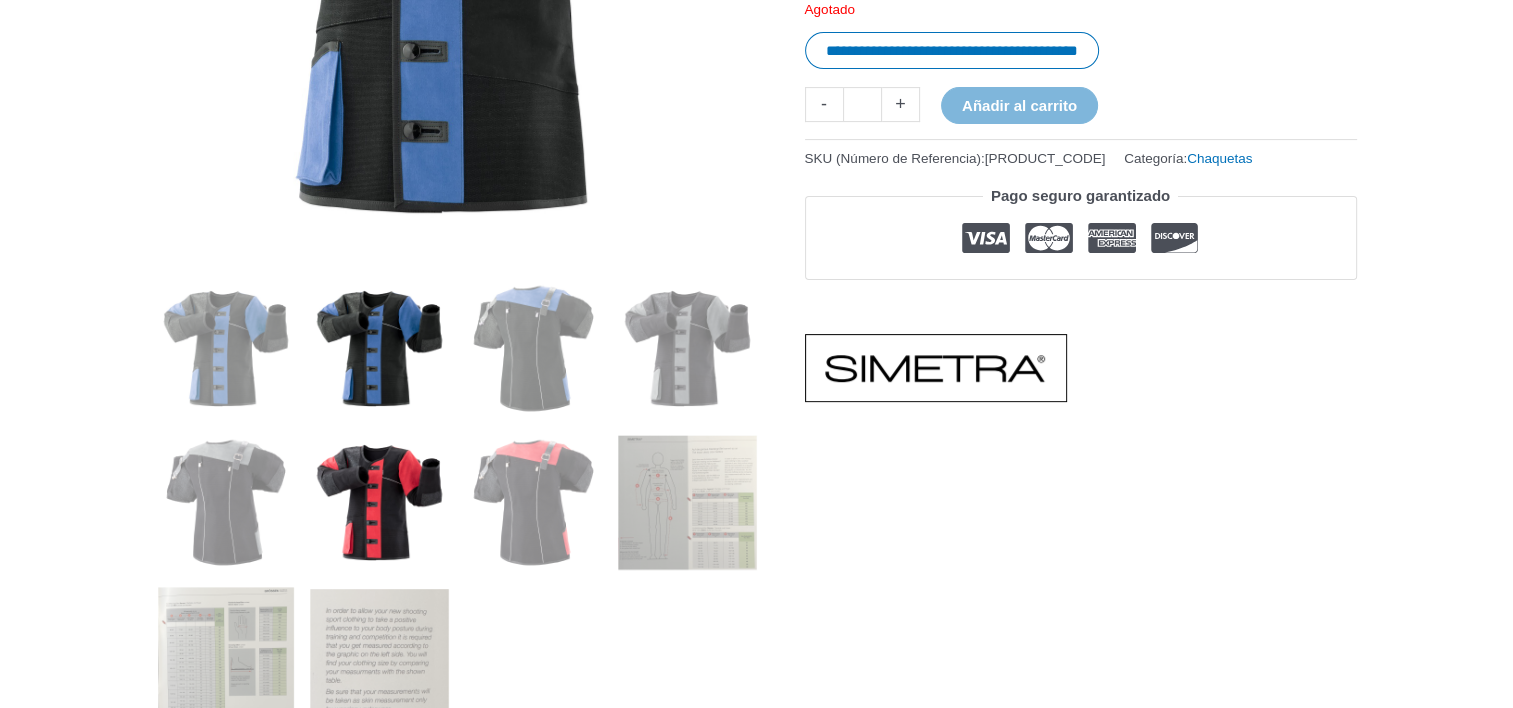 click at bounding box center (379, 502) 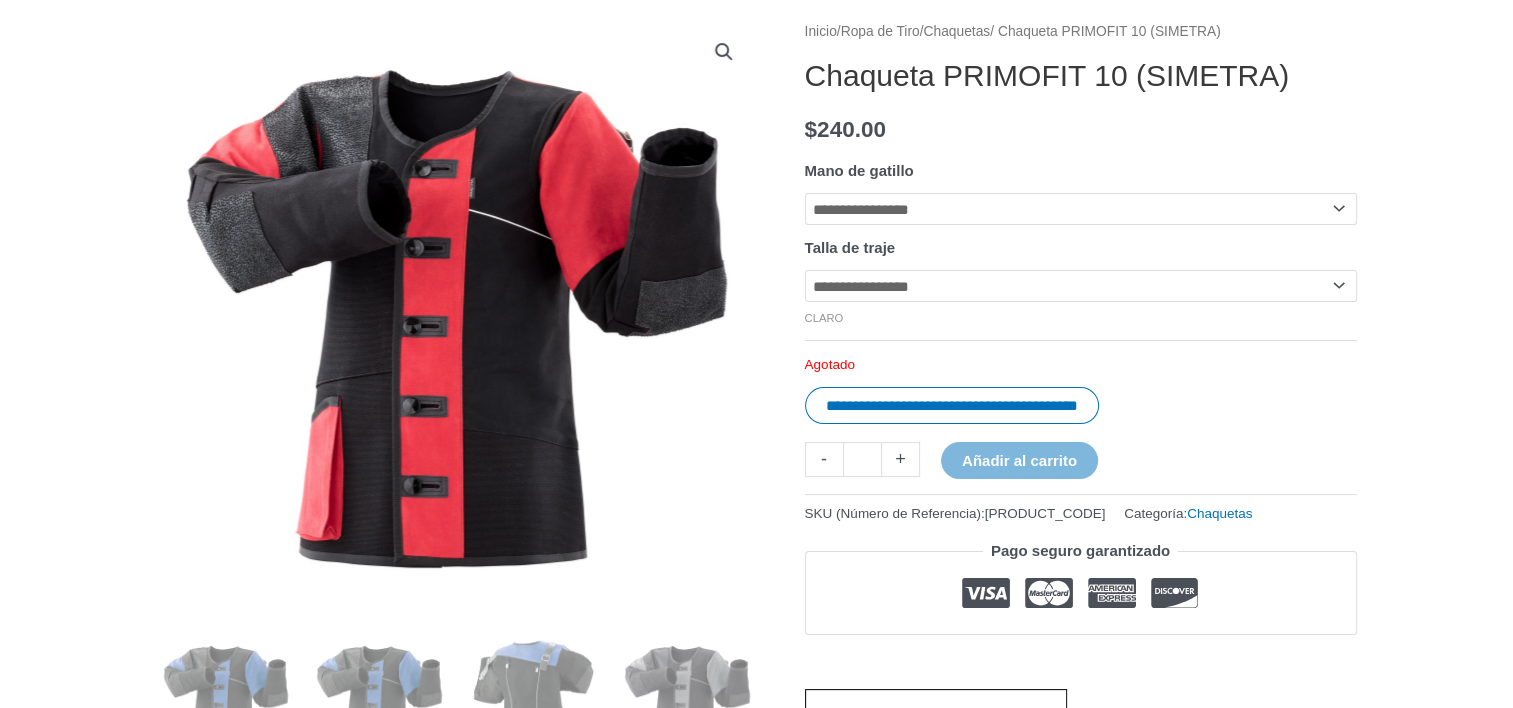 scroll, scrollTop: 233, scrollLeft: 0, axis: vertical 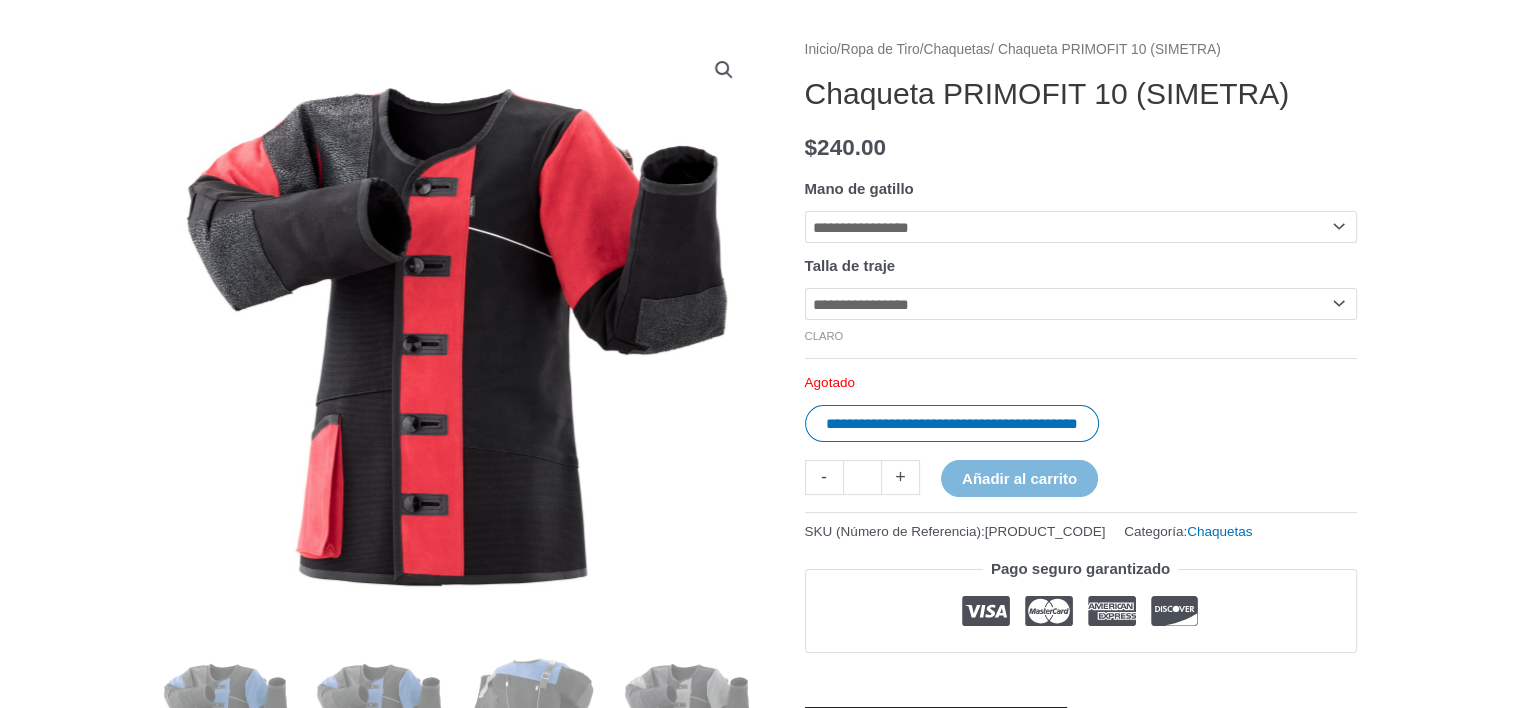 click at bounding box center [724, 70] 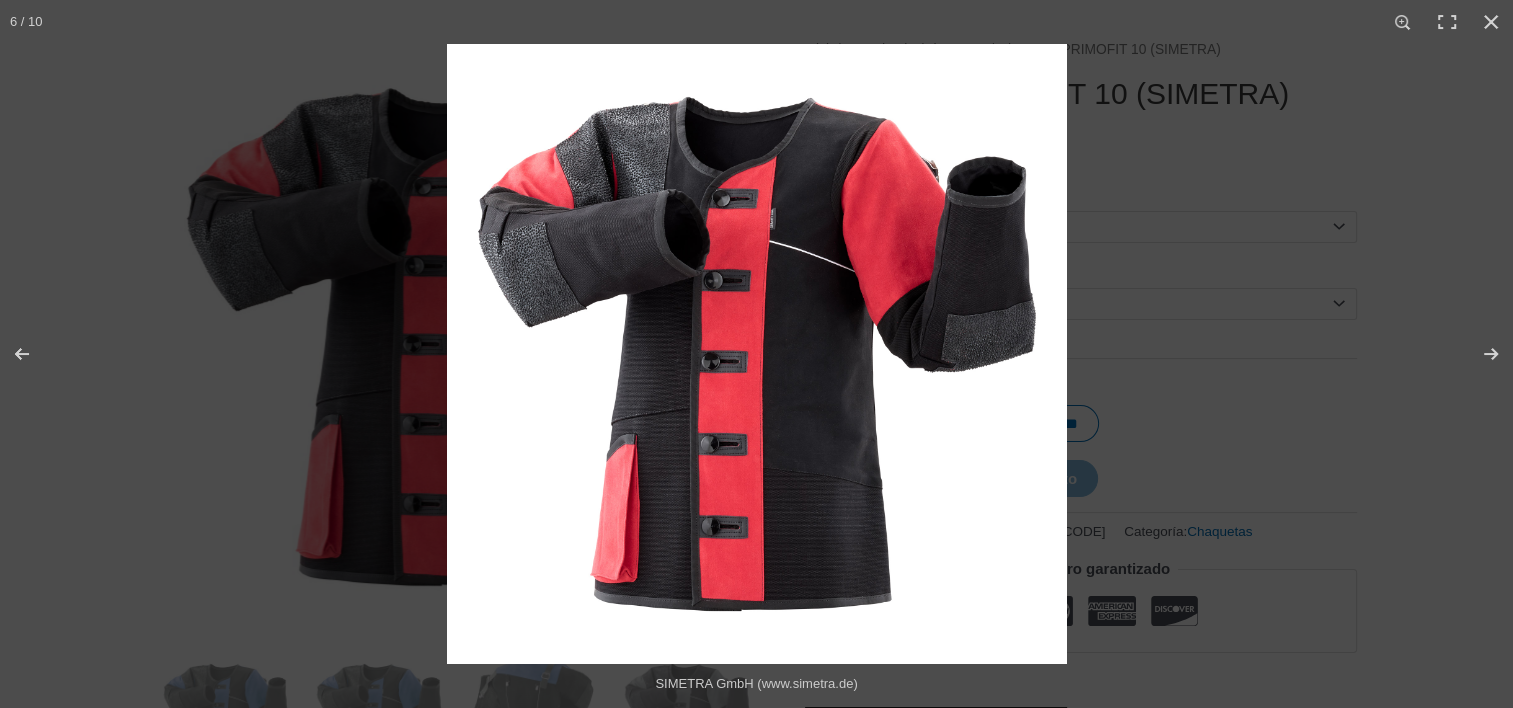 click at bounding box center (757, 354) 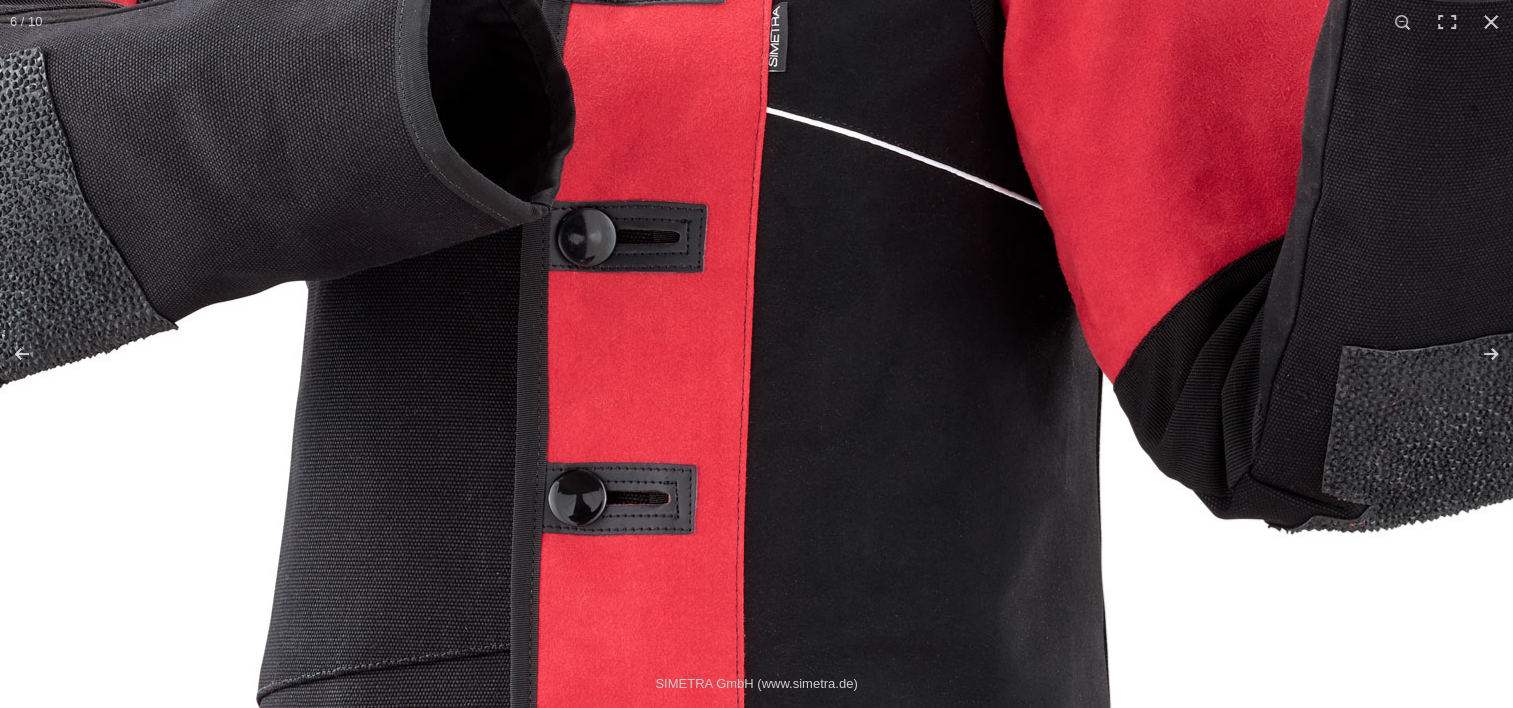 click at bounding box center (727, 474) 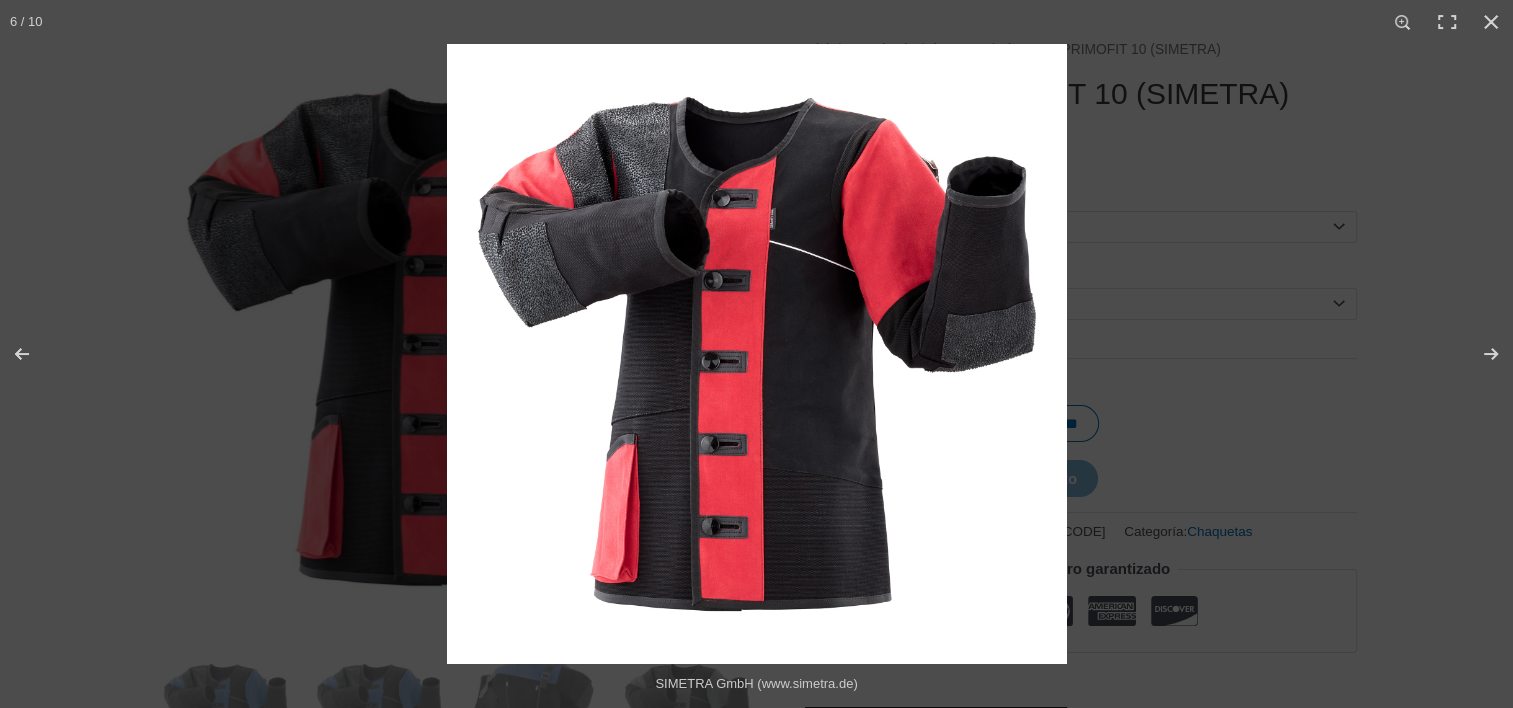 click at bounding box center (757, 354) 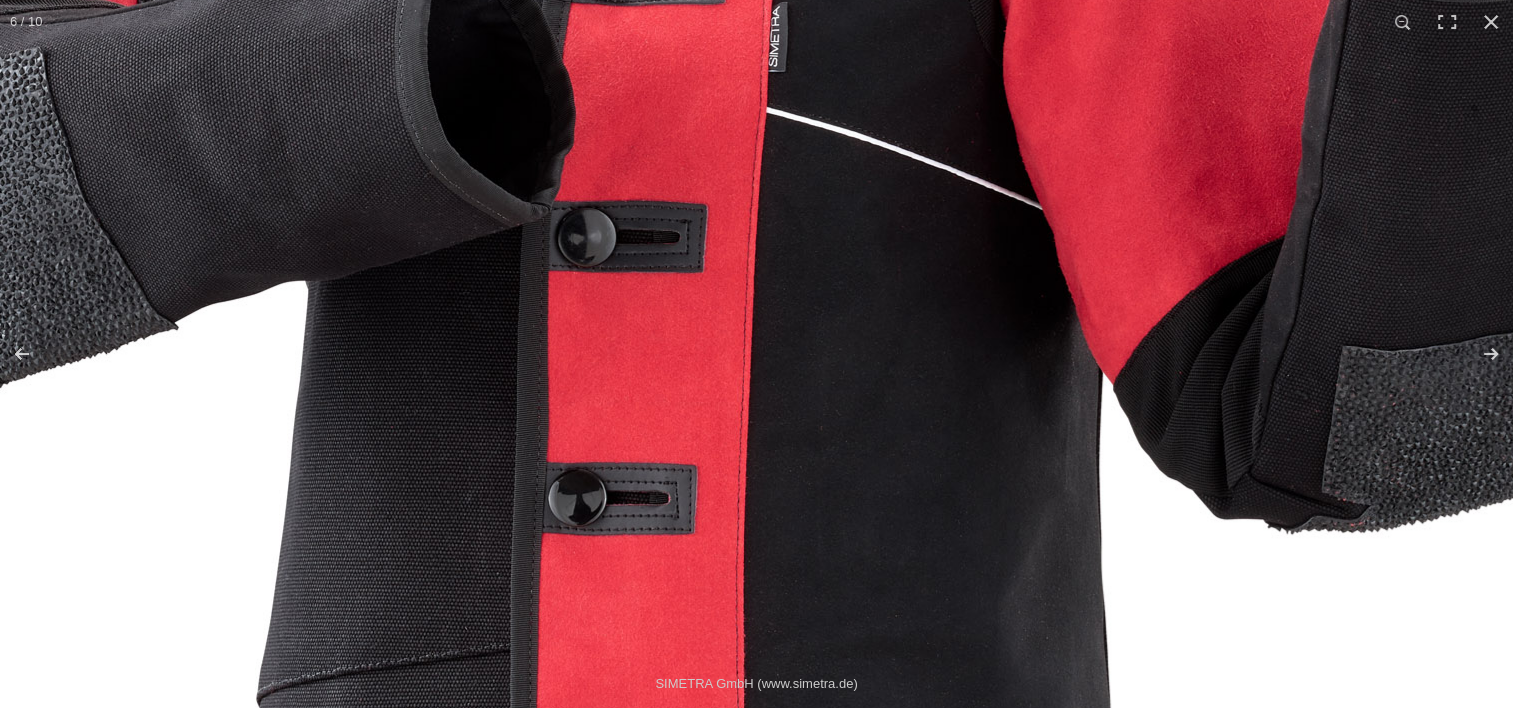 click at bounding box center [727, 474] 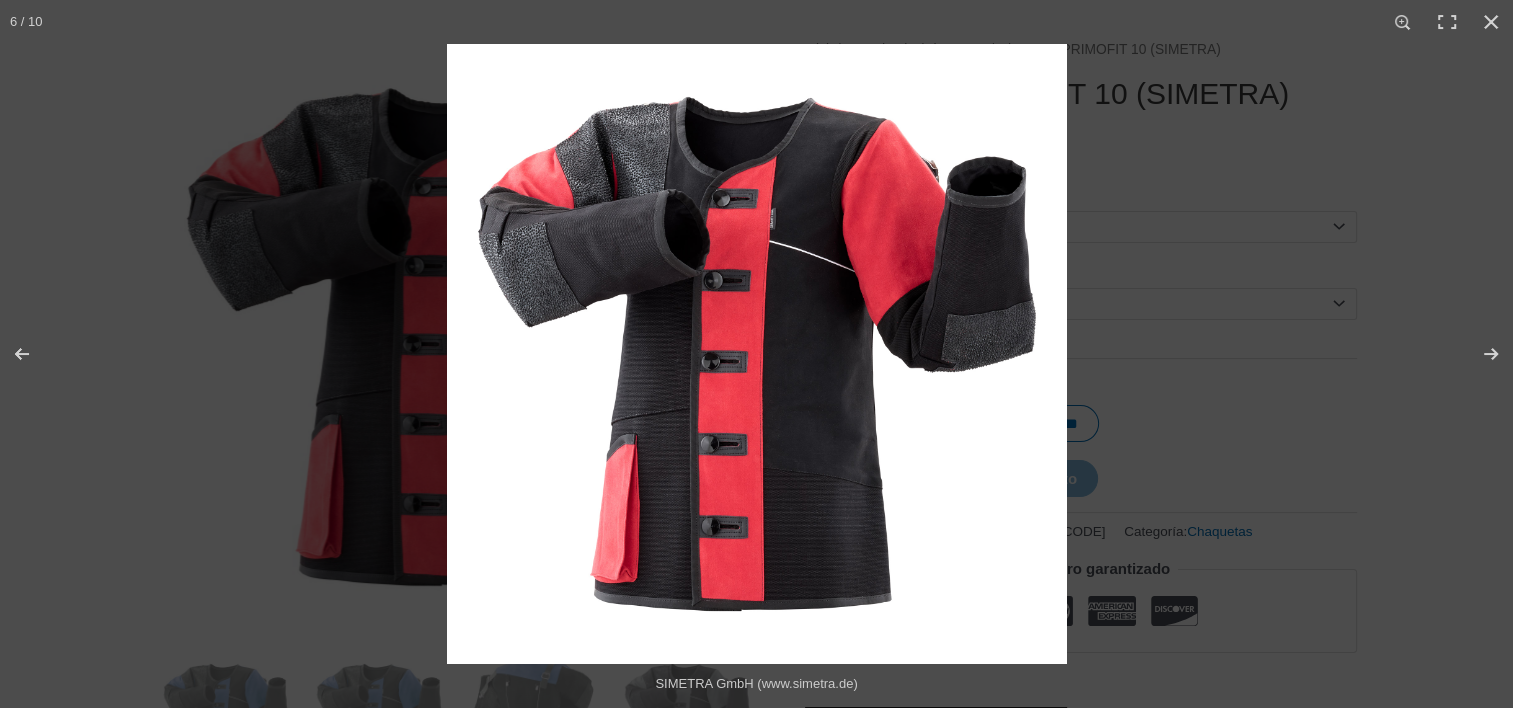 click at bounding box center [757, 354] 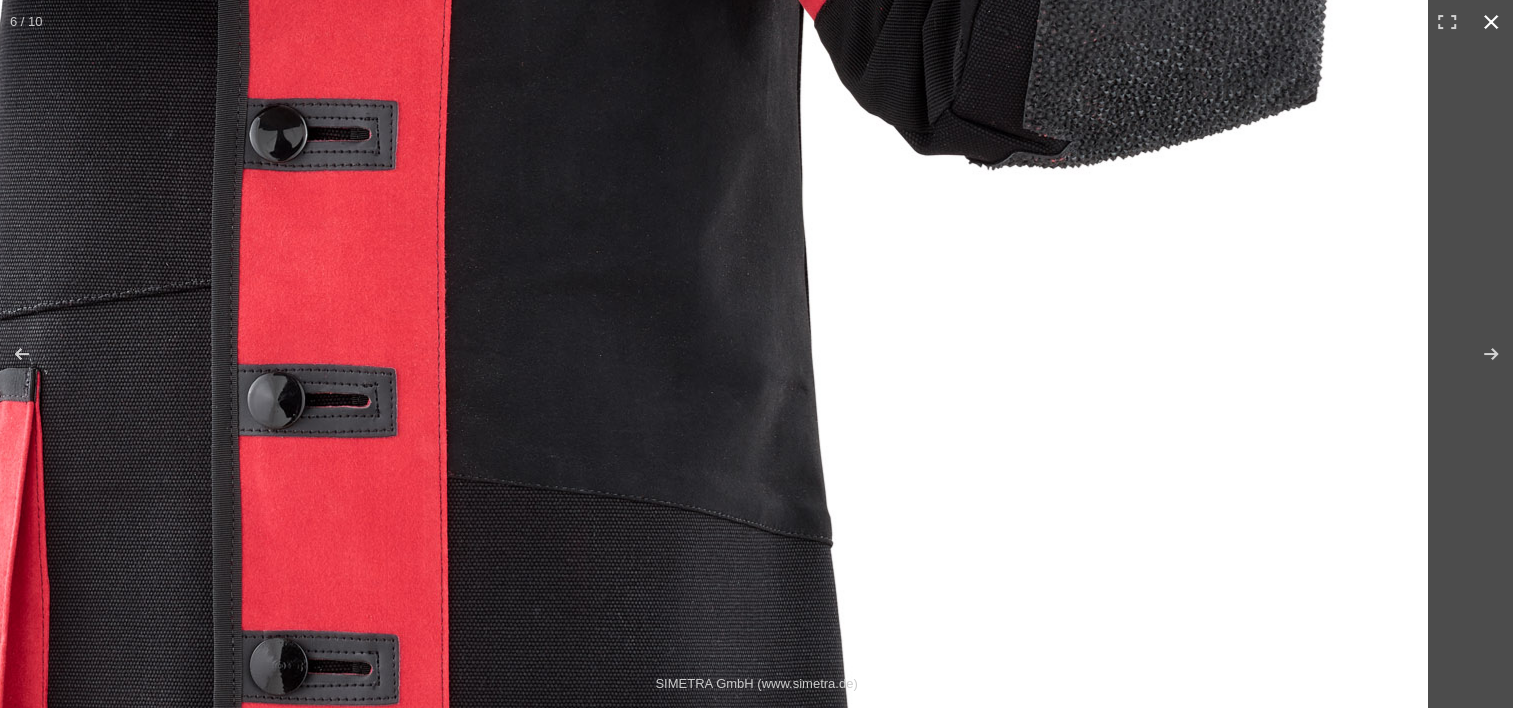 click on "6 / 10
SIMETRA GmbH (www.simetra.de)
SIMETRA GmbH (www.simetra.de)" at bounding box center [756, 354] 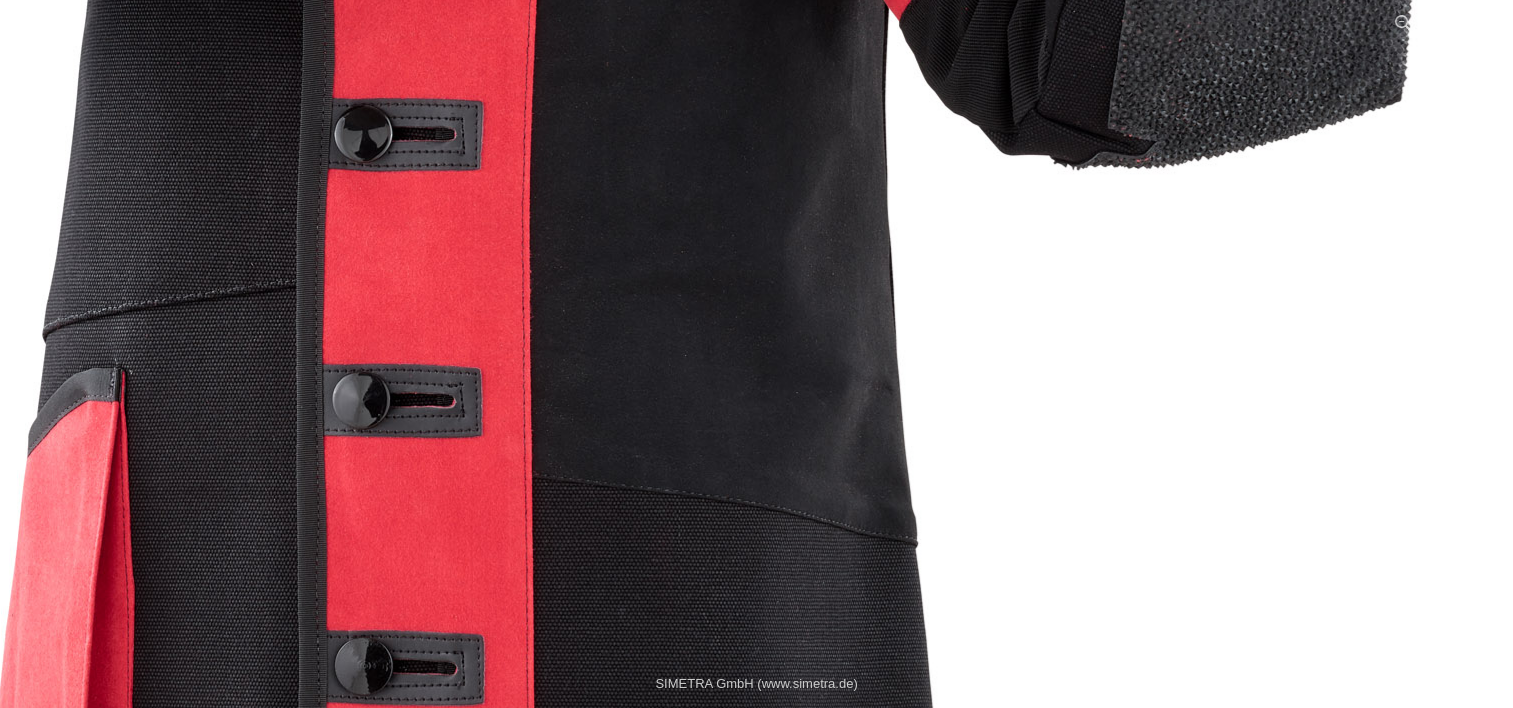 click at bounding box center [1478, 354] 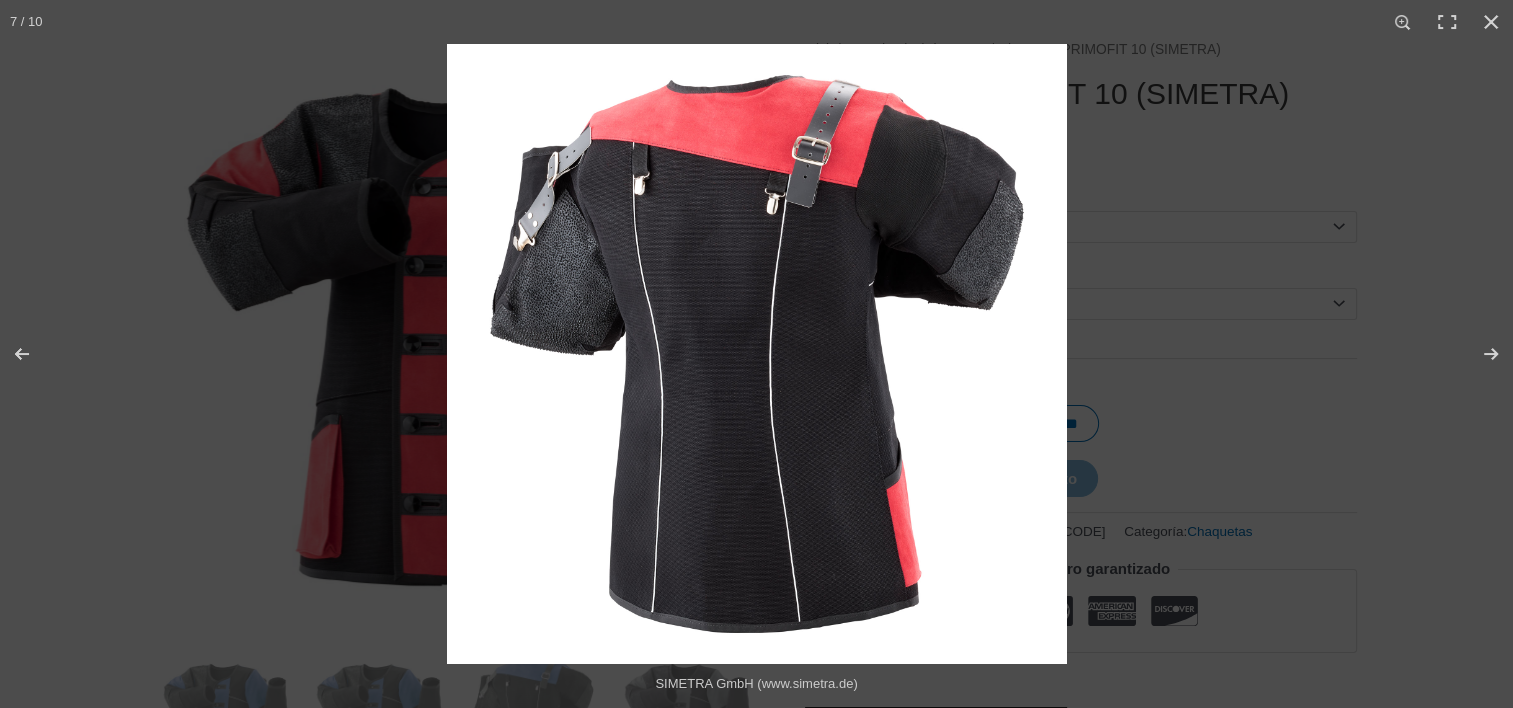 click at bounding box center (757, 354) 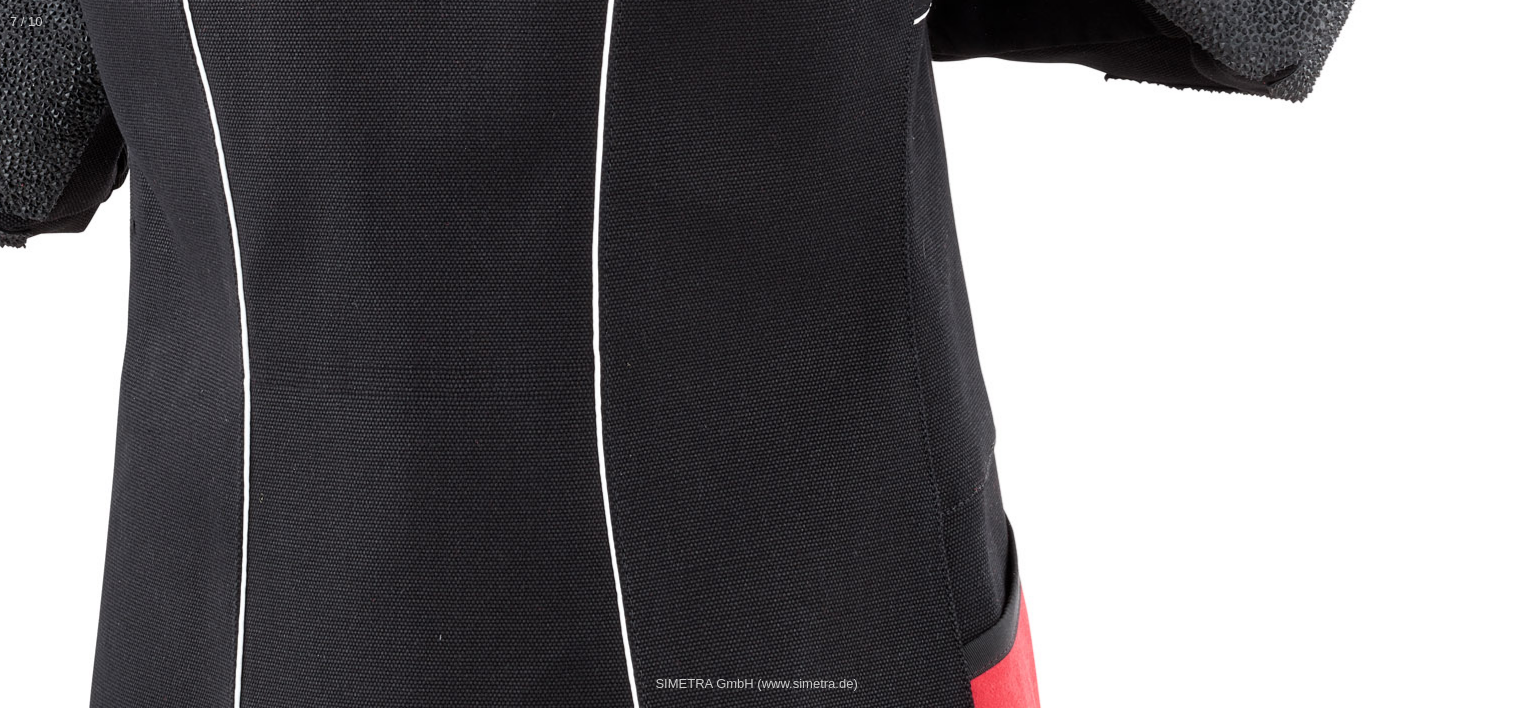 click at bounding box center [553, 244] 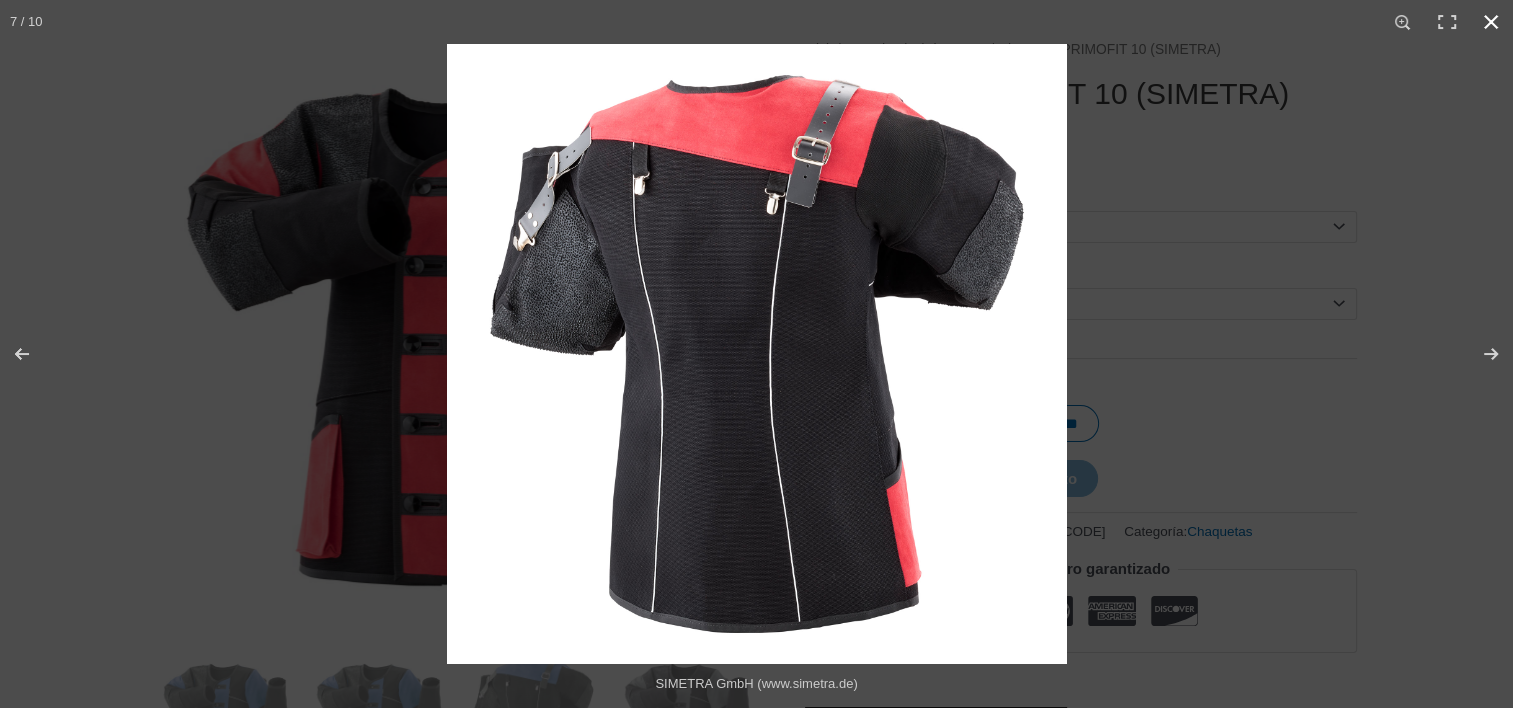 click at bounding box center [1491, 22] 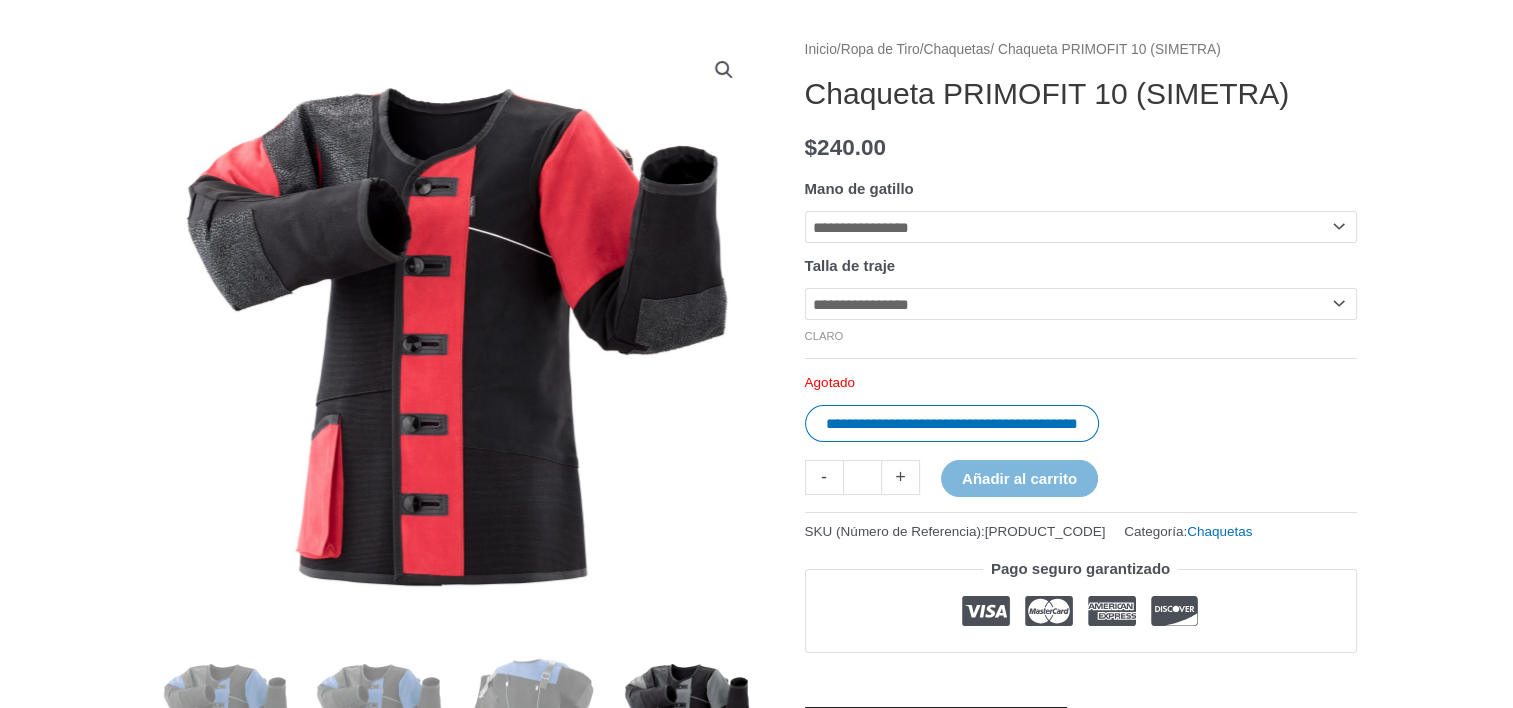 click at bounding box center [687, 721] 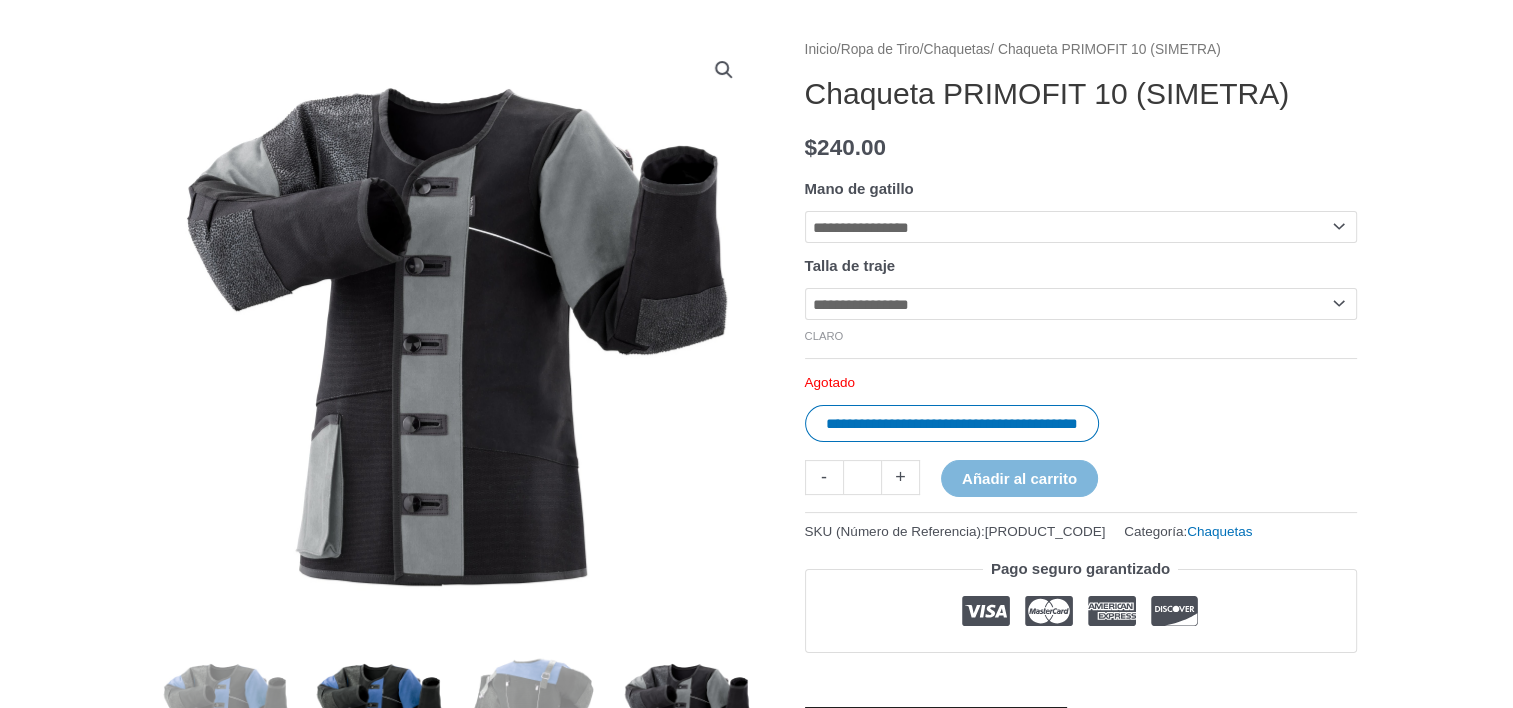 click at bounding box center (379, 721) 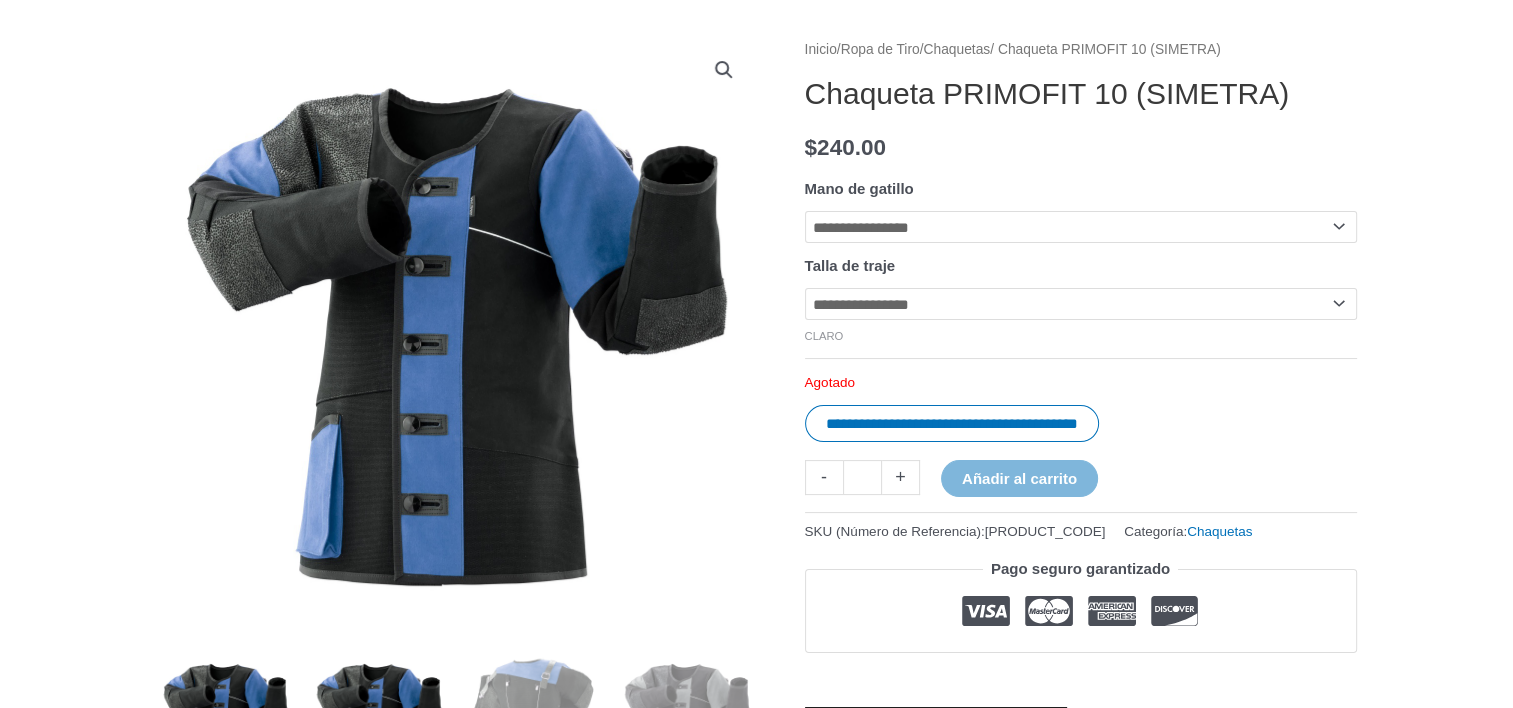 click at bounding box center (226, 721) 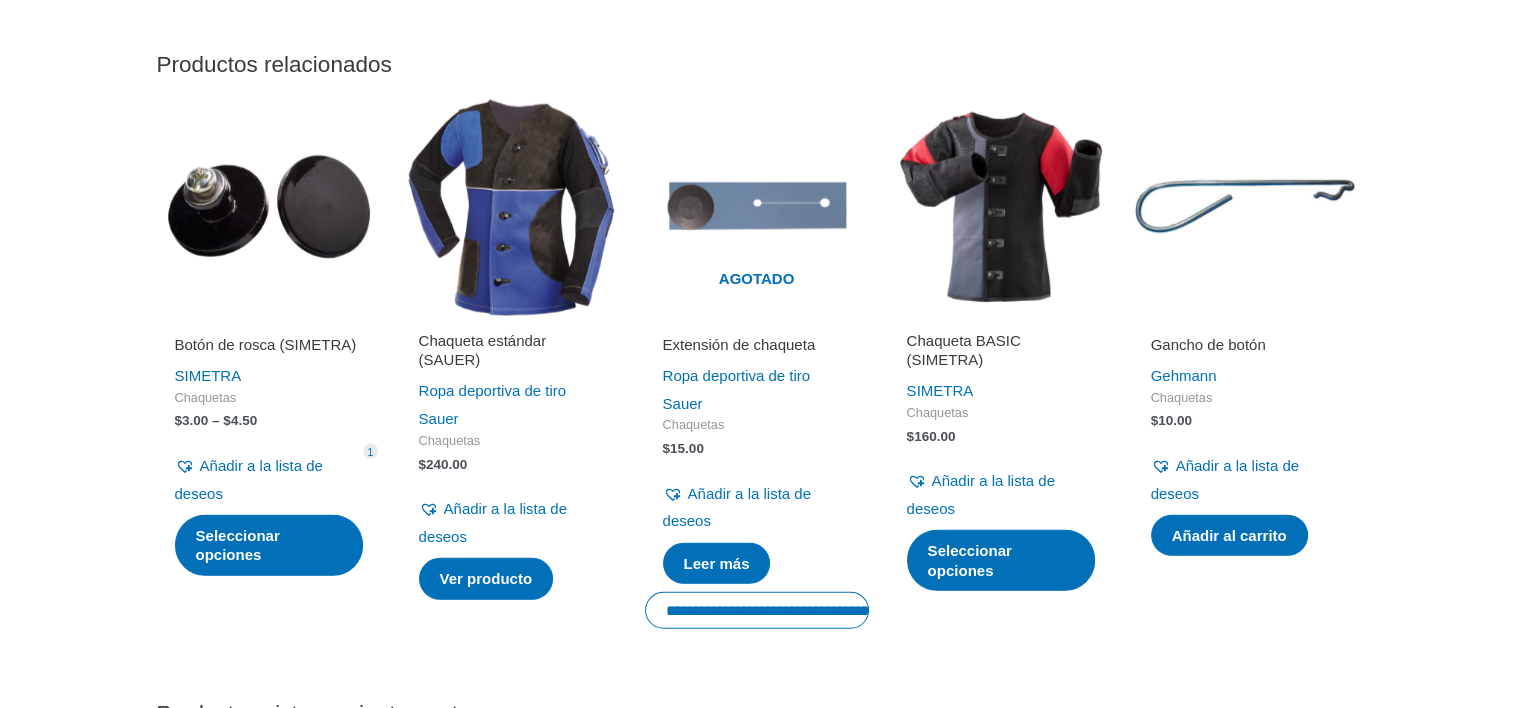 scroll, scrollTop: 5376, scrollLeft: 0, axis: vertical 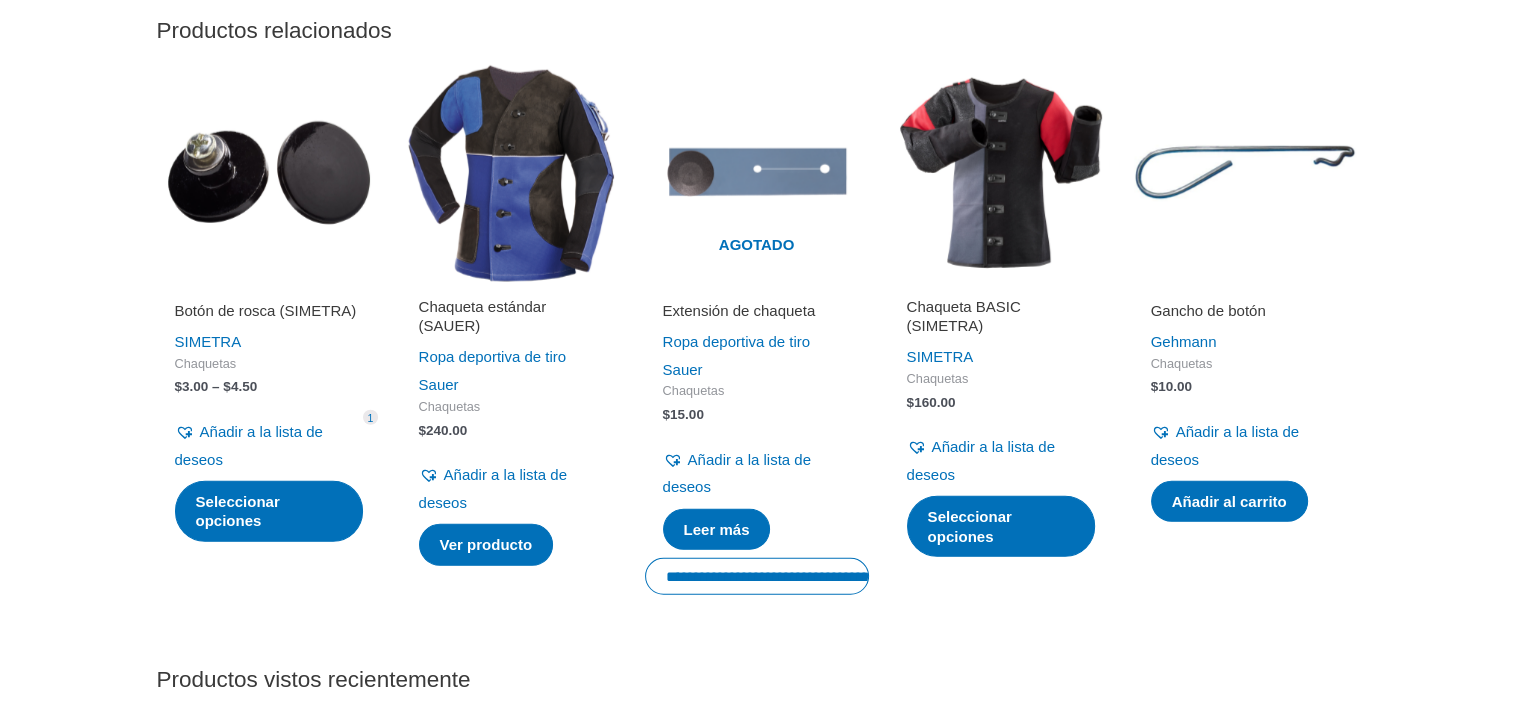 click at bounding box center (1001, 173) 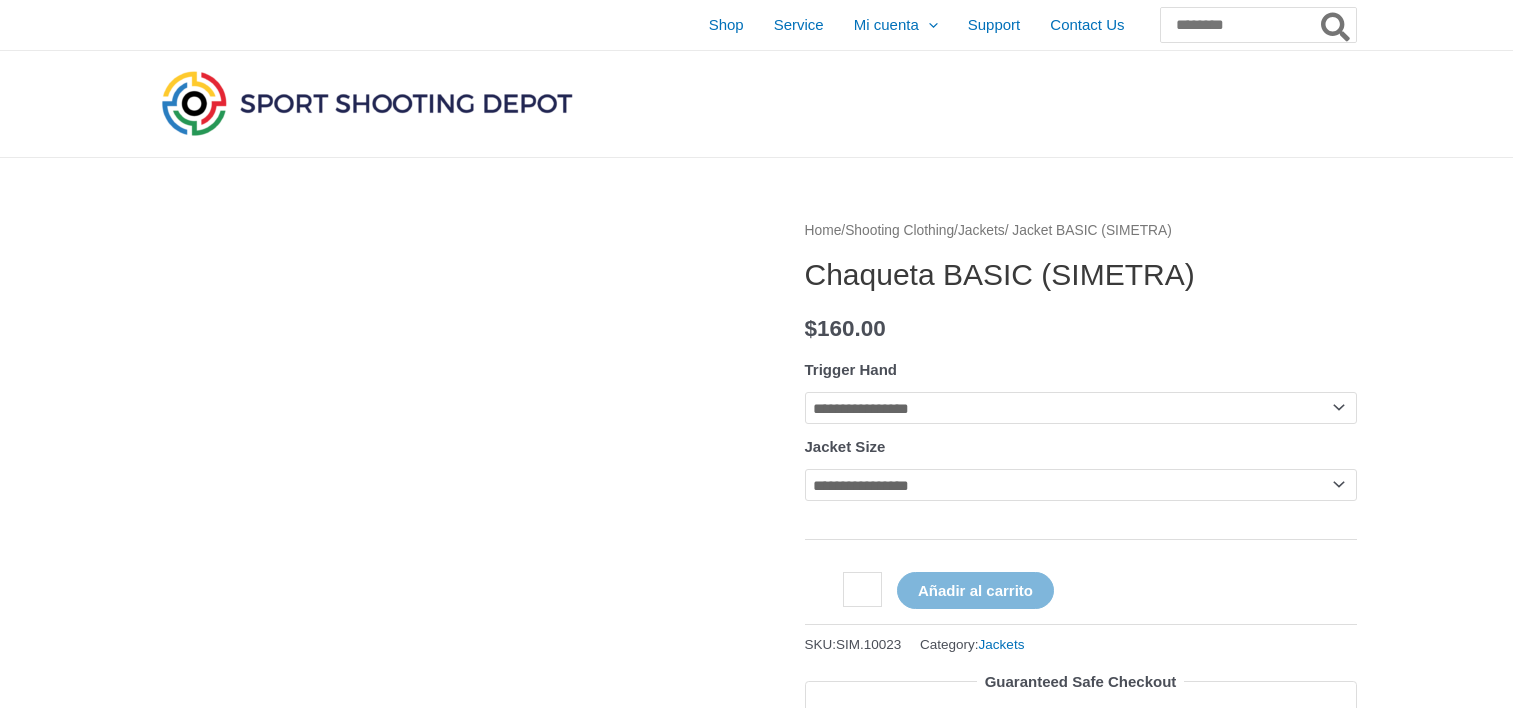 scroll, scrollTop: 0, scrollLeft: 0, axis: both 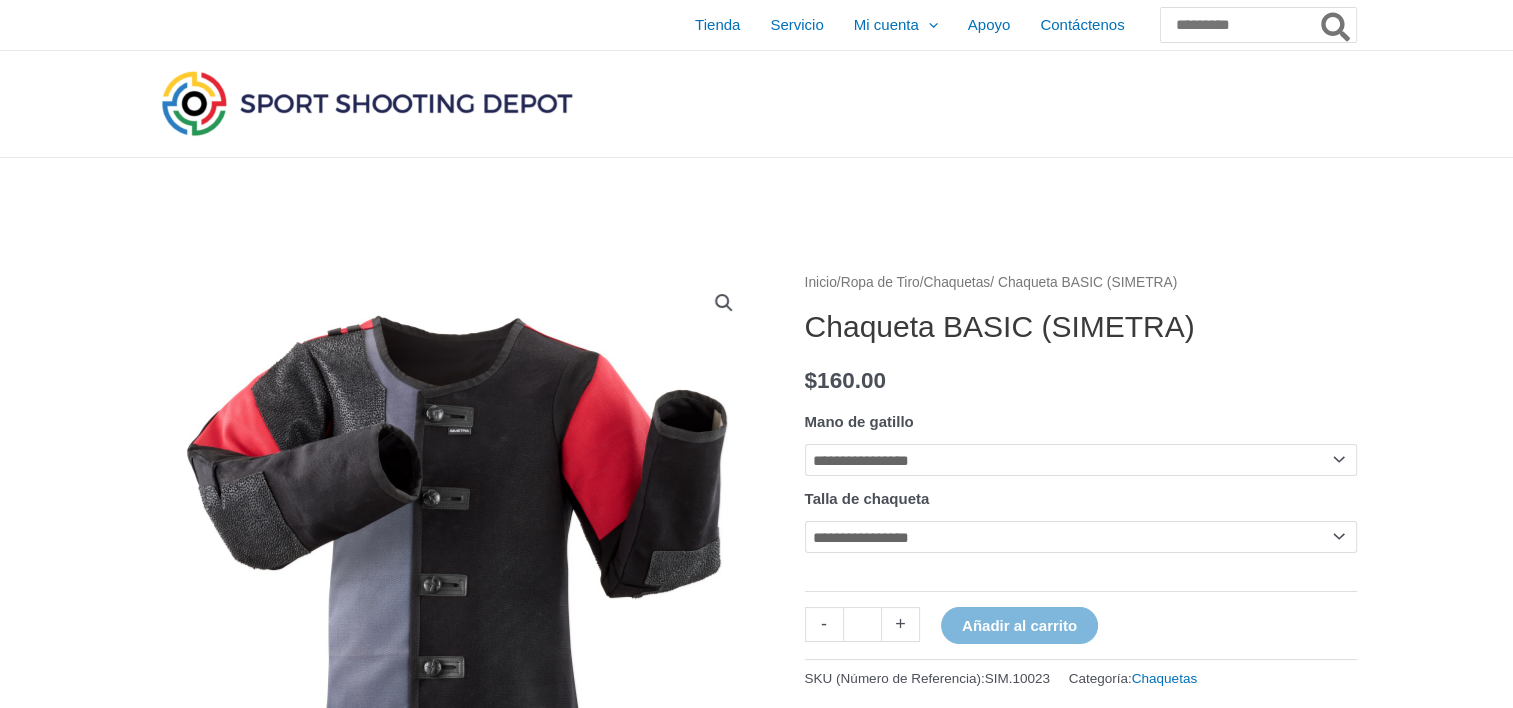 click on "**********" 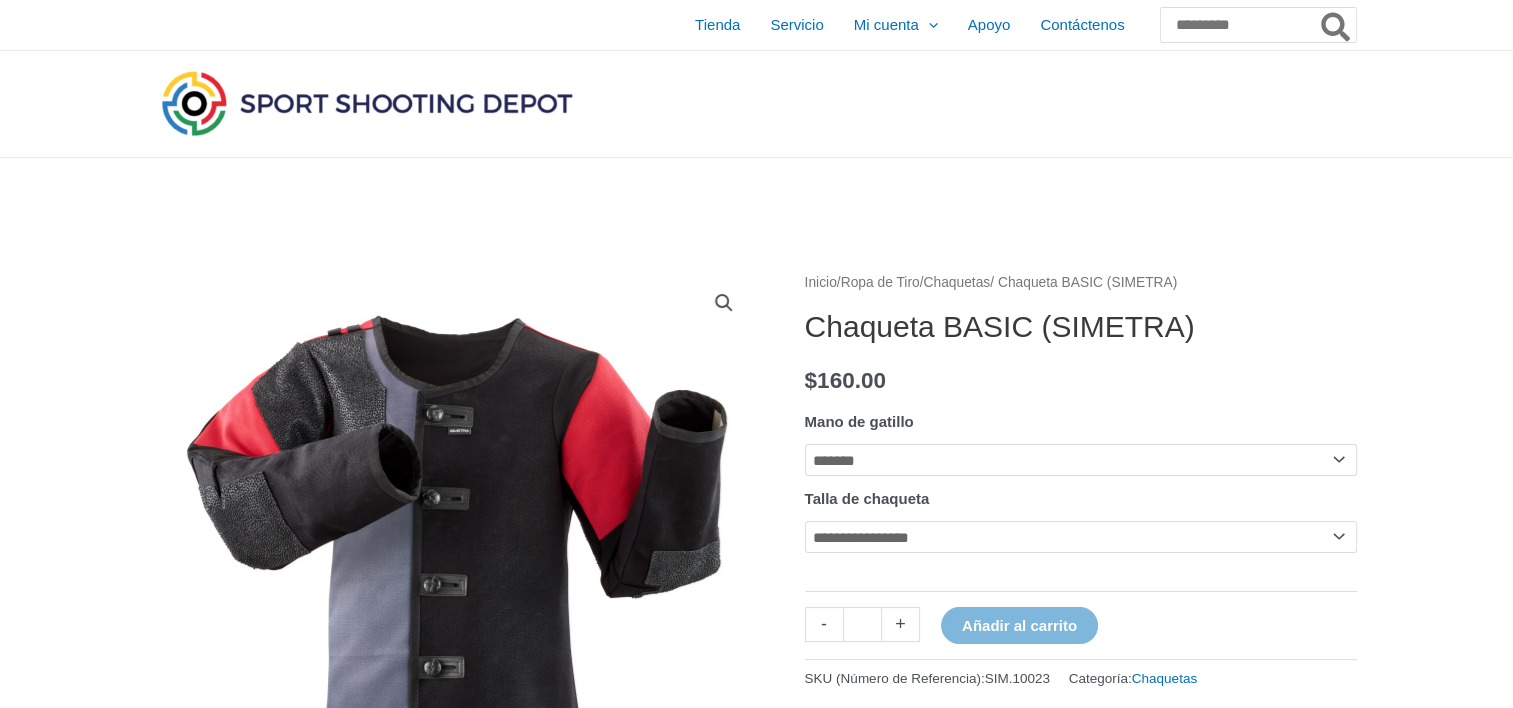 click on "**********" 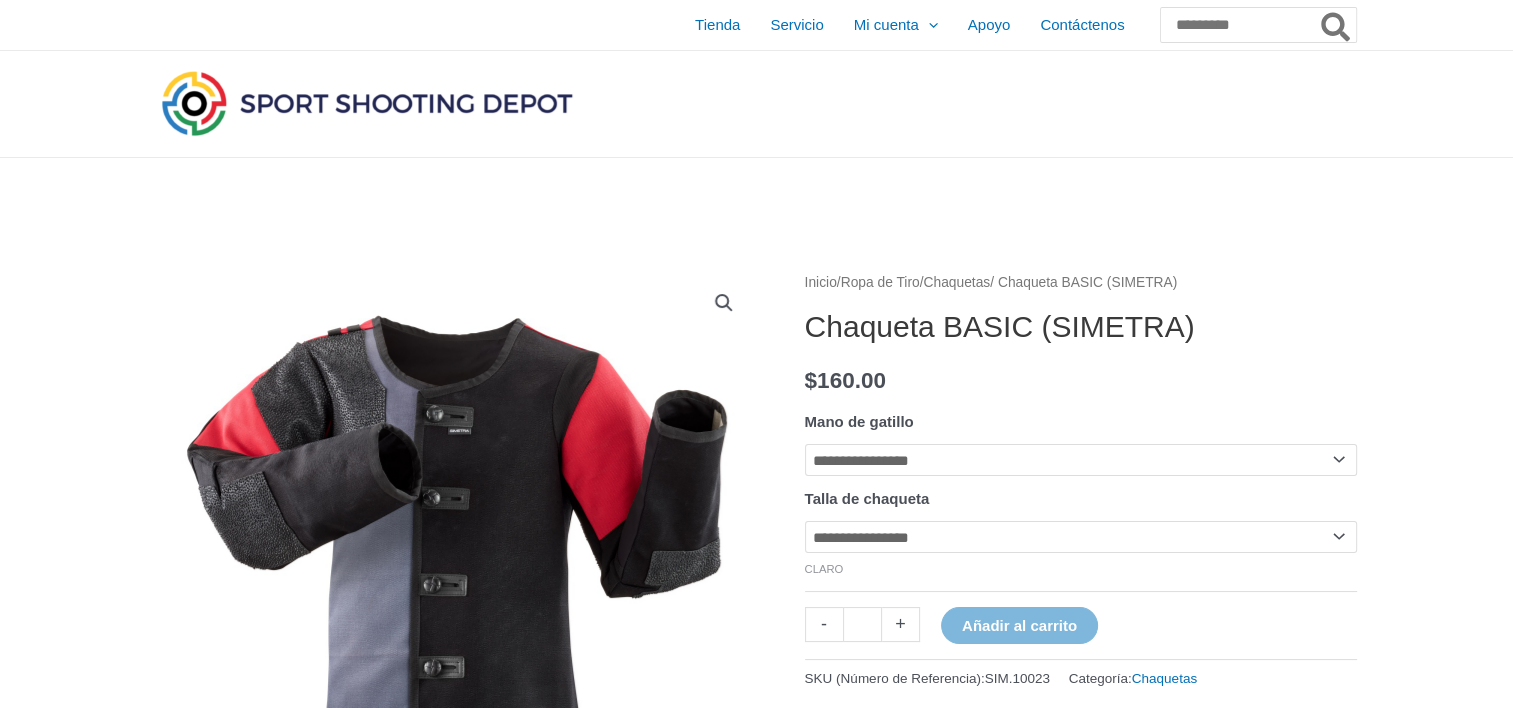 click on "**********" 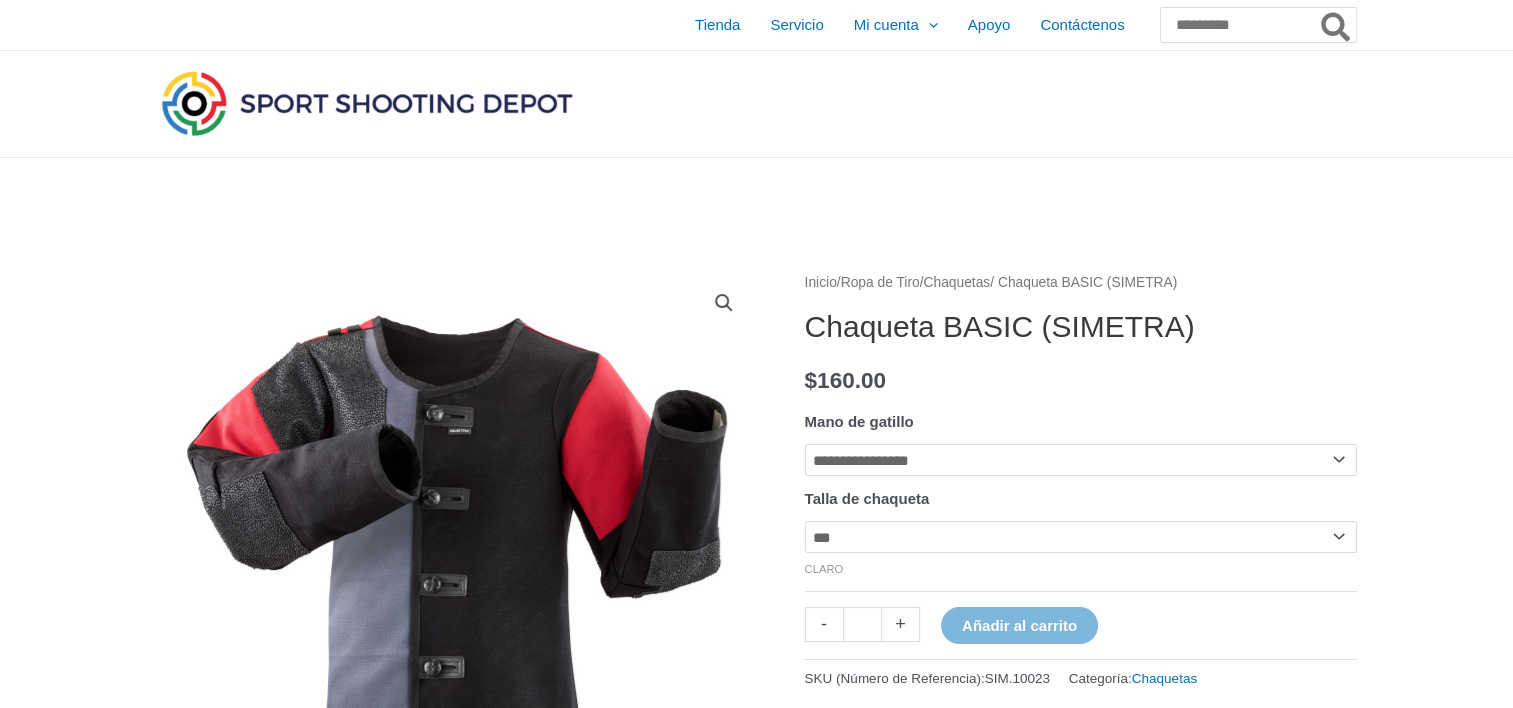 click on "**********" 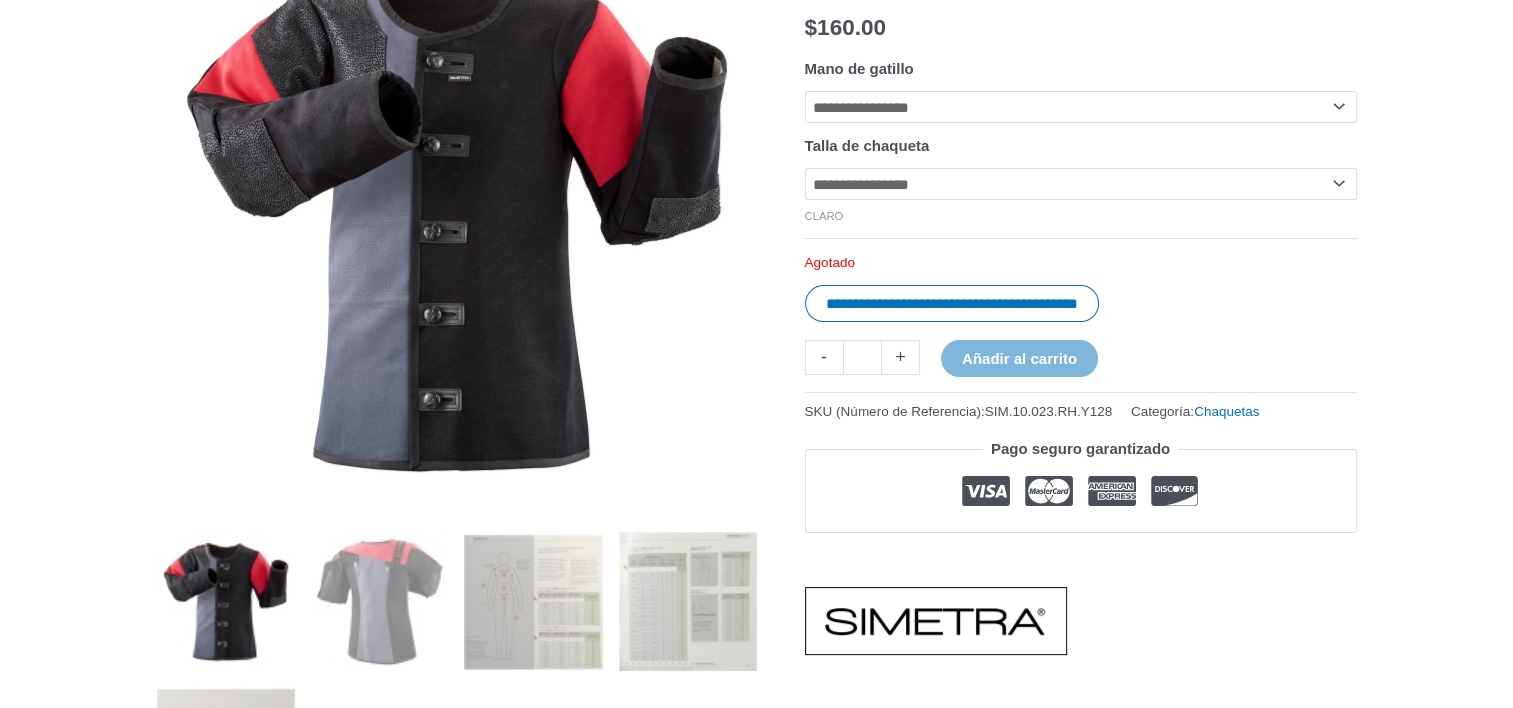 scroll, scrollTop: 379, scrollLeft: 0, axis: vertical 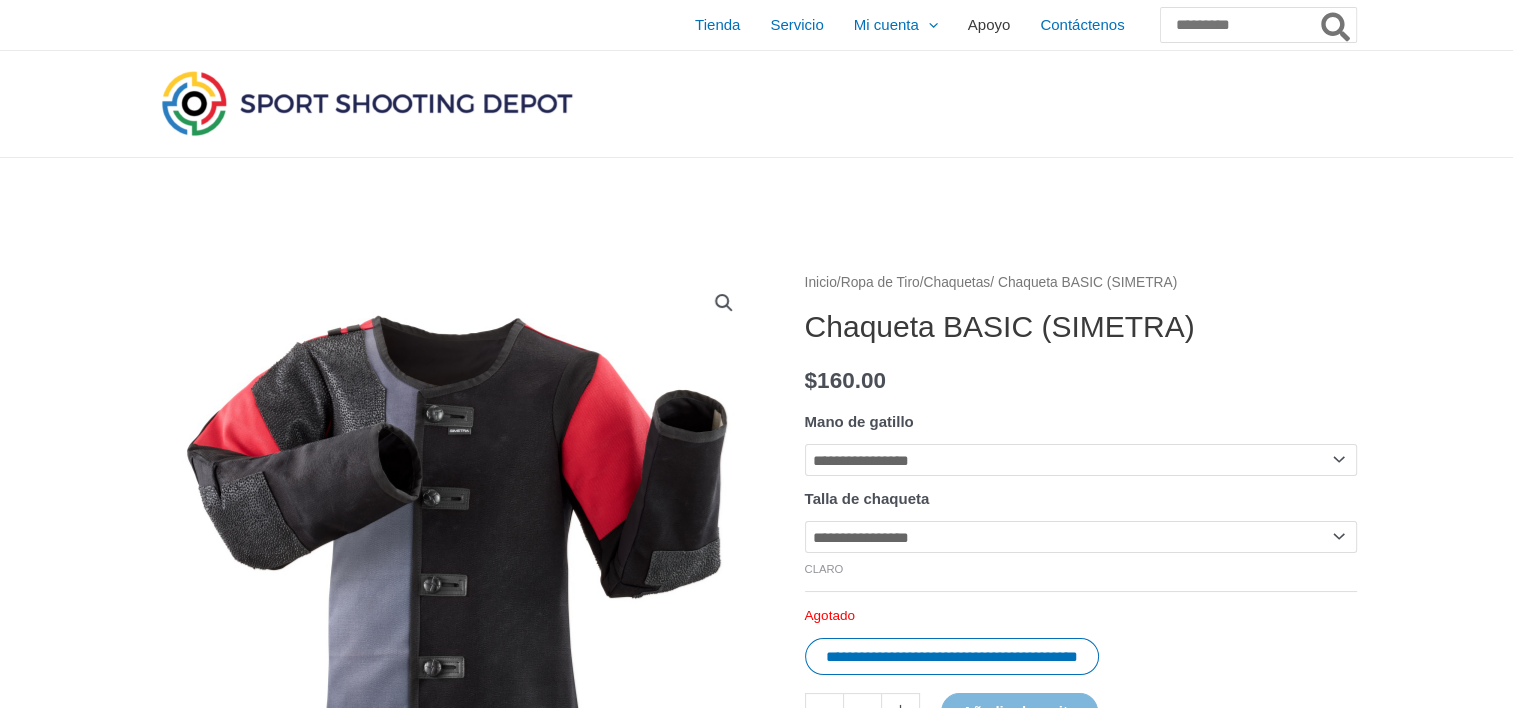 click on "Apoyo" at bounding box center [989, 25] 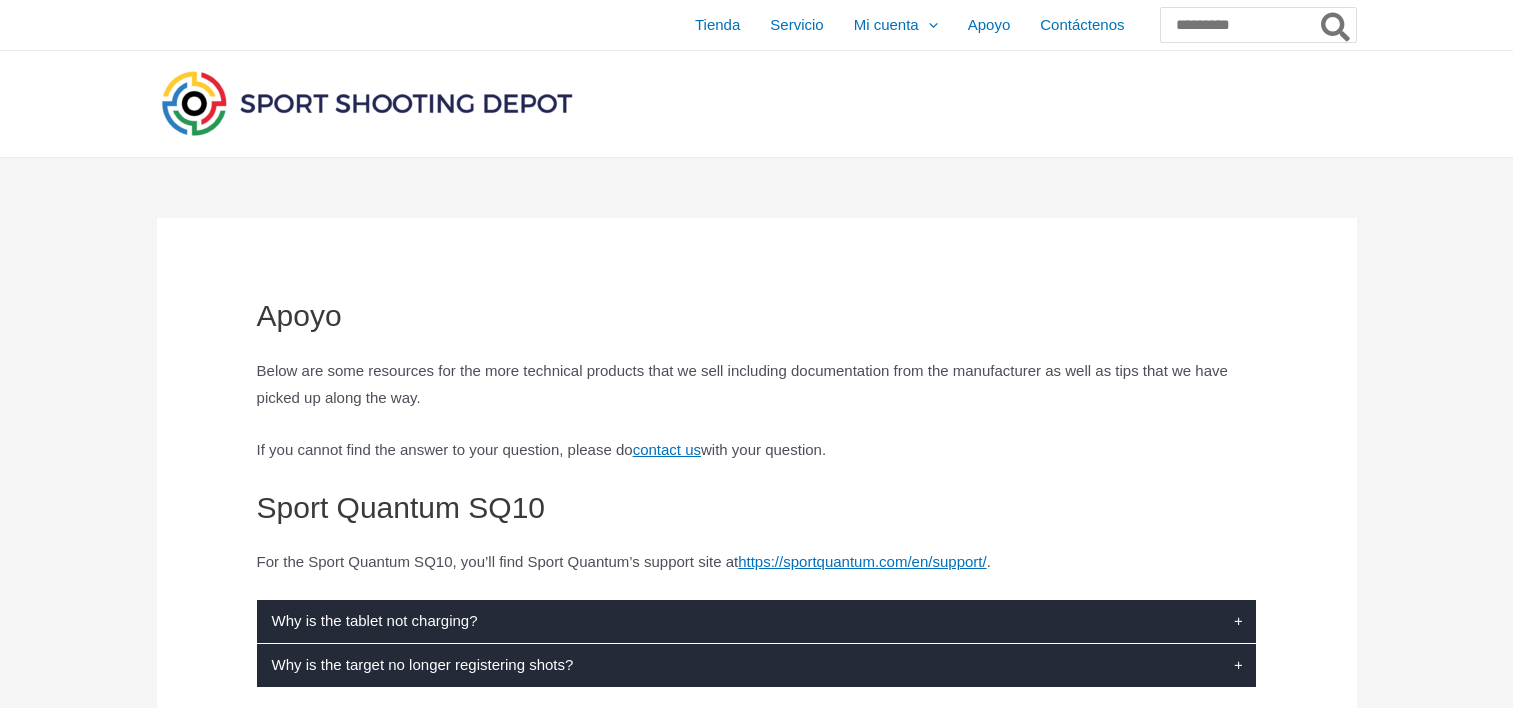 scroll, scrollTop: 0, scrollLeft: 0, axis: both 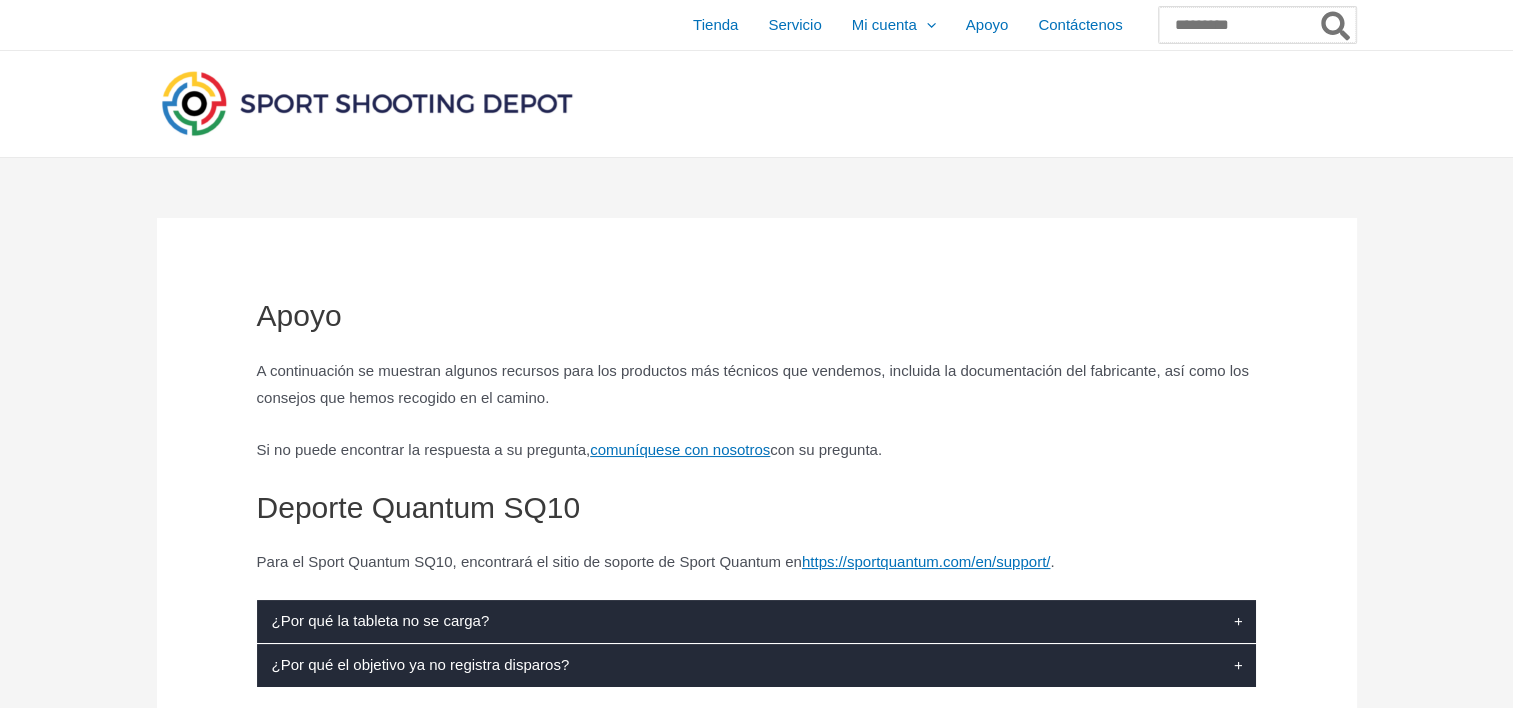 click on "Buscar:" at bounding box center (1257, 25) 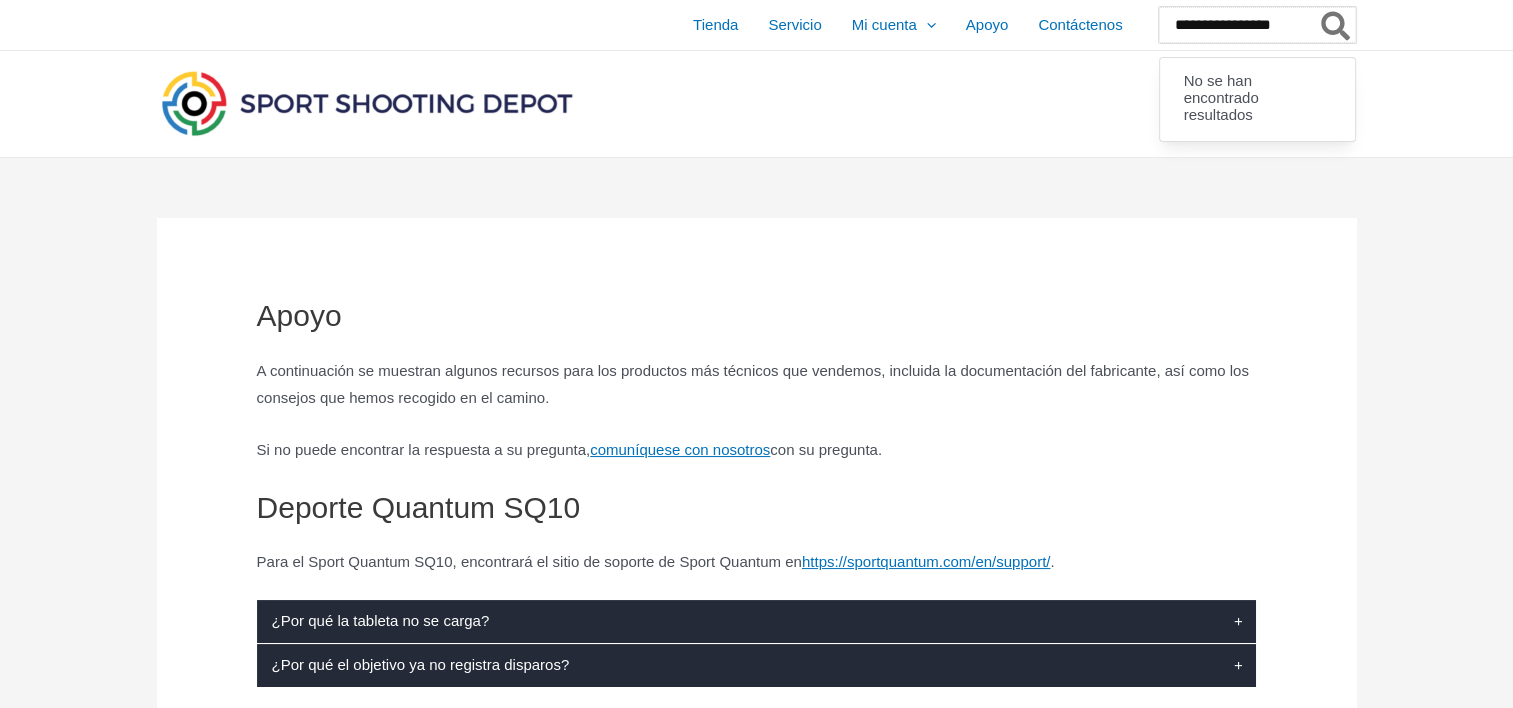 type on "**********" 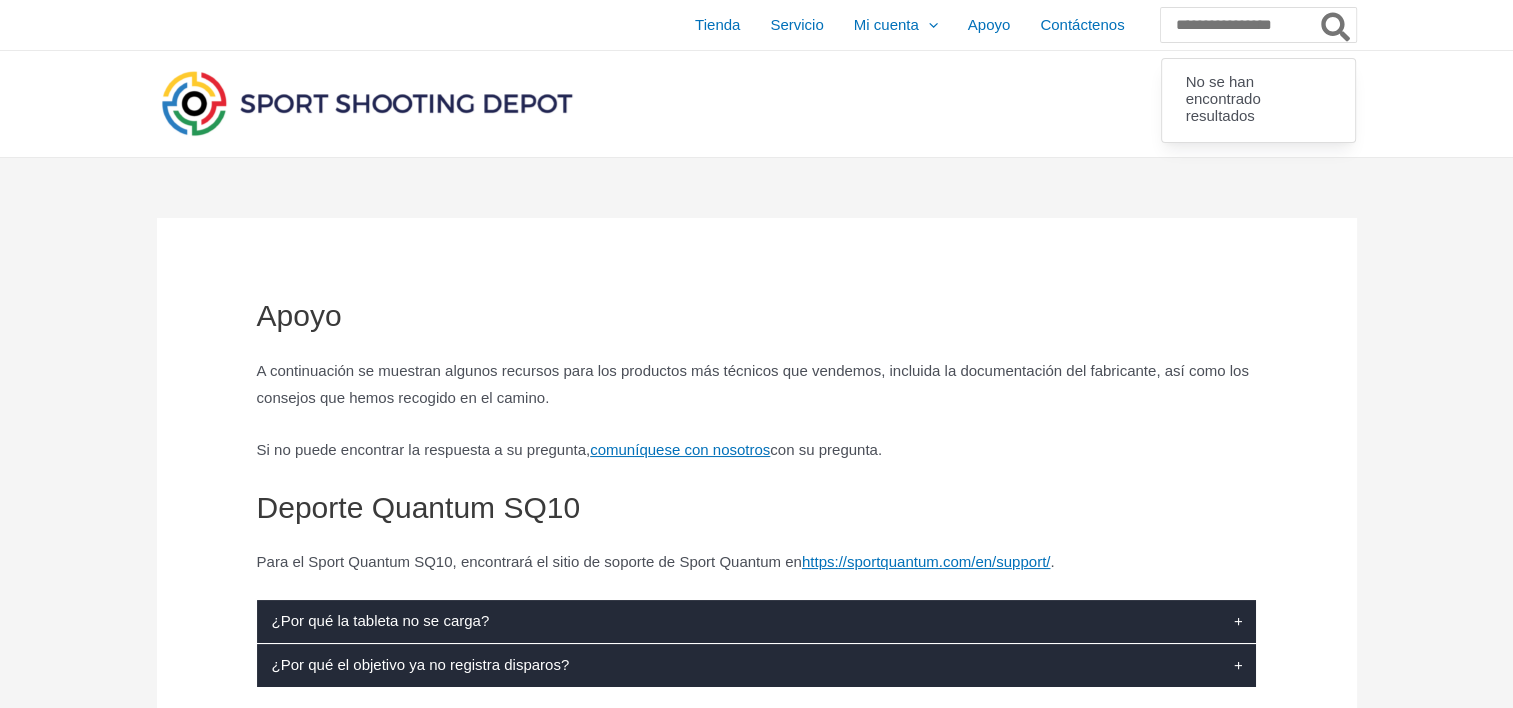 click 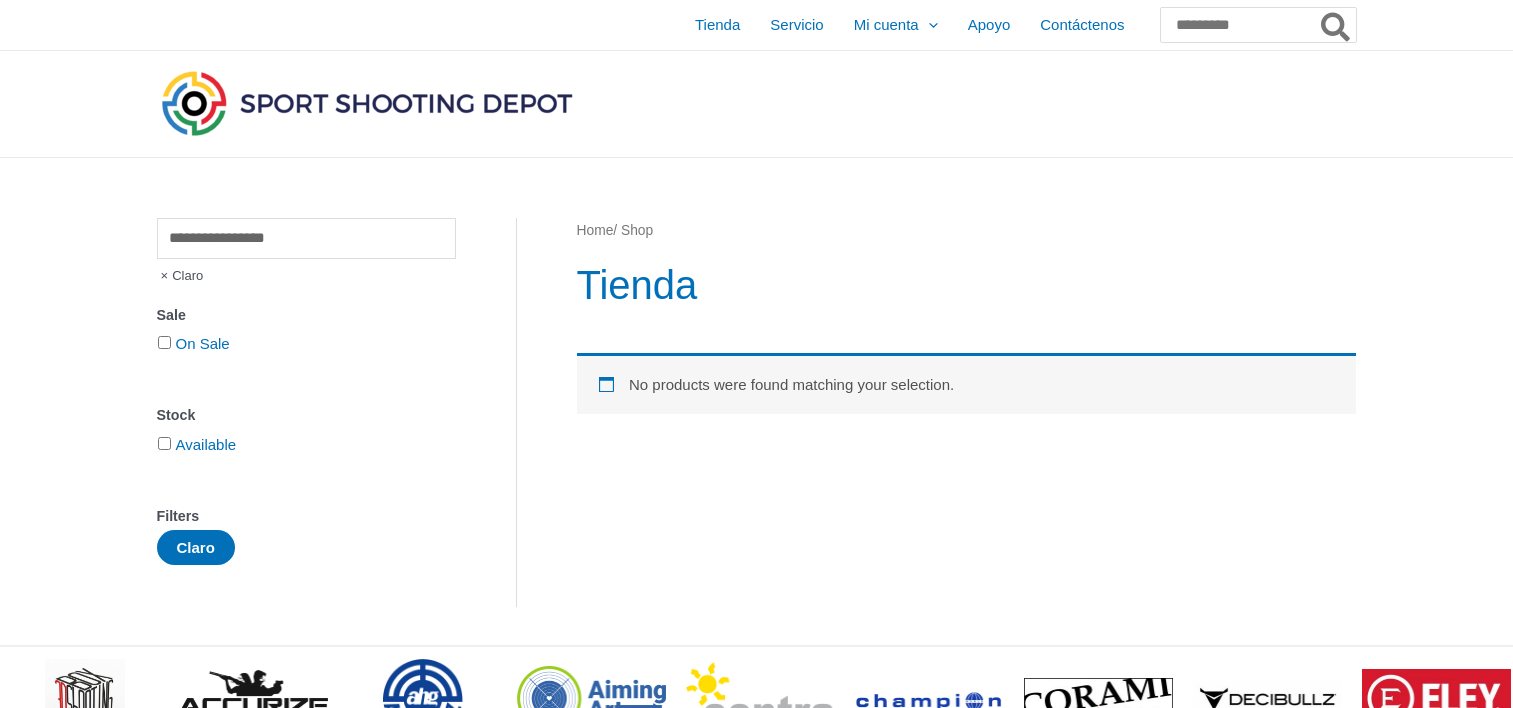 scroll, scrollTop: 0, scrollLeft: 0, axis: both 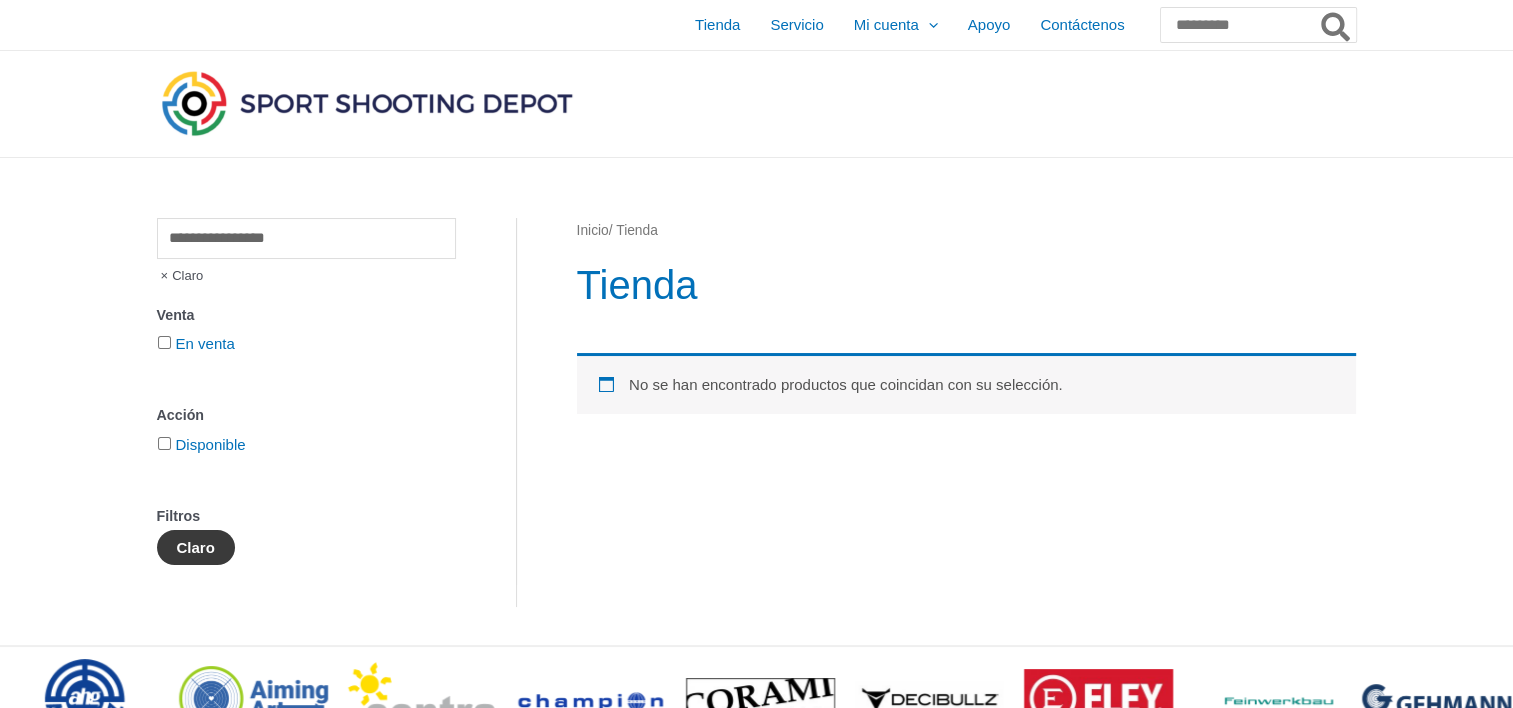 click on "Claro" at bounding box center [196, 547] 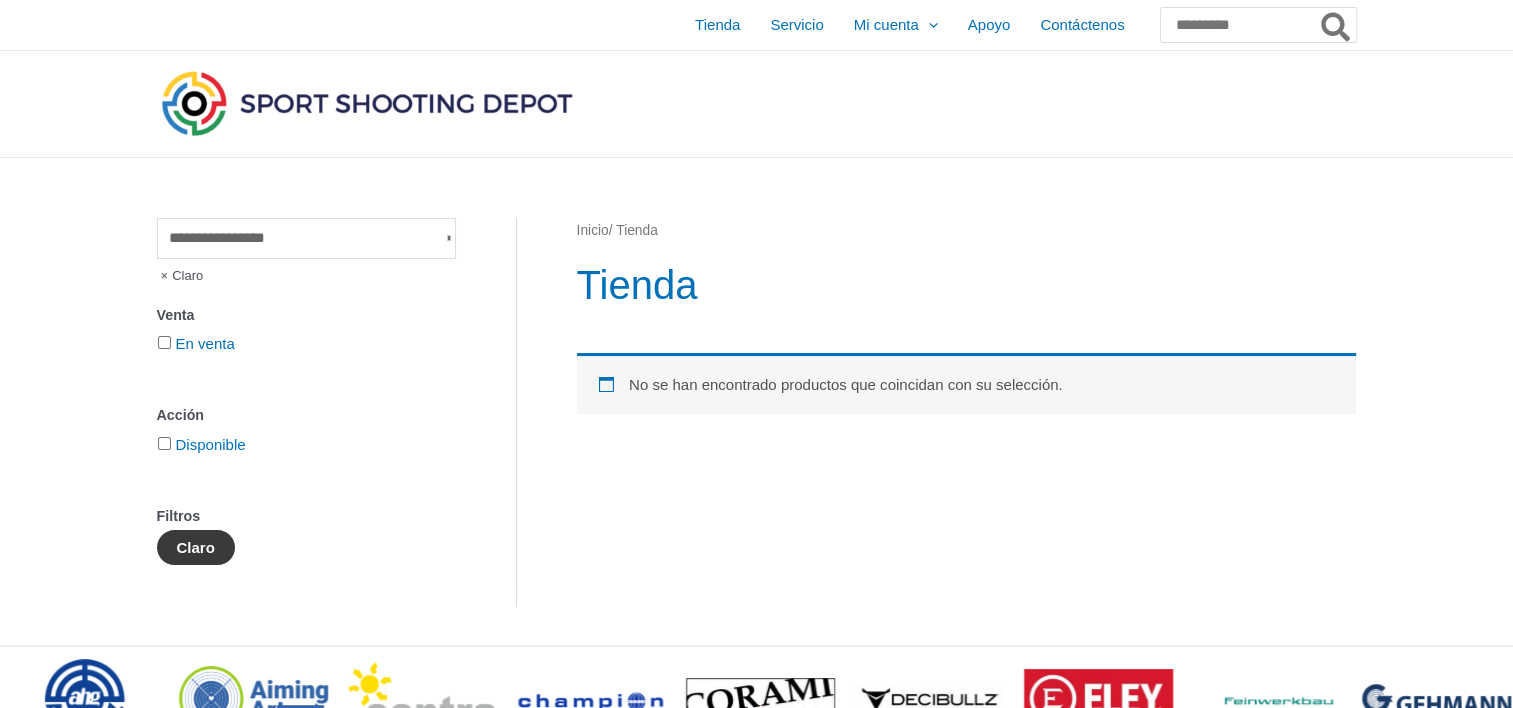type 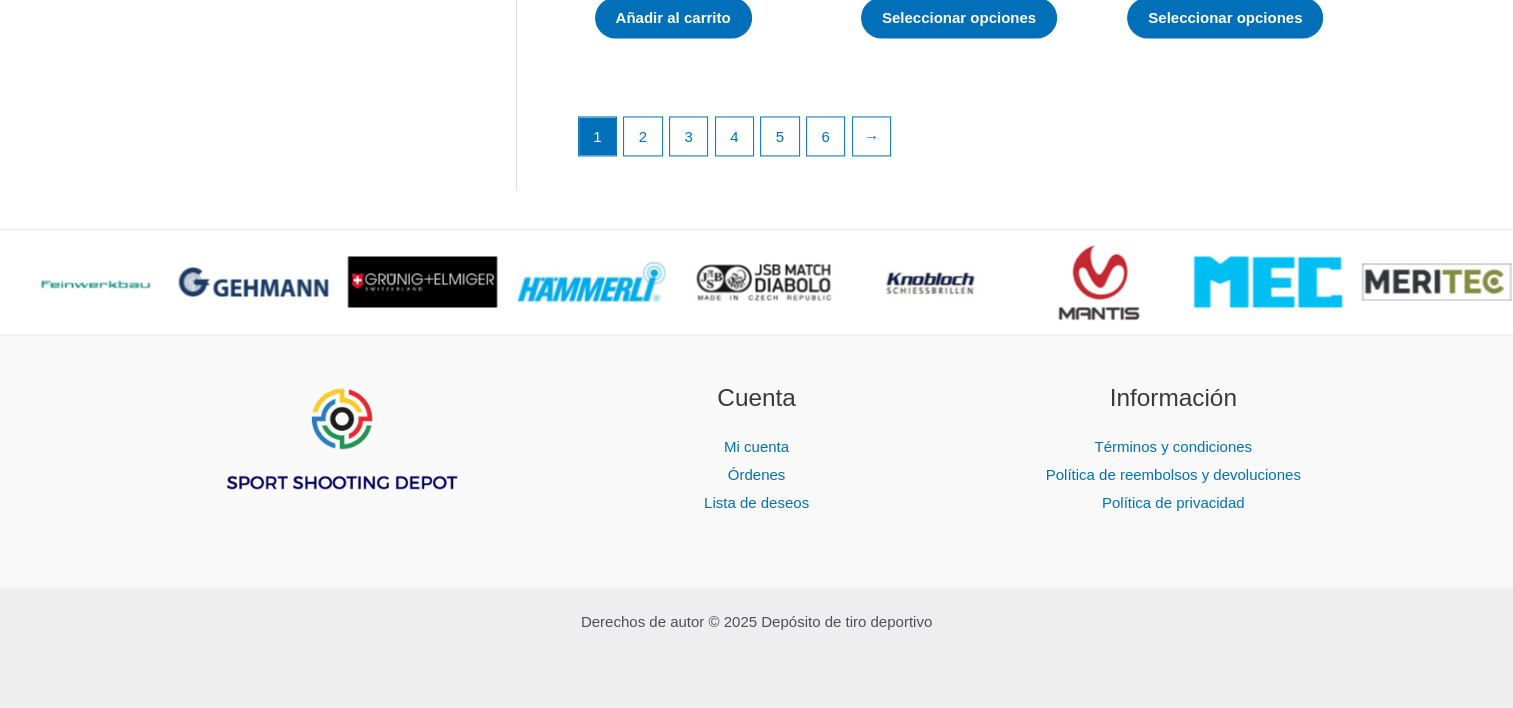scroll, scrollTop: 3227, scrollLeft: 0, axis: vertical 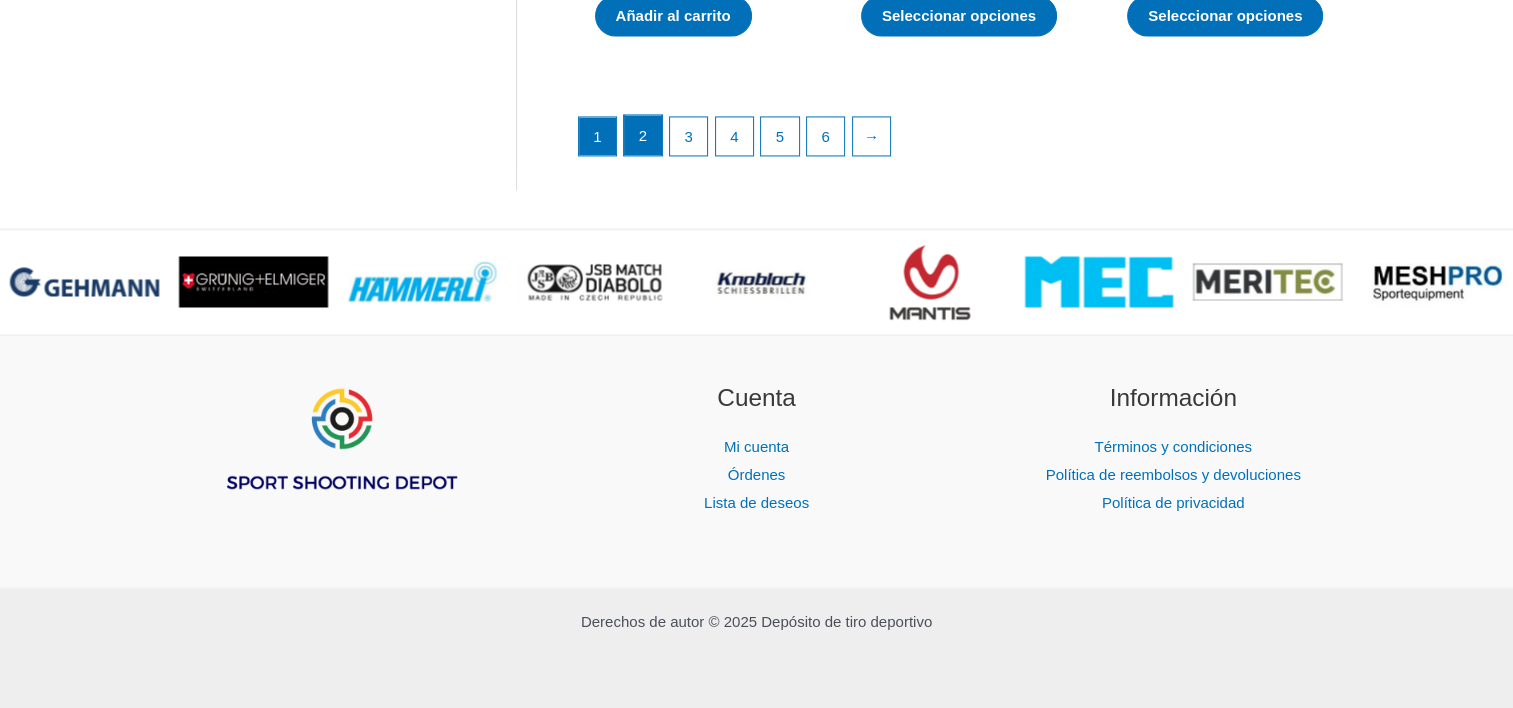 click on "2" at bounding box center (643, 135) 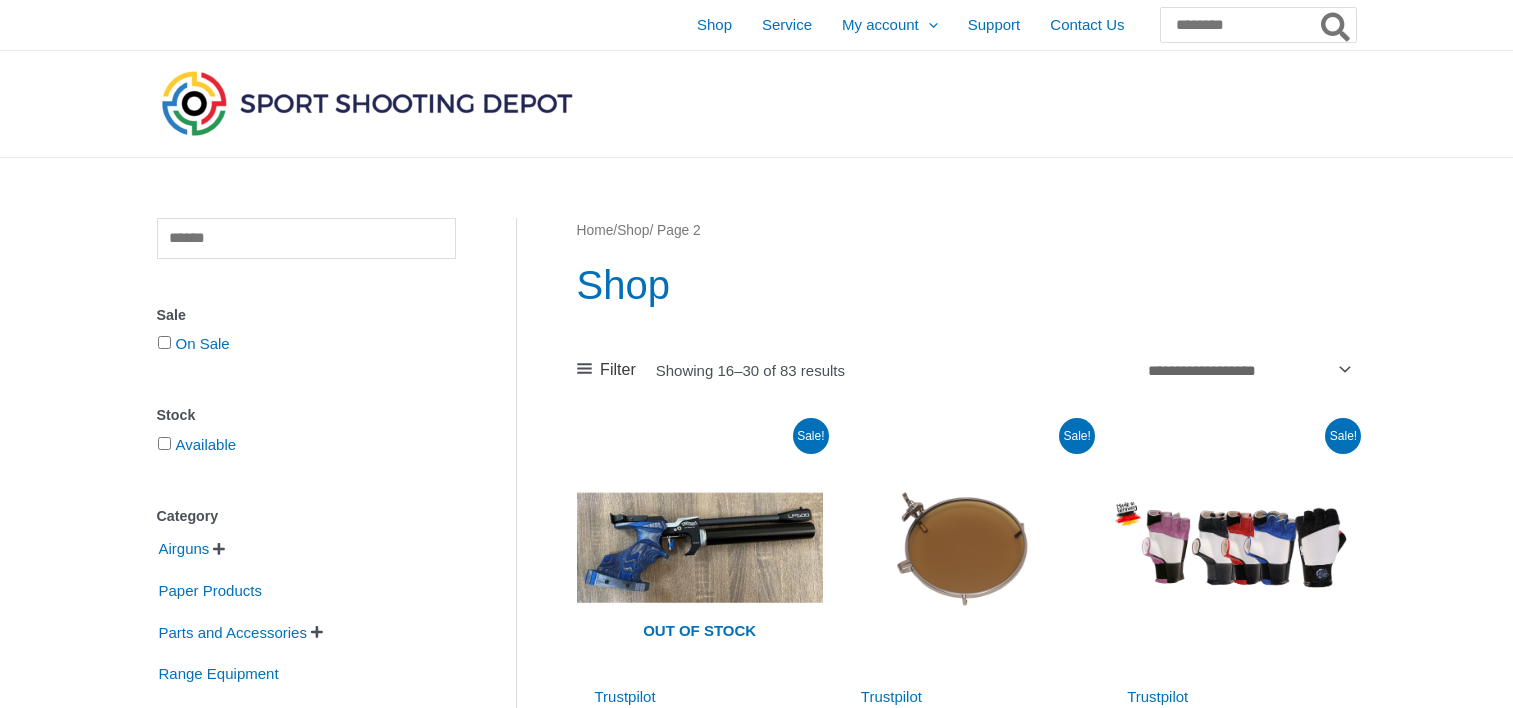scroll, scrollTop: 0, scrollLeft: 0, axis: both 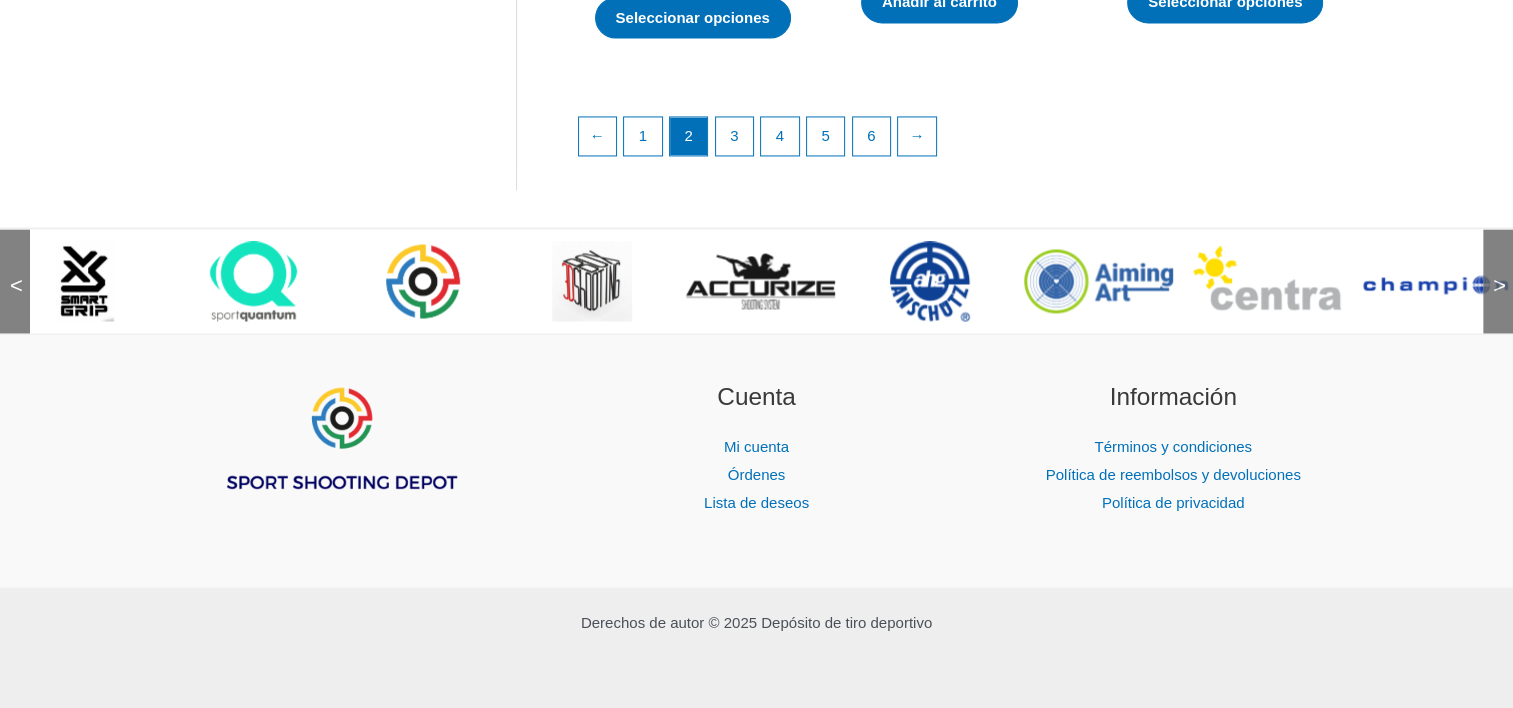 click at bounding box center [930, 281] 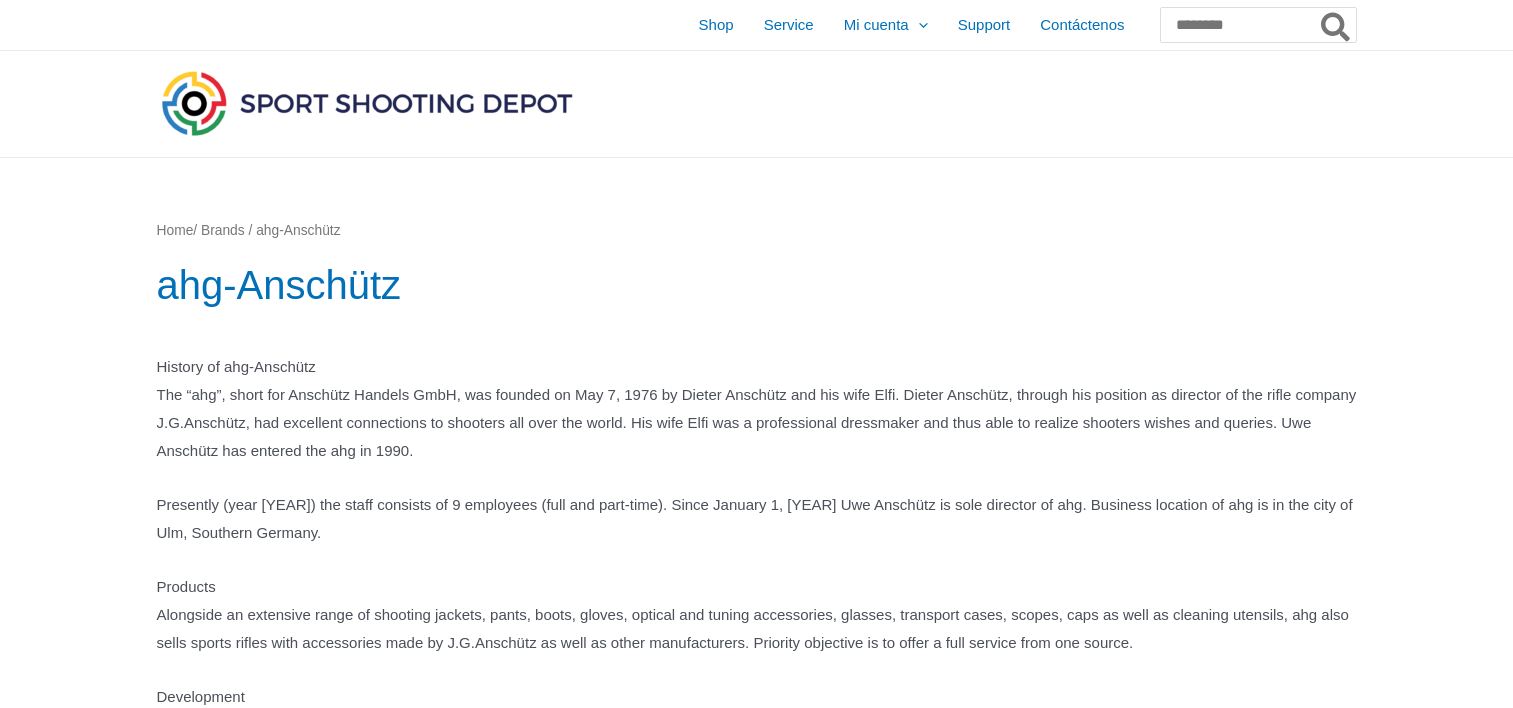 scroll, scrollTop: 0, scrollLeft: 0, axis: both 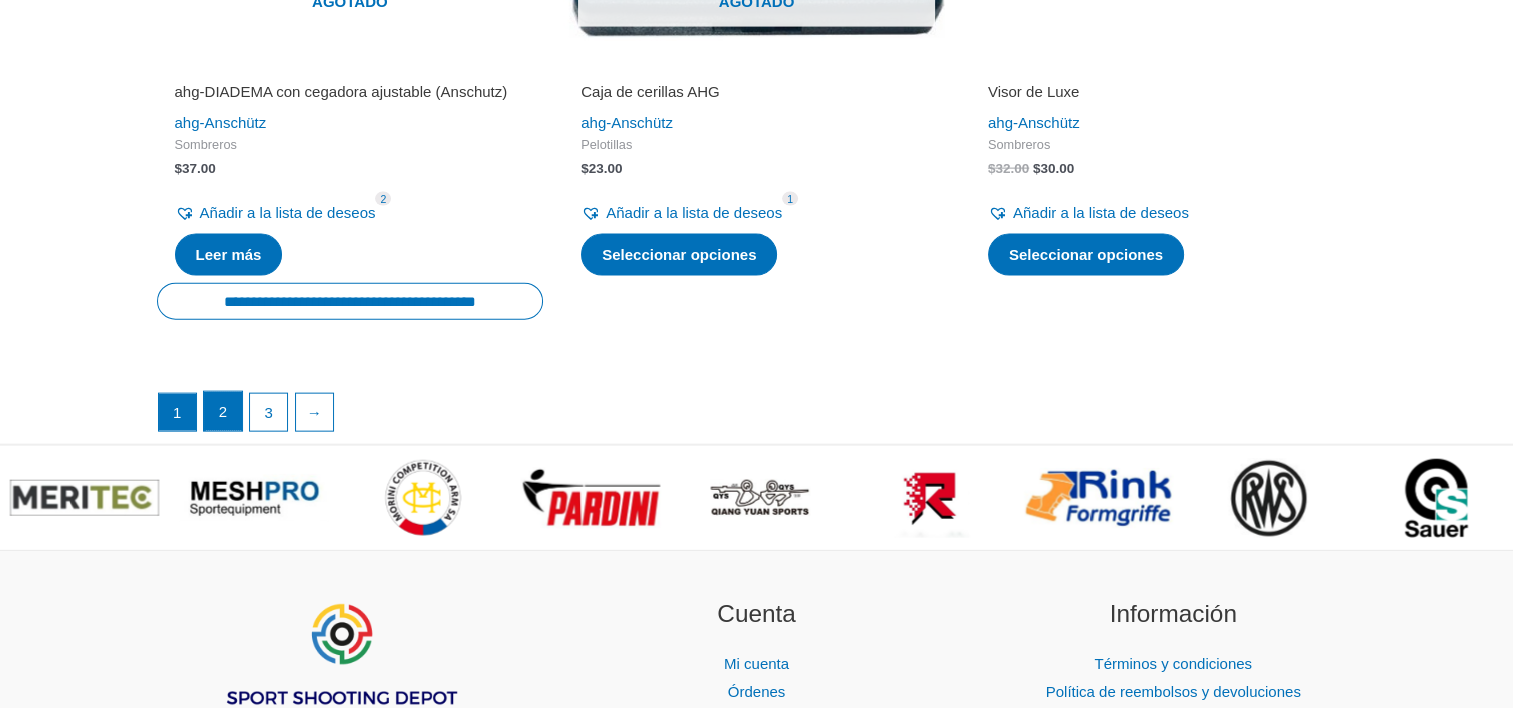 click on "2" at bounding box center (223, 412) 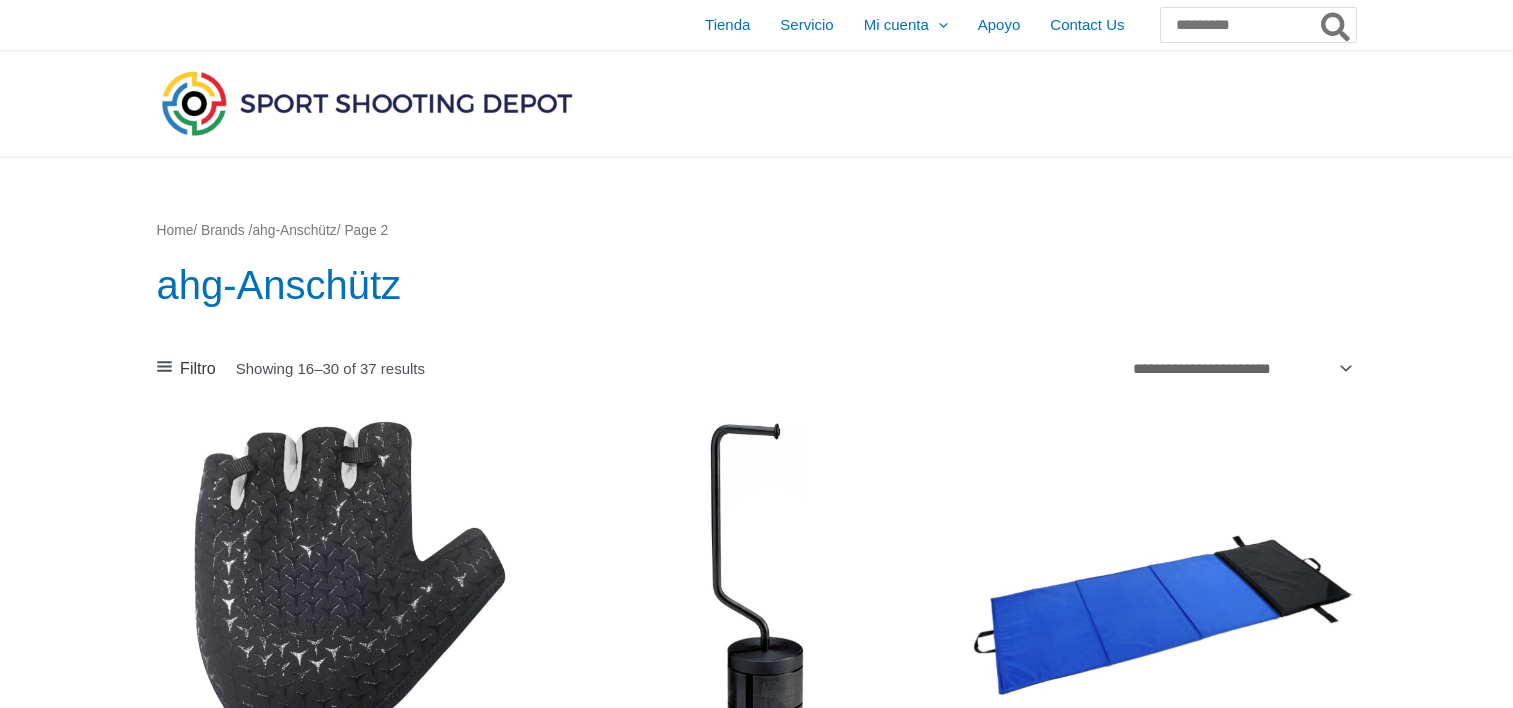 scroll, scrollTop: 0, scrollLeft: 0, axis: both 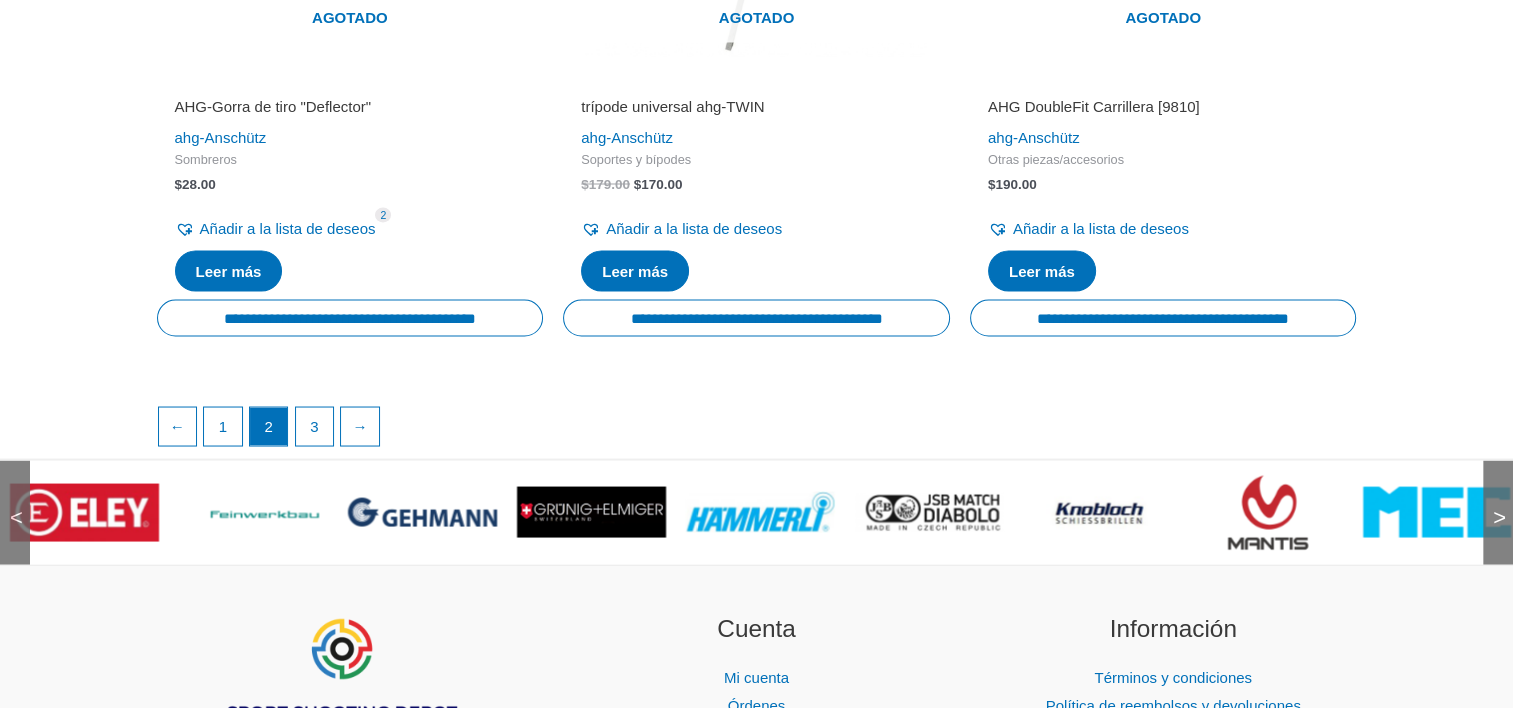 click at bounding box center (591, 511) 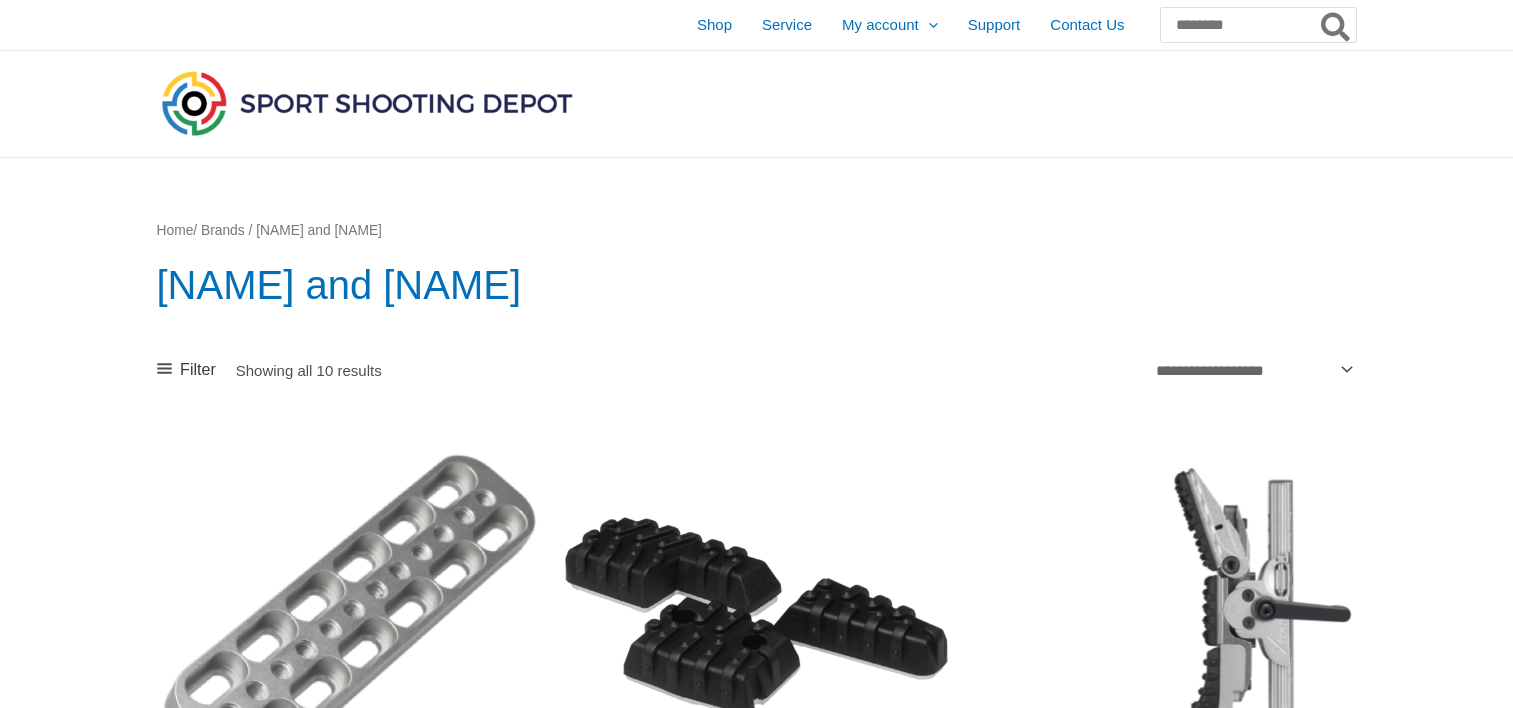 scroll, scrollTop: 0, scrollLeft: 0, axis: both 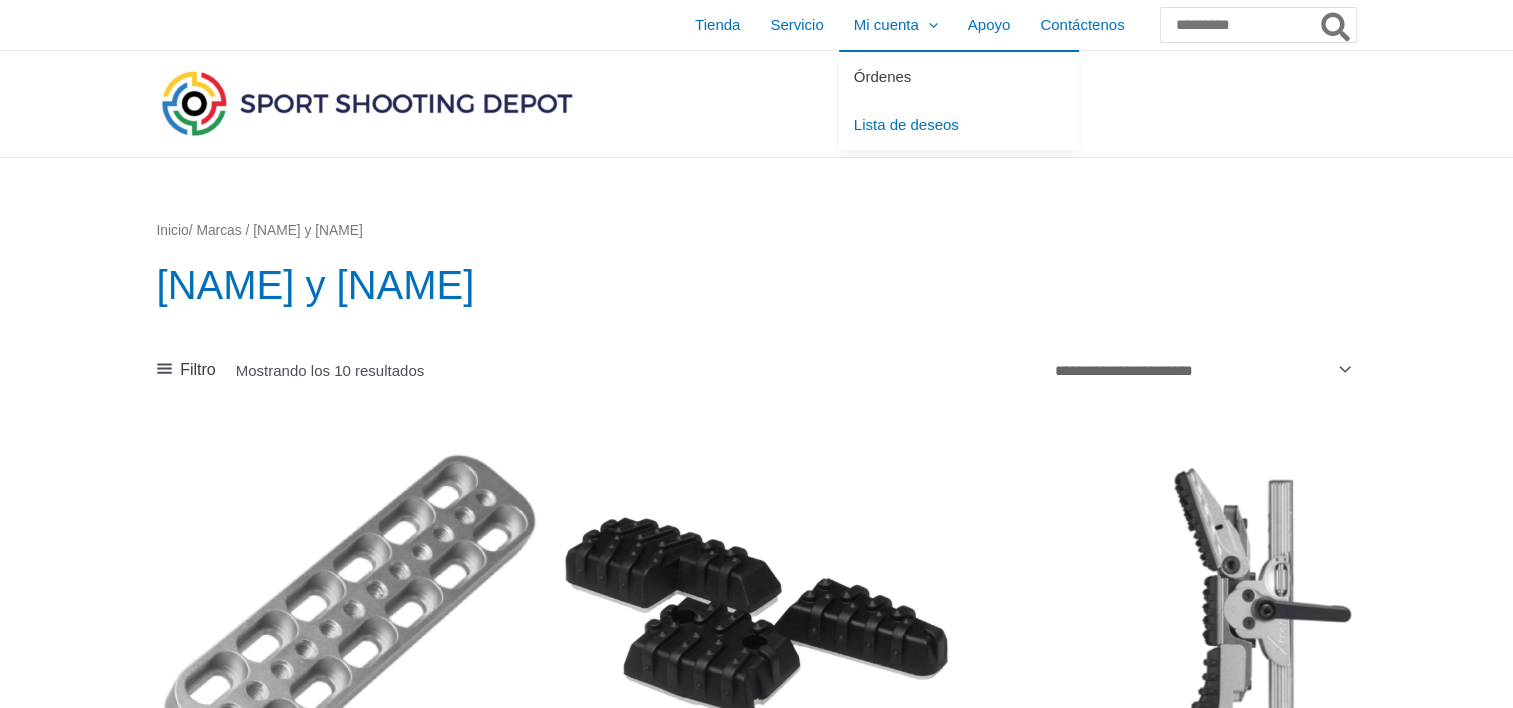 click on "Órdenes" at bounding box center [883, 76] 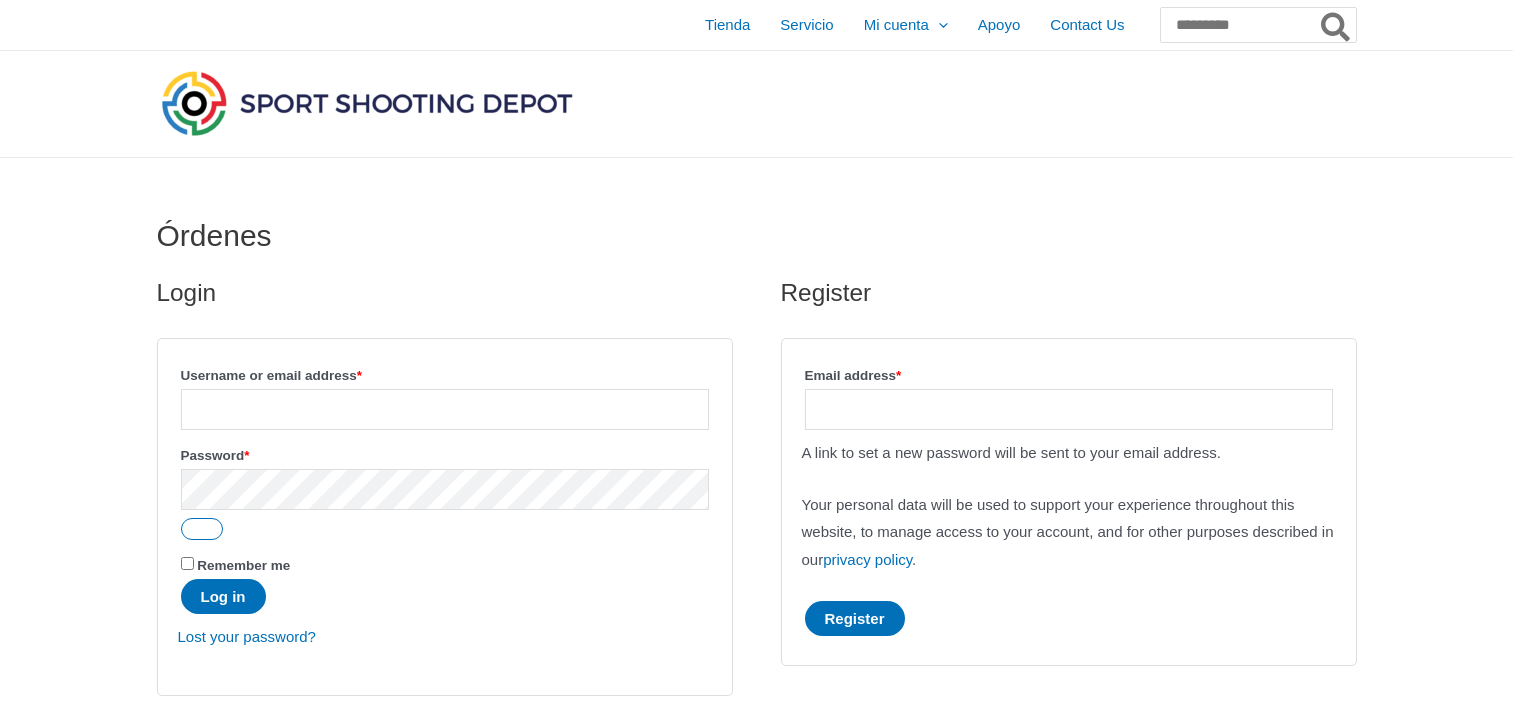 scroll, scrollTop: 0, scrollLeft: 0, axis: both 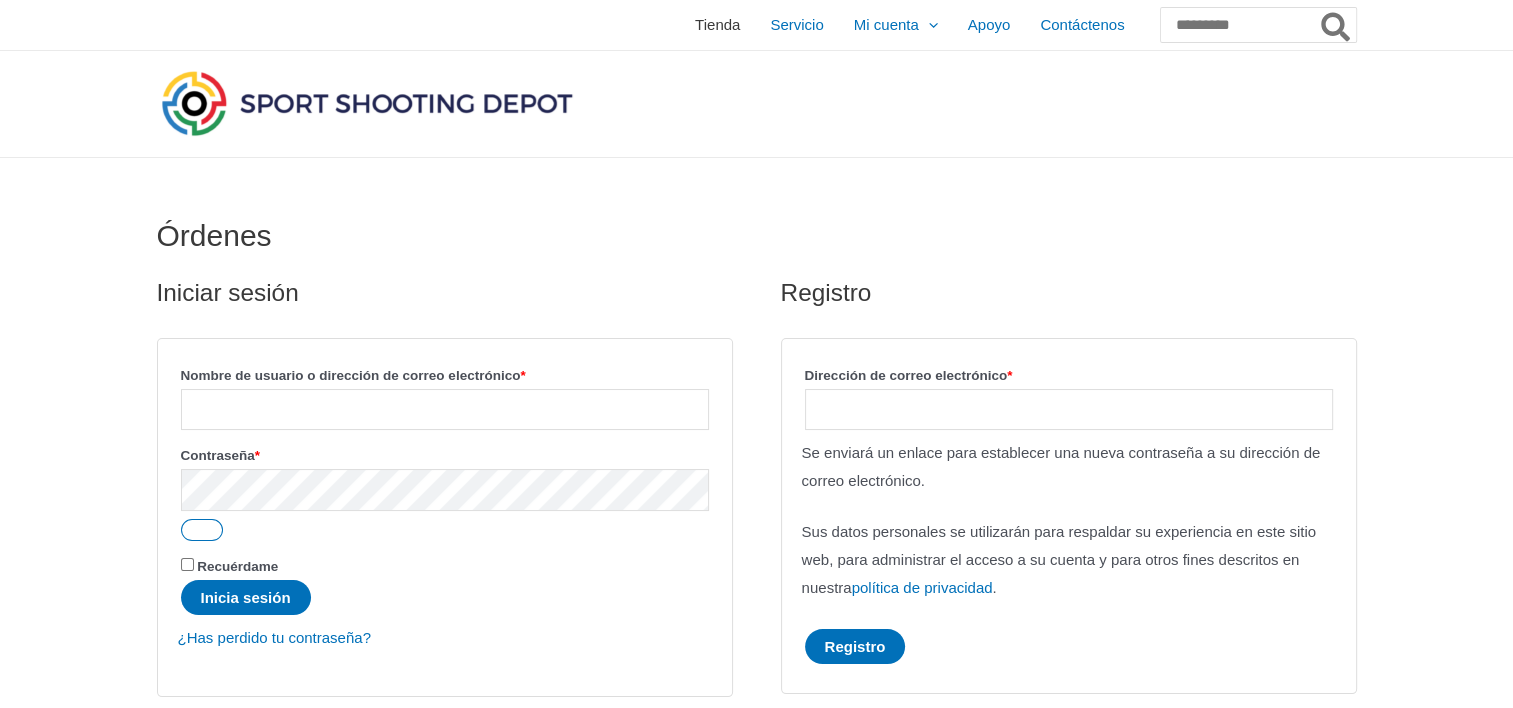 click on "Tienda" at bounding box center (717, 25) 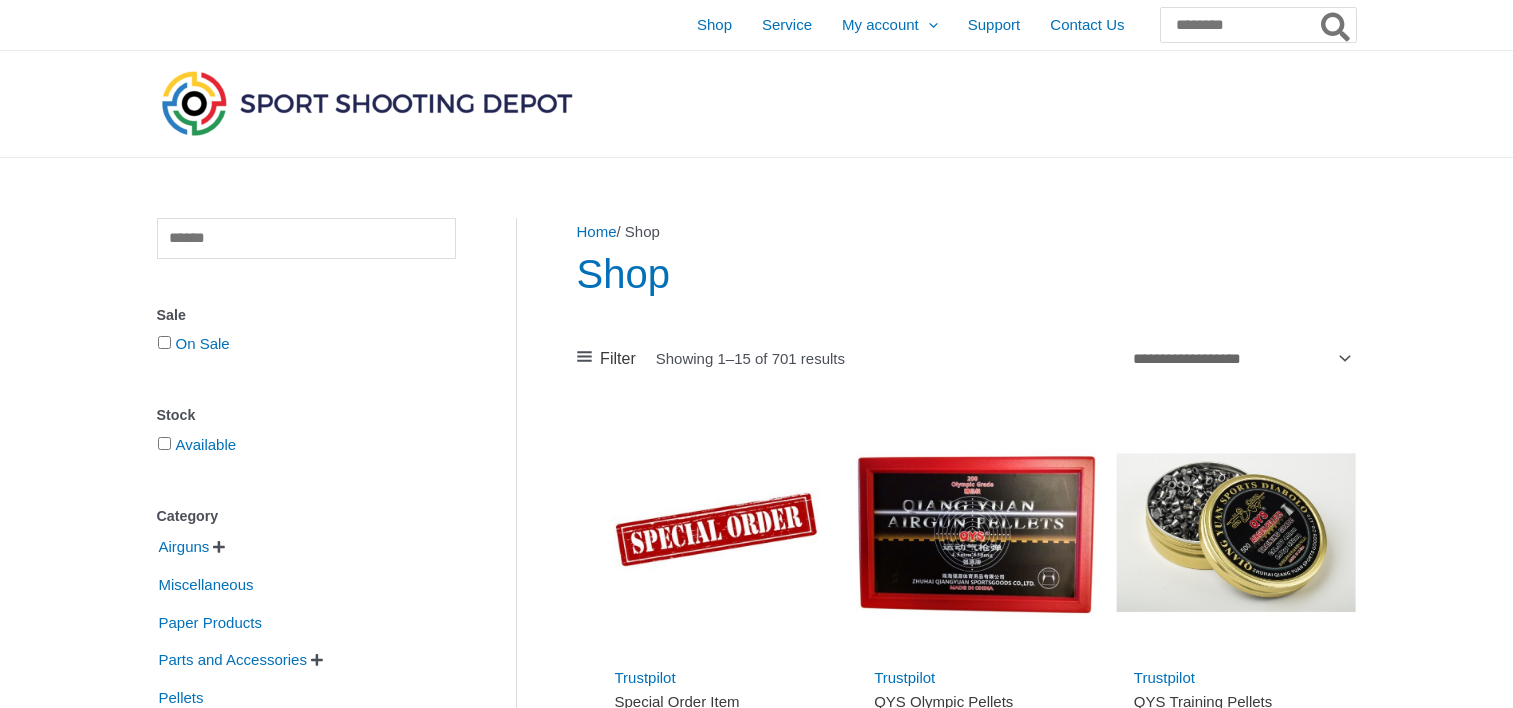 scroll, scrollTop: 0, scrollLeft: 0, axis: both 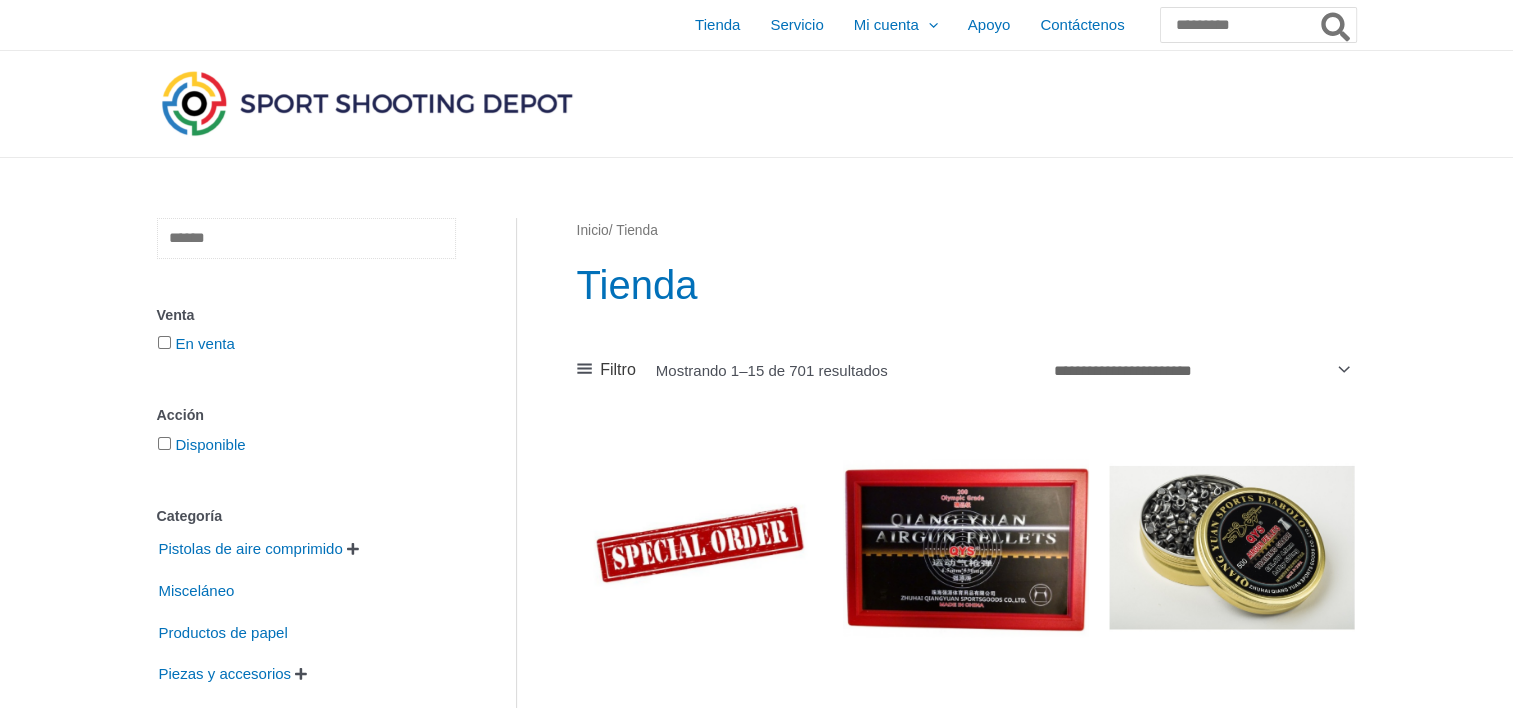 click at bounding box center (306, 238) 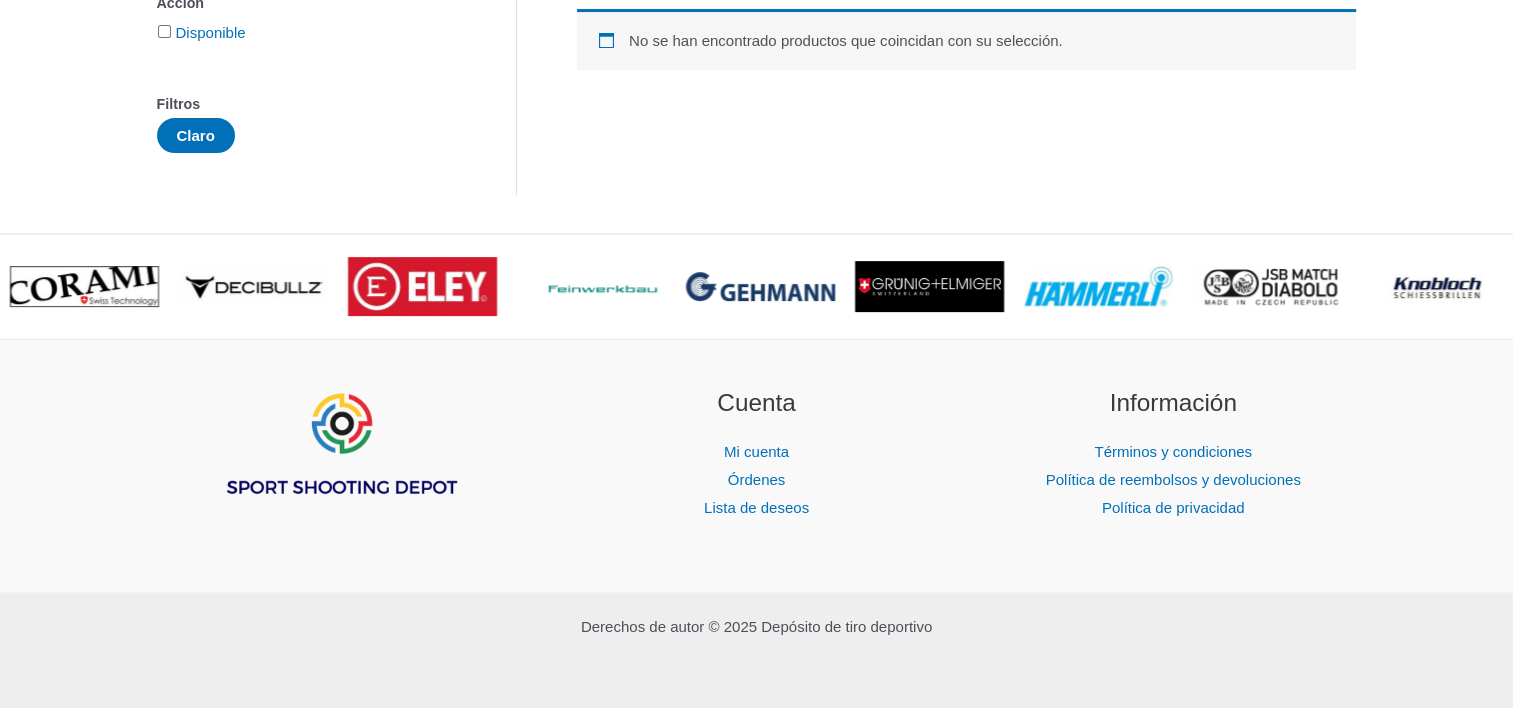 scroll, scrollTop: 418, scrollLeft: 0, axis: vertical 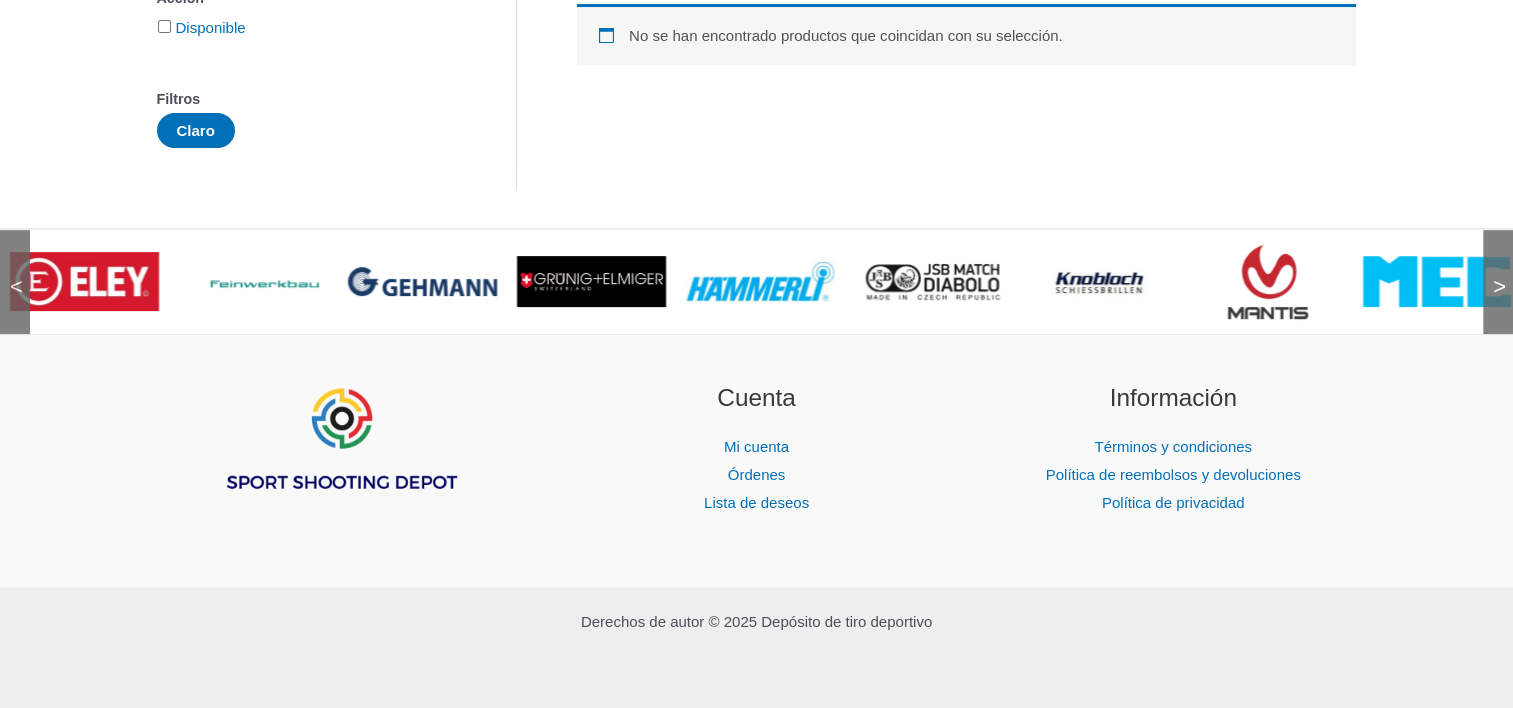 type on "**********" 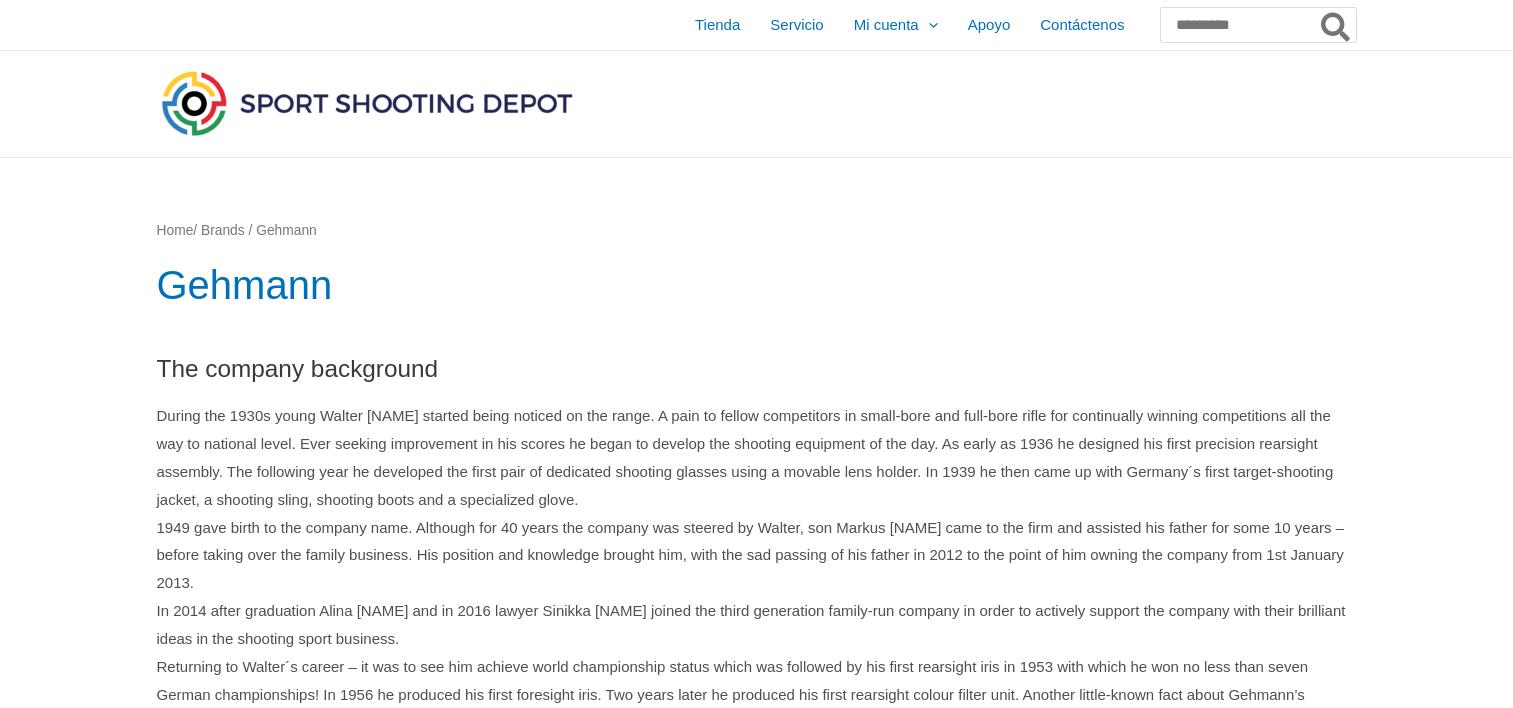 scroll, scrollTop: 0, scrollLeft: 0, axis: both 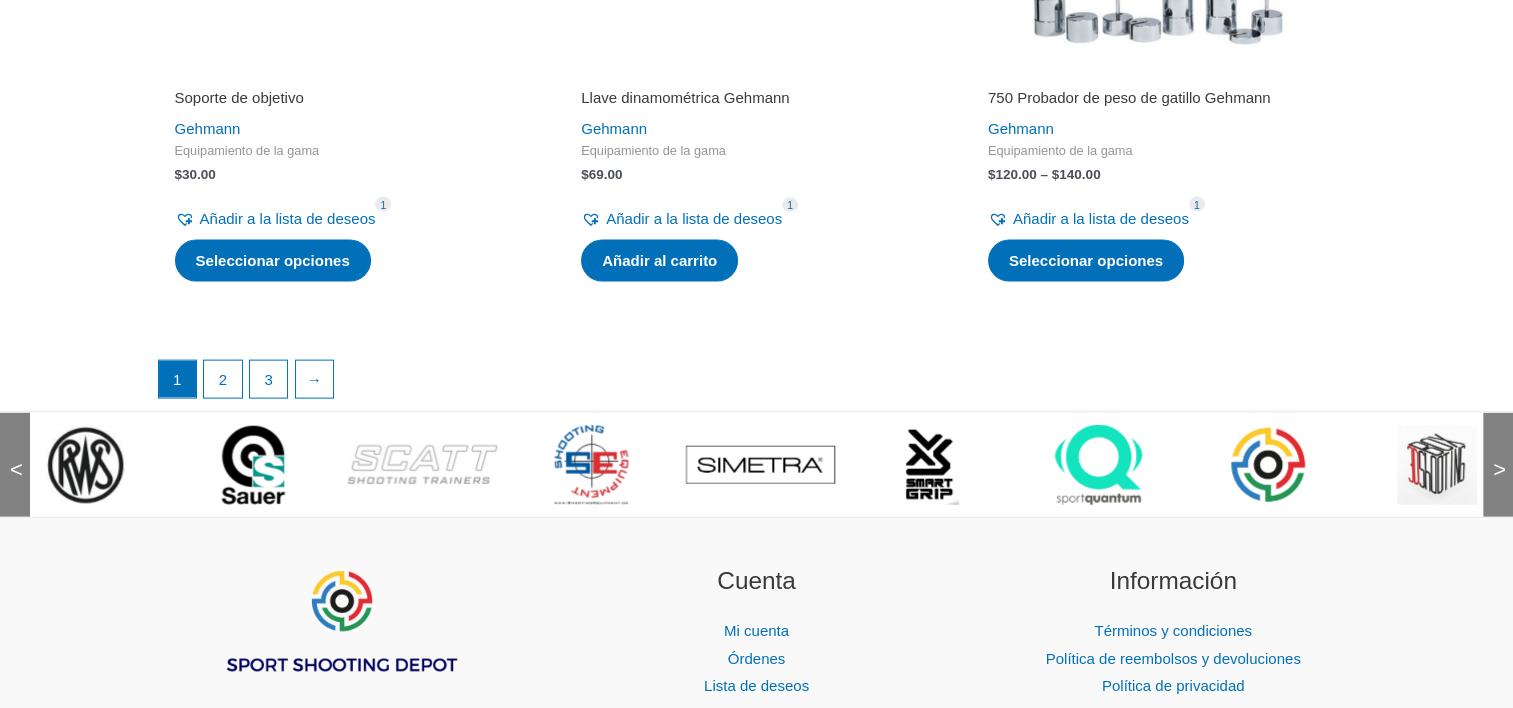 click at bounding box center (591, 465) 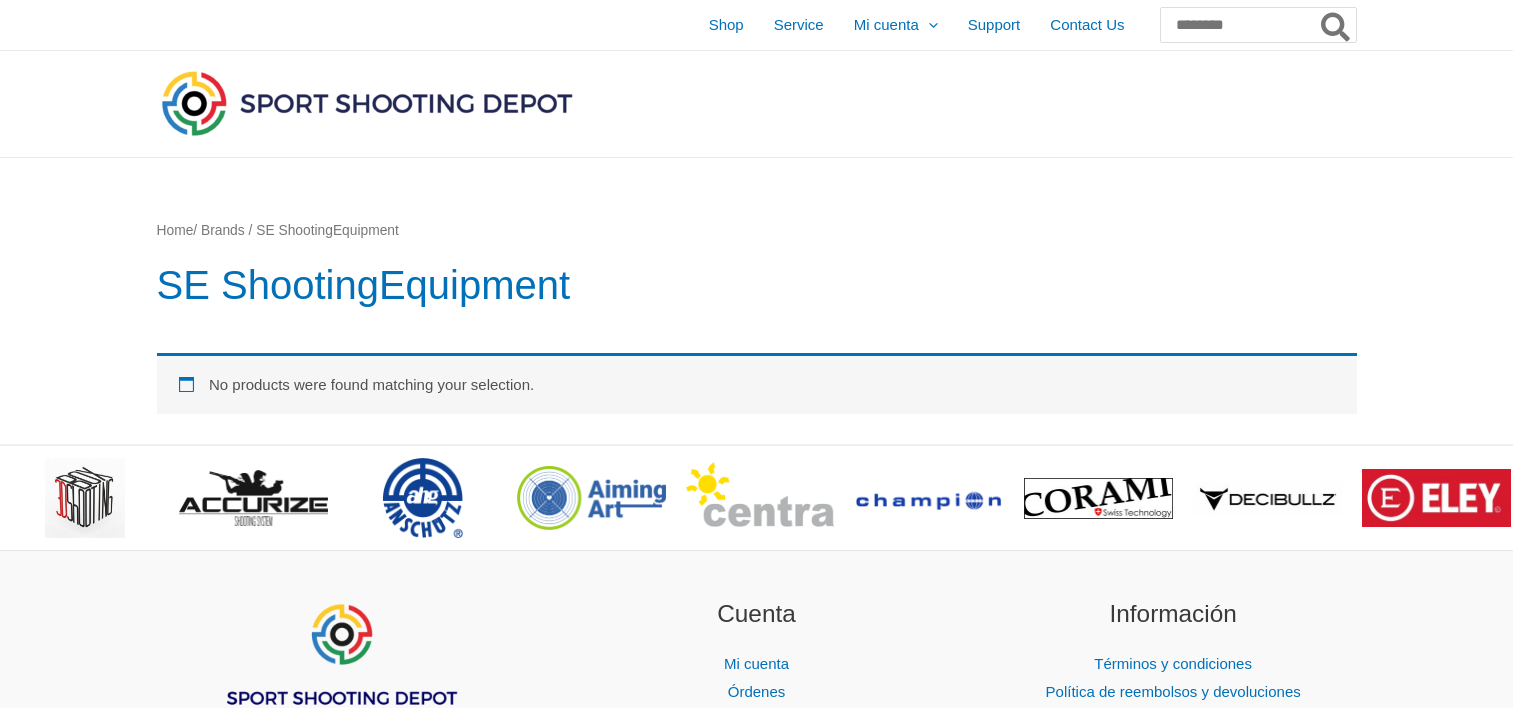 scroll, scrollTop: 0, scrollLeft: 0, axis: both 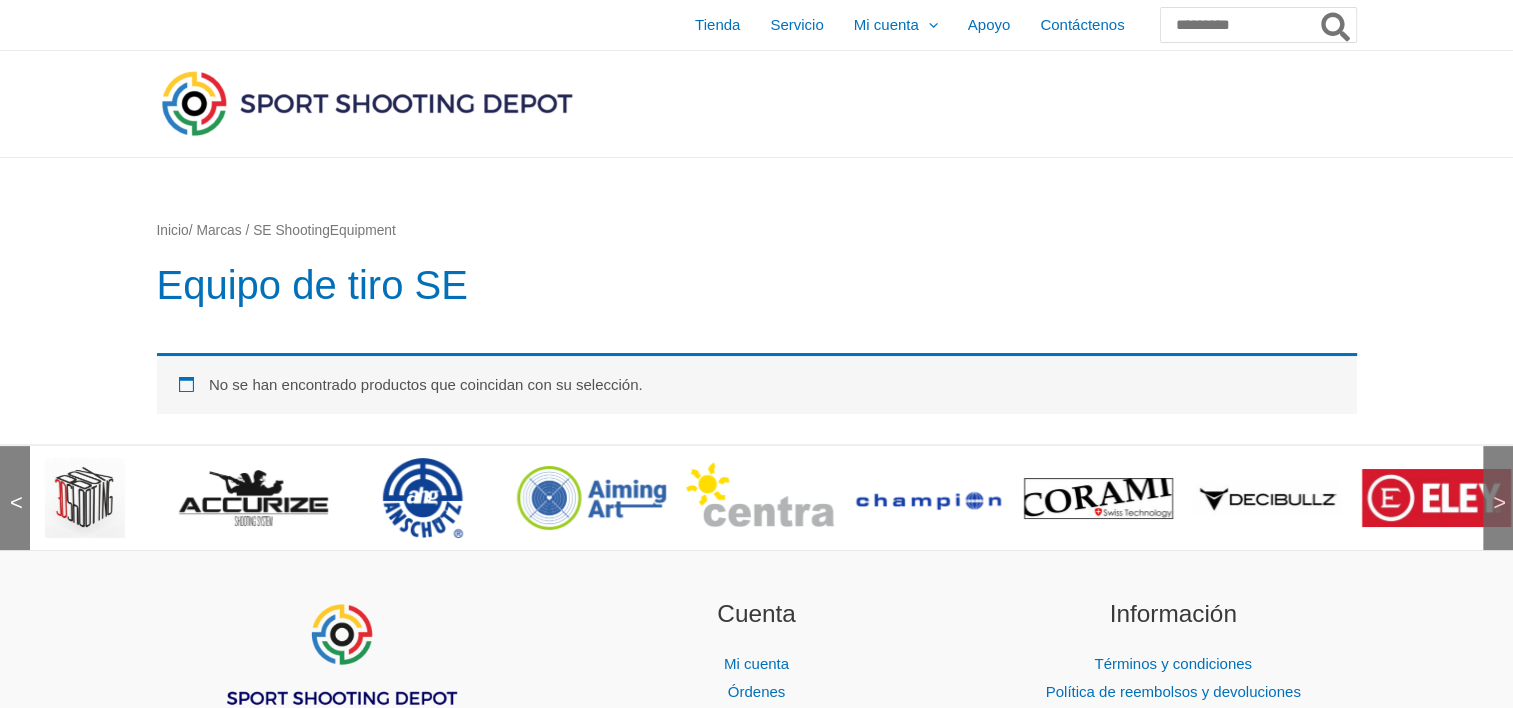 click at bounding box center [1098, 498] 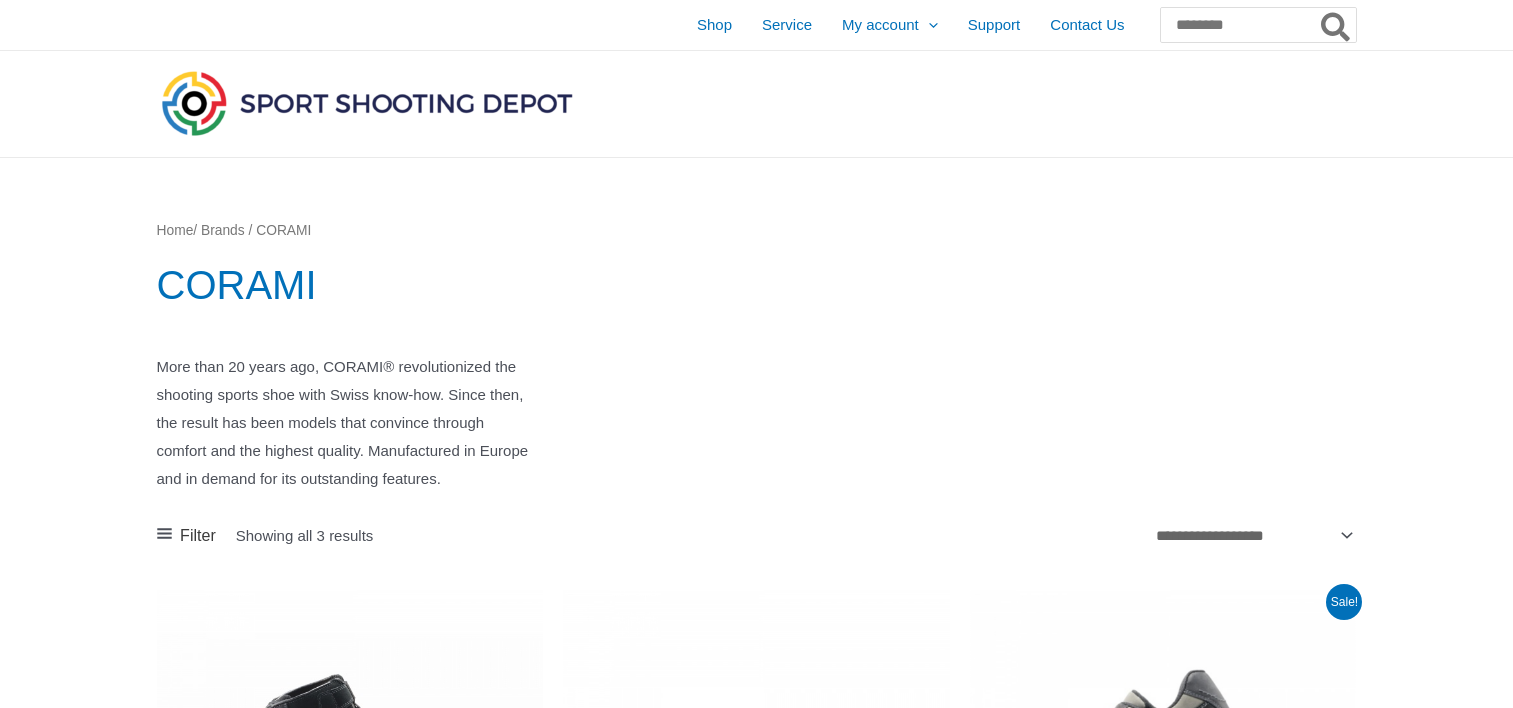 scroll, scrollTop: 0, scrollLeft: 0, axis: both 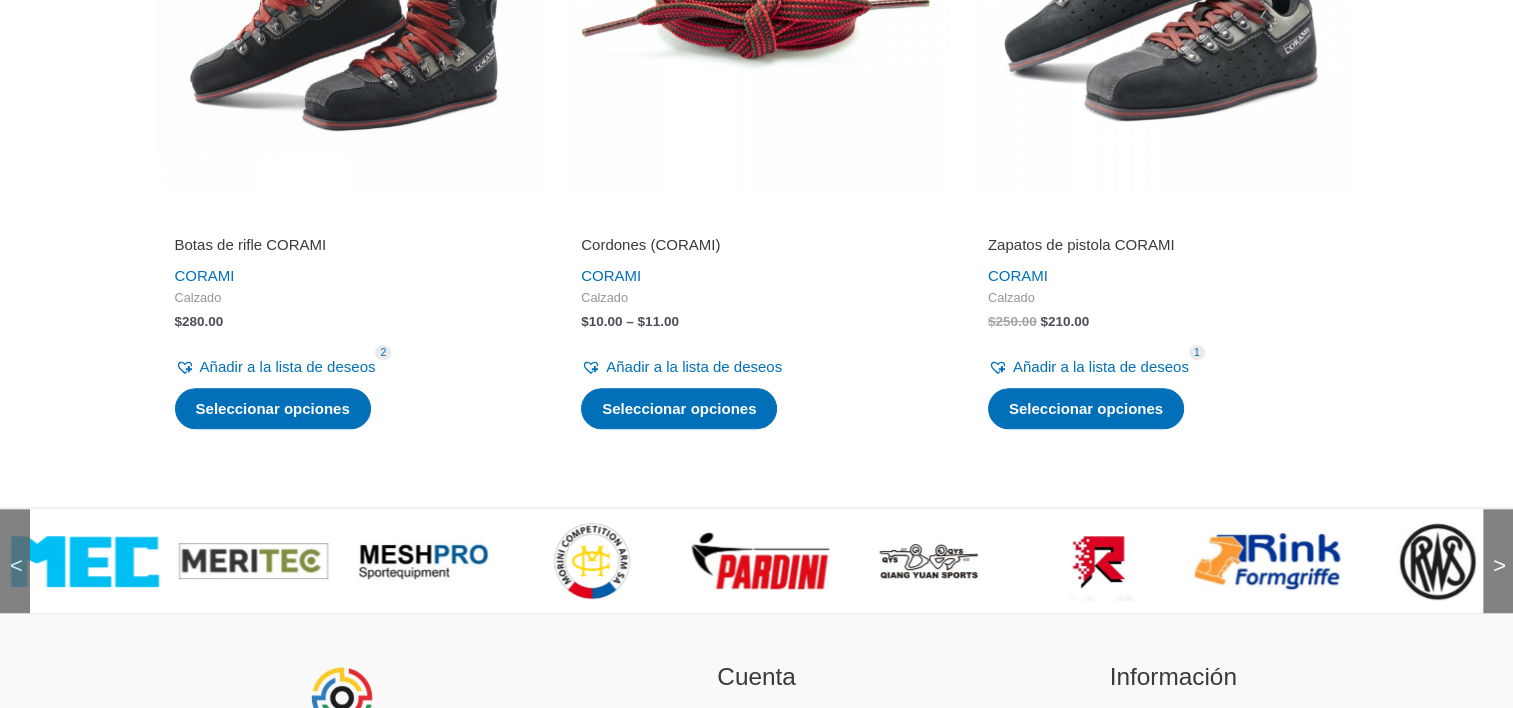 drag, startPoint x: 1523, startPoint y: 508, endPoint x: 1101, endPoint y: 542, distance: 423.36746 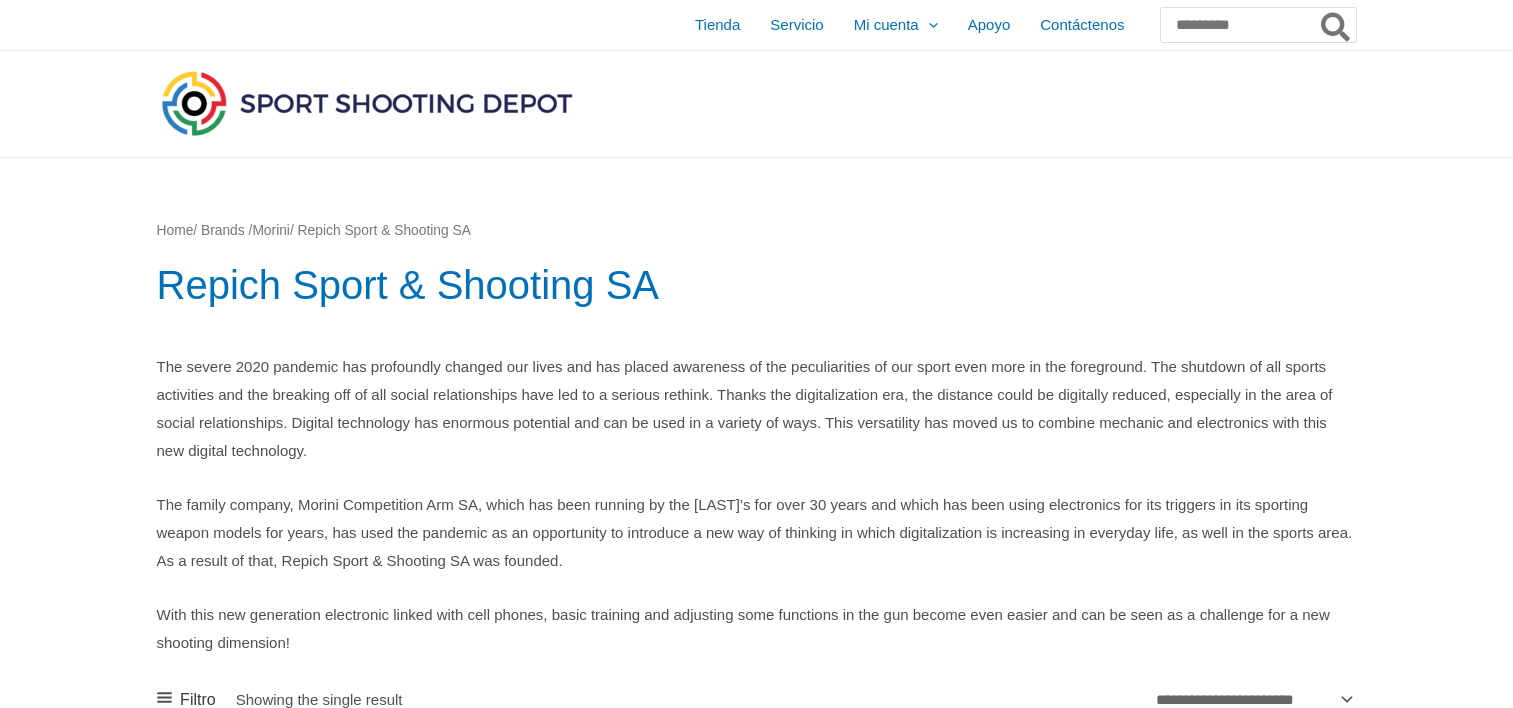 scroll, scrollTop: 0, scrollLeft: 0, axis: both 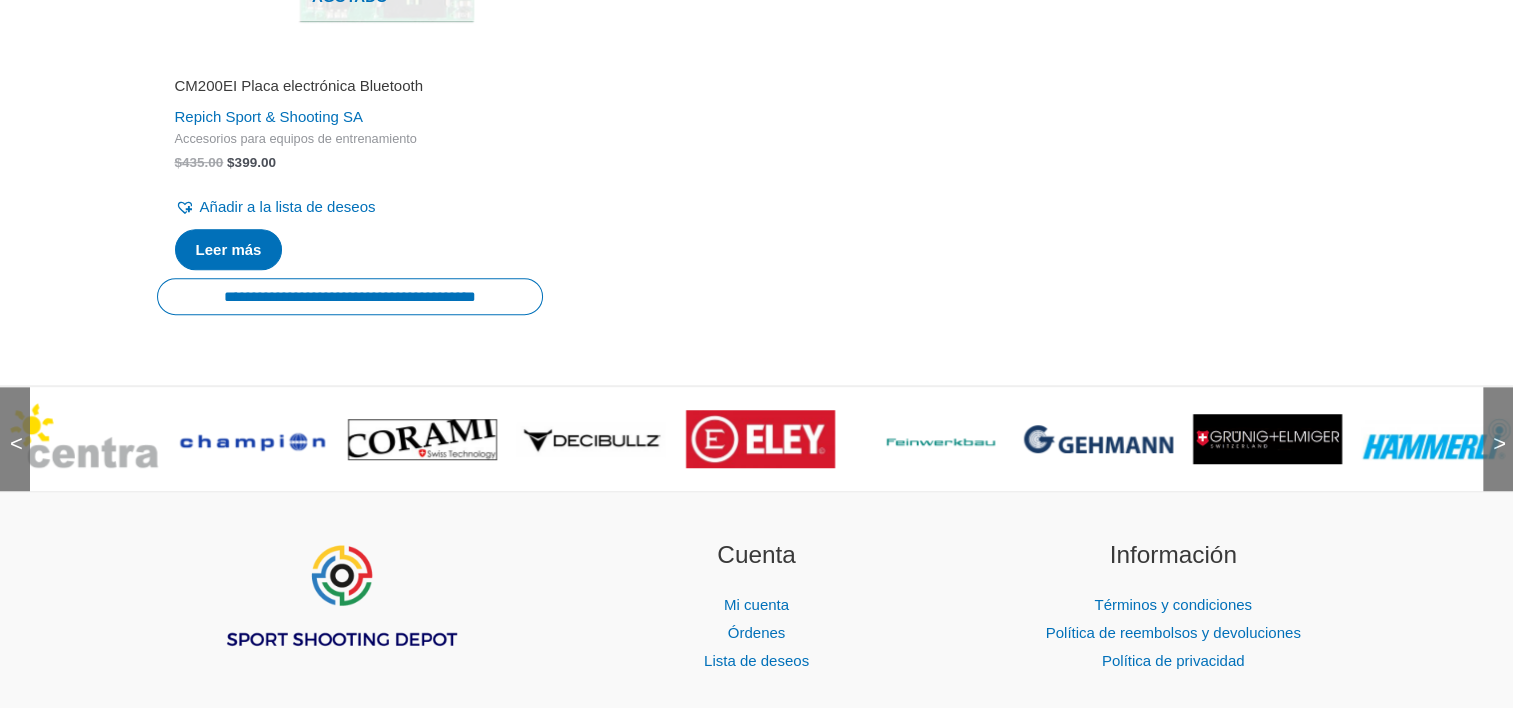 click at bounding box center [84, 439] 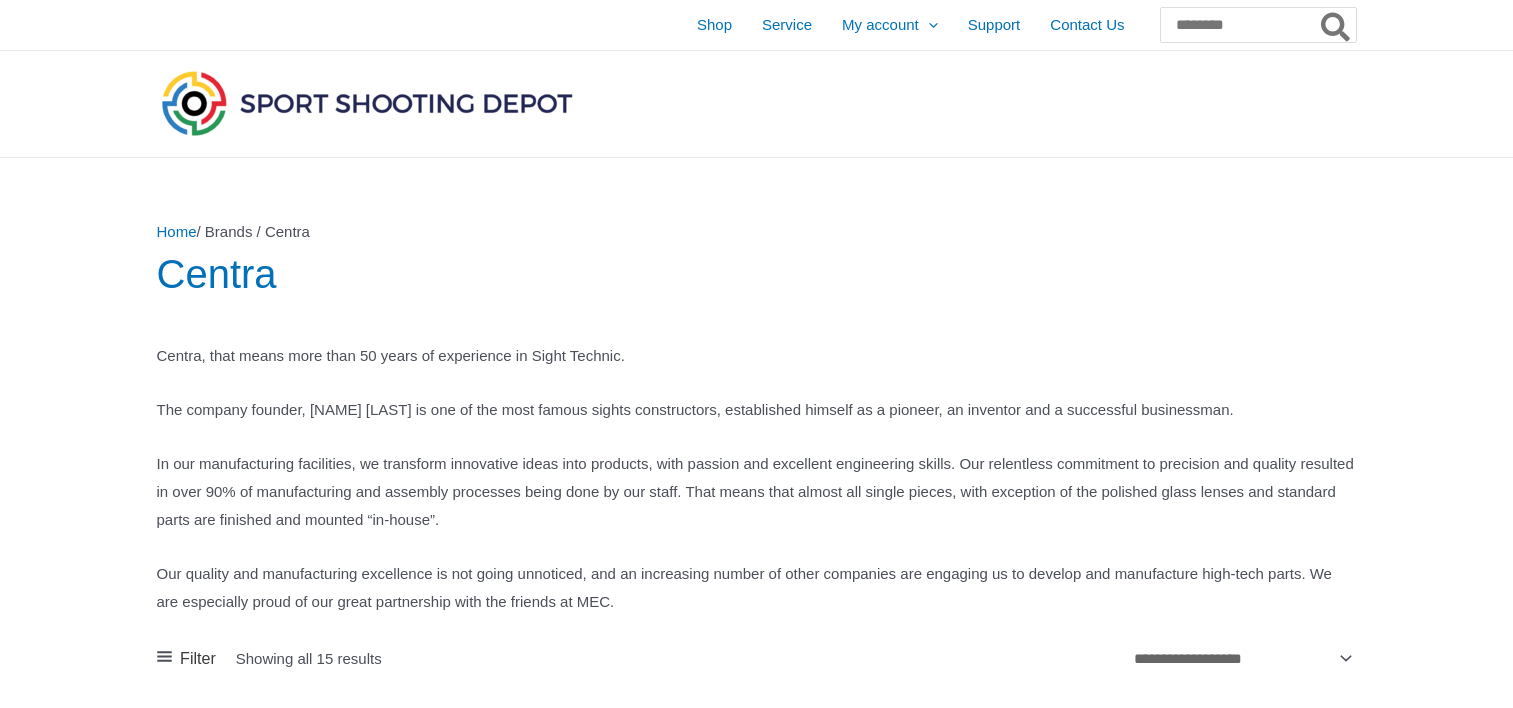 scroll, scrollTop: 0, scrollLeft: 0, axis: both 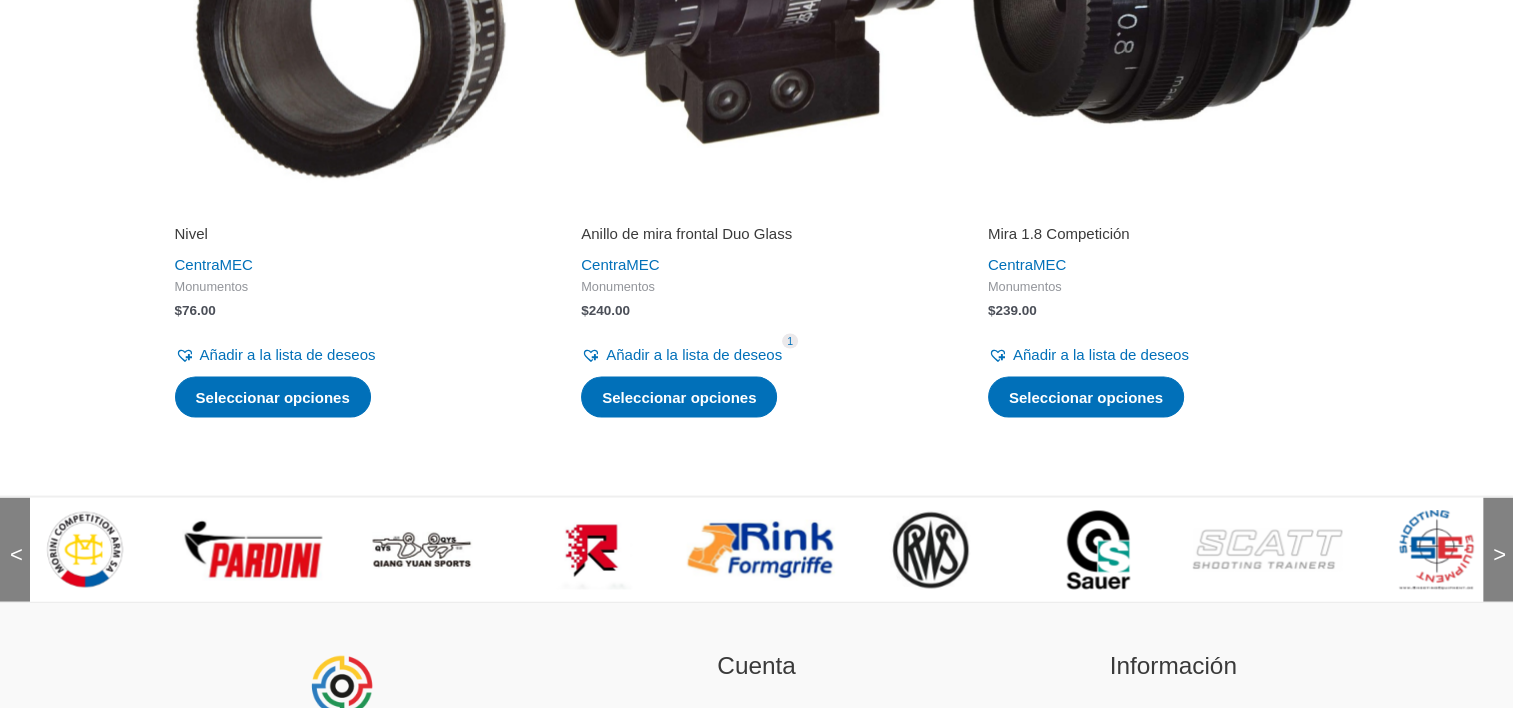 click at bounding box center (1098, 549) 